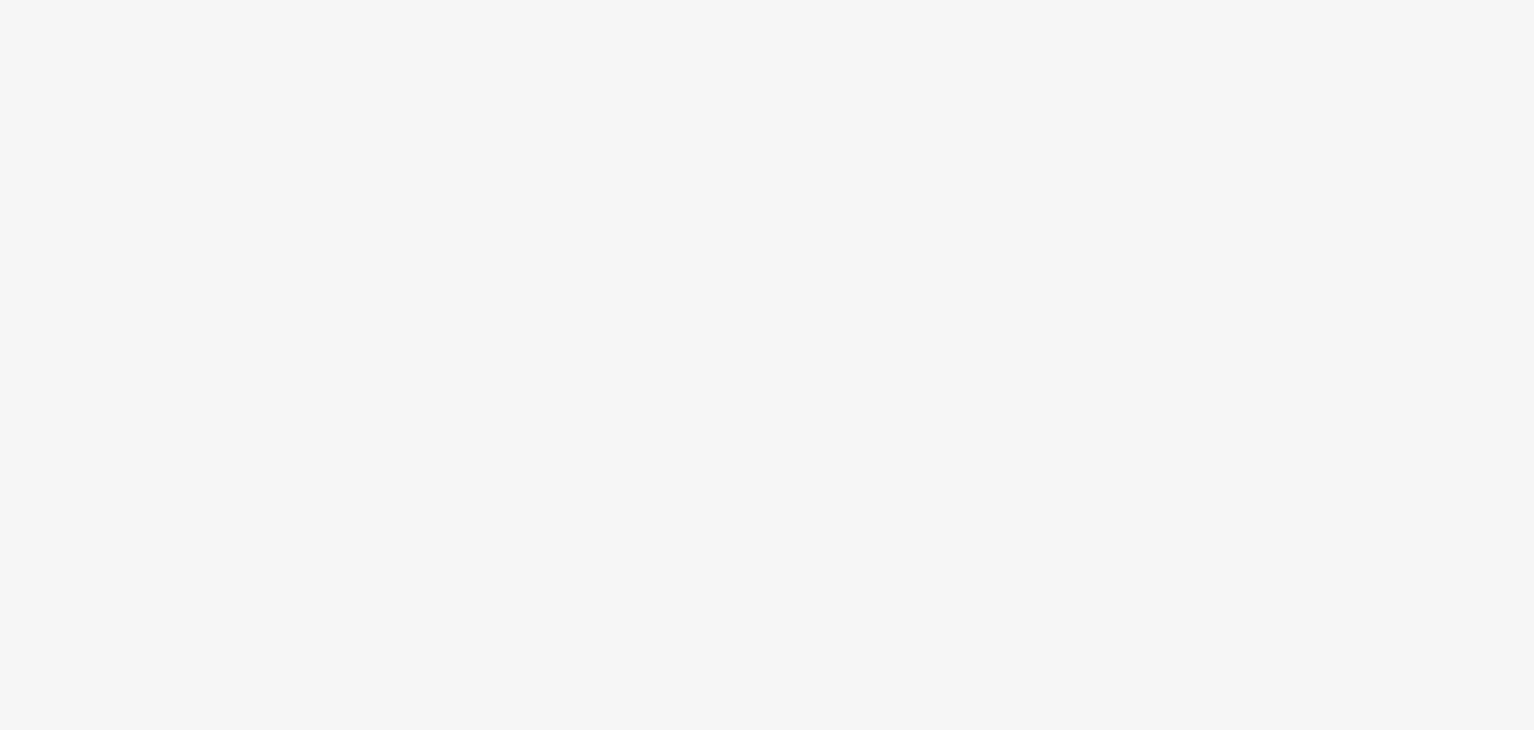 scroll, scrollTop: 0, scrollLeft: 0, axis: both 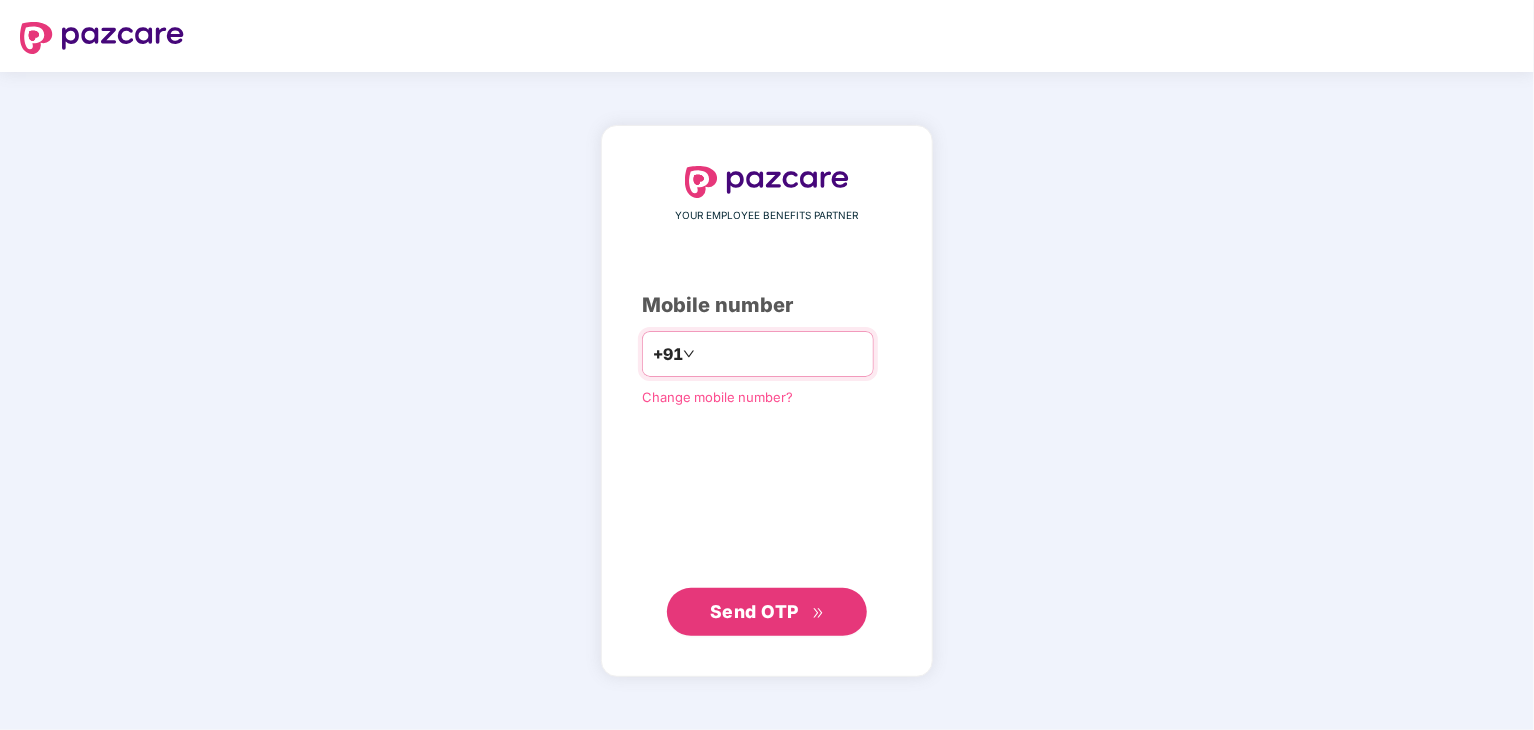 type on "**********" 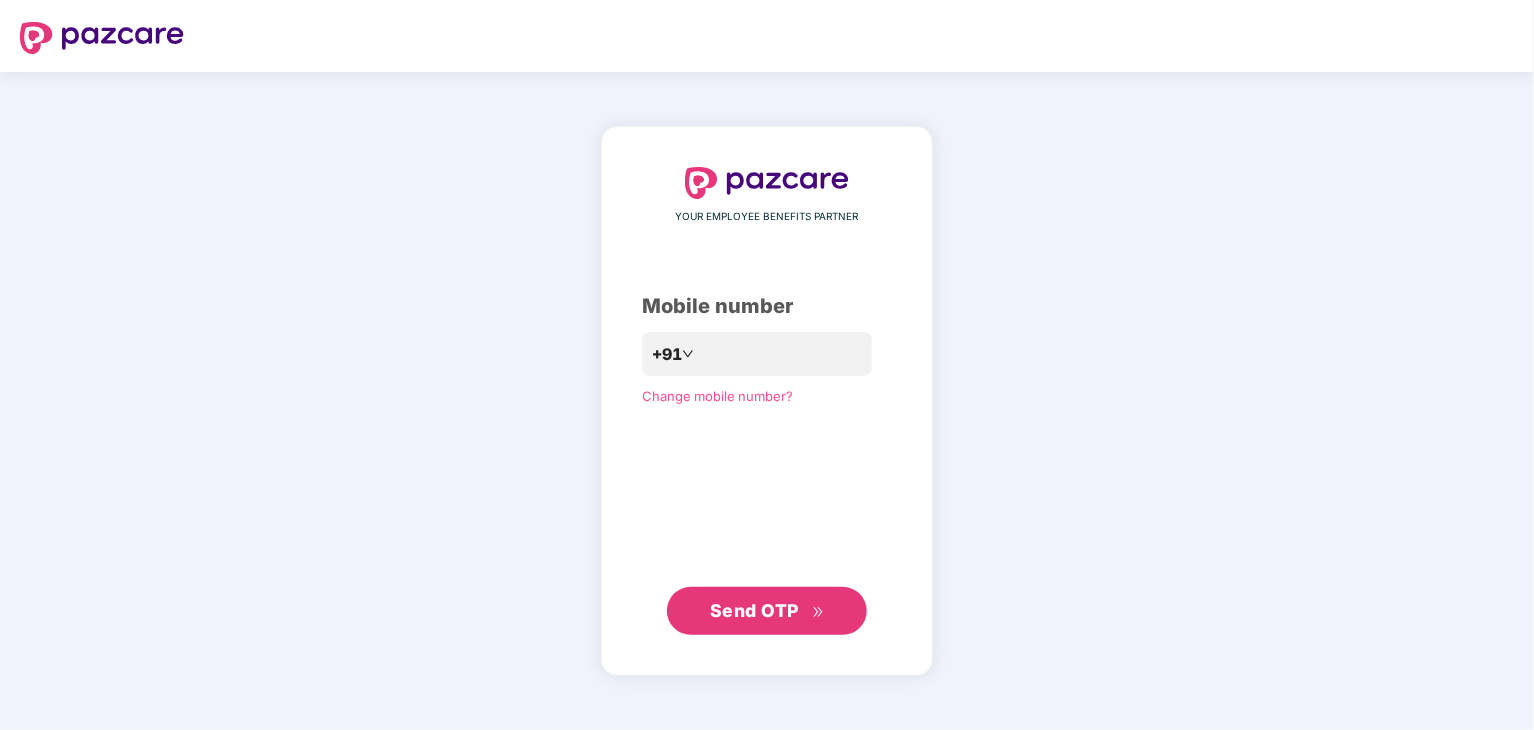 click on "Send OTP" at bounding box center (754, 610) 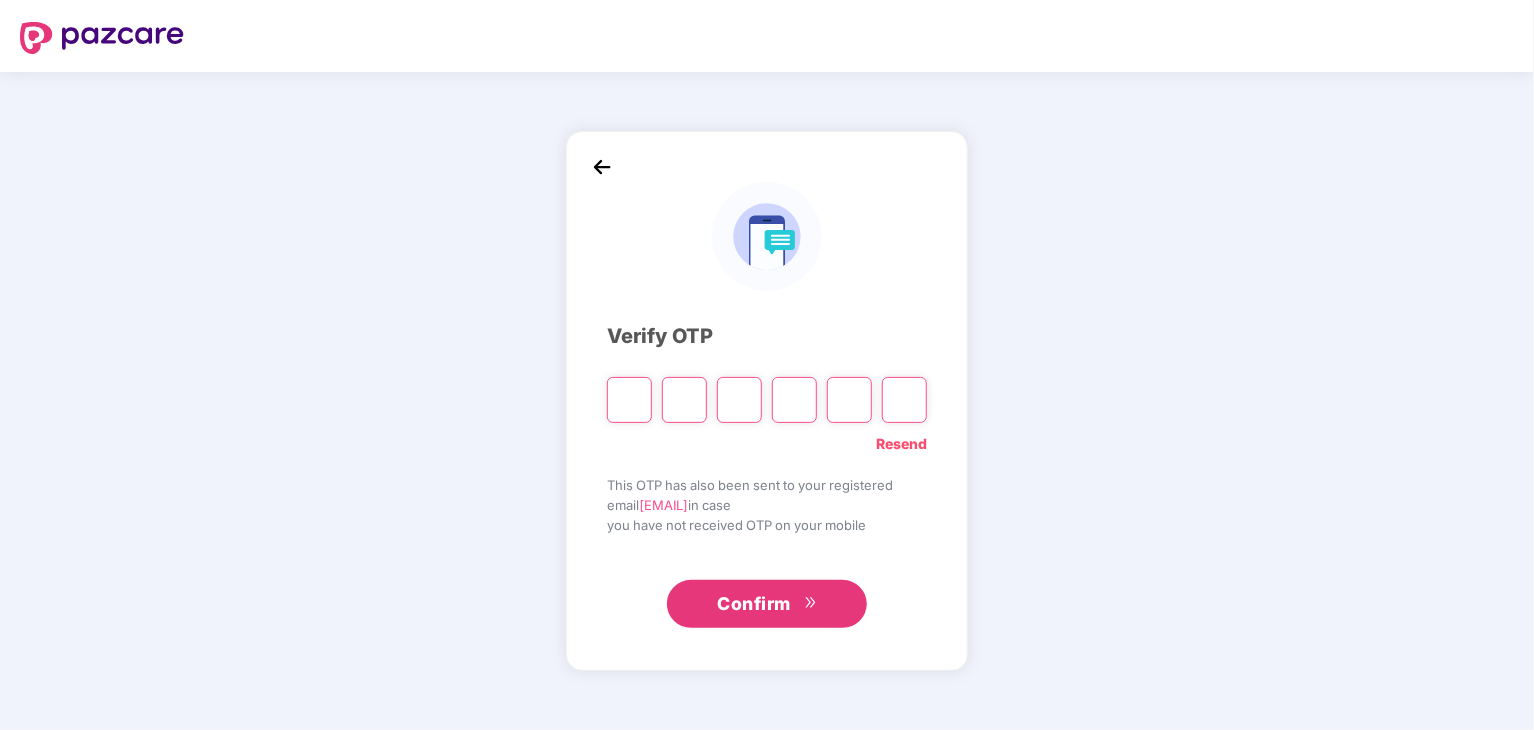 type on "*" 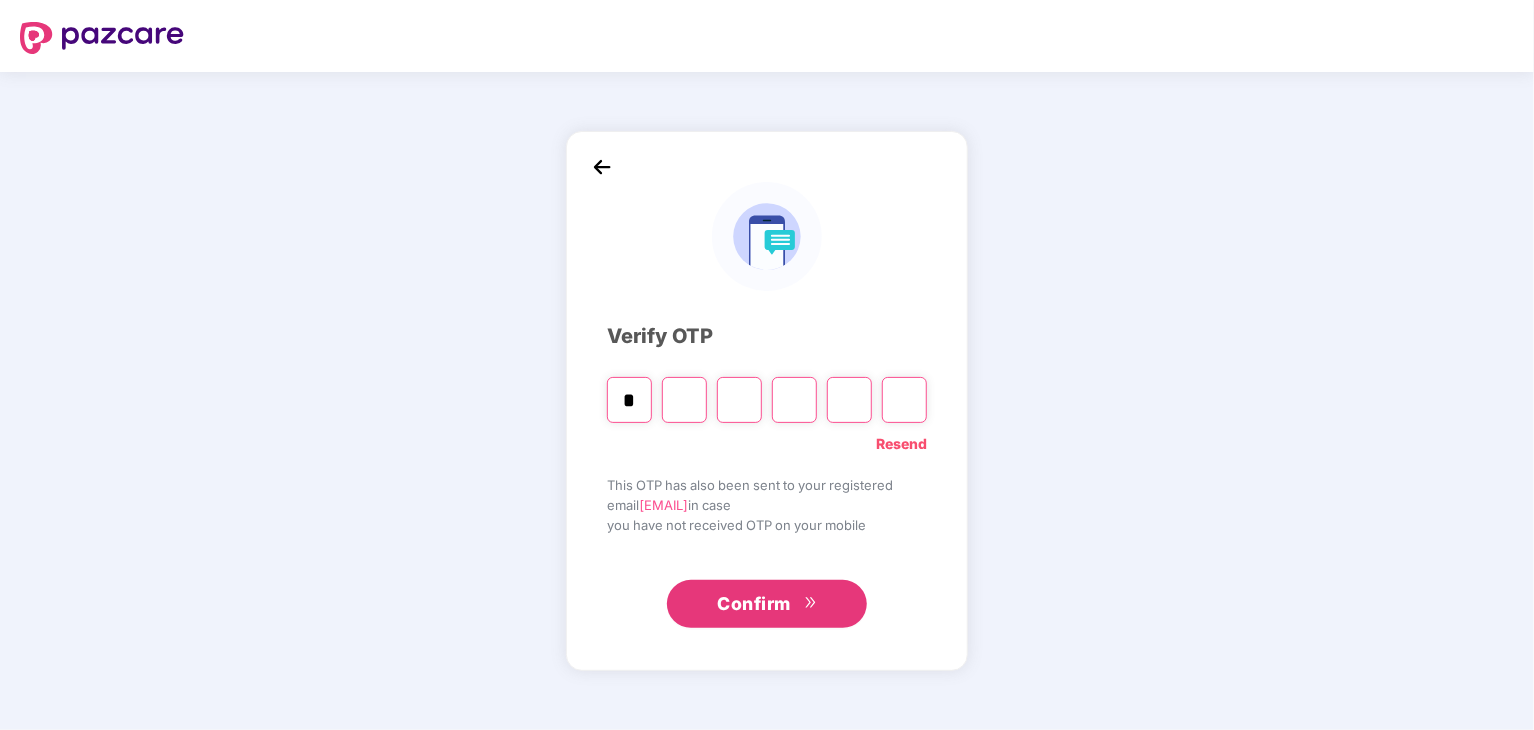 type on "*" 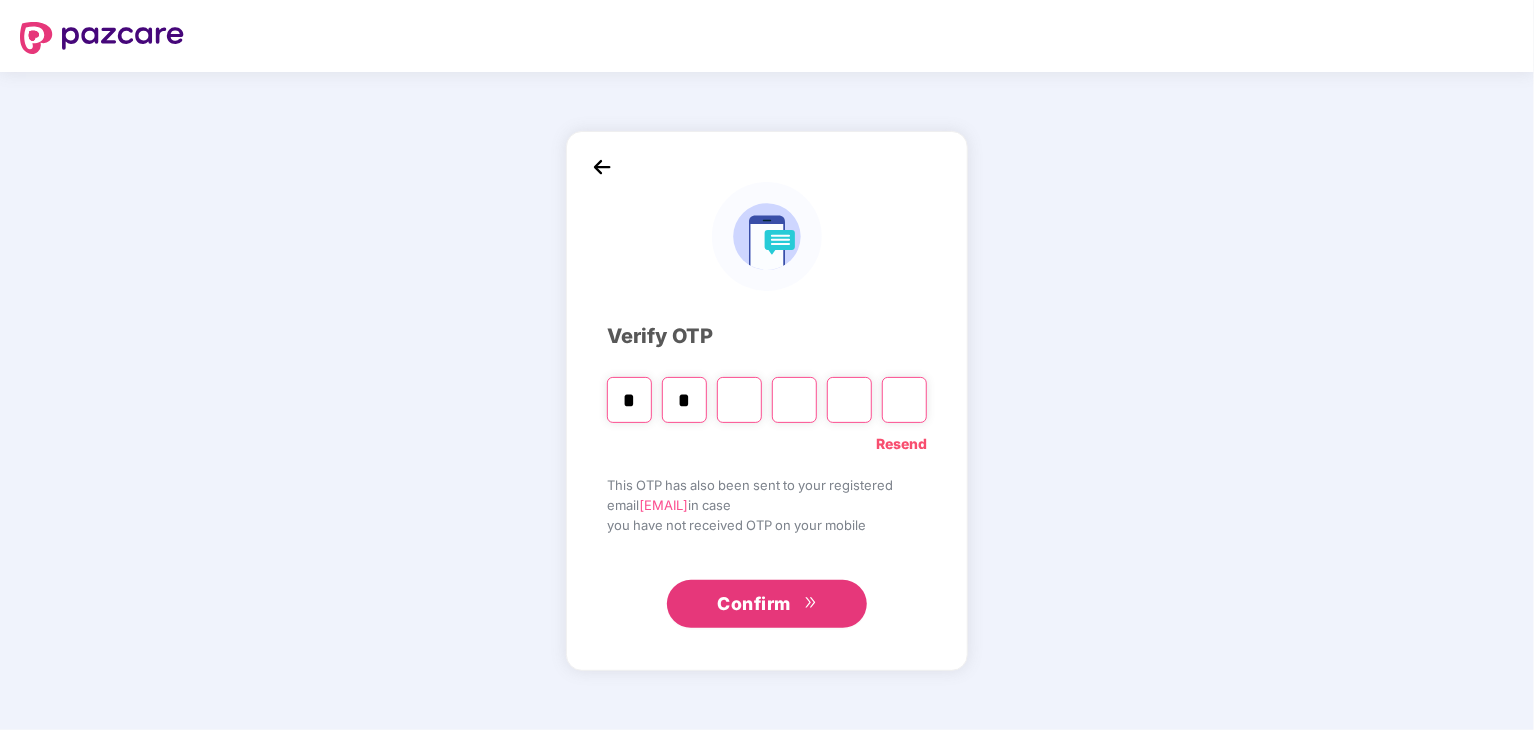 type on "*" 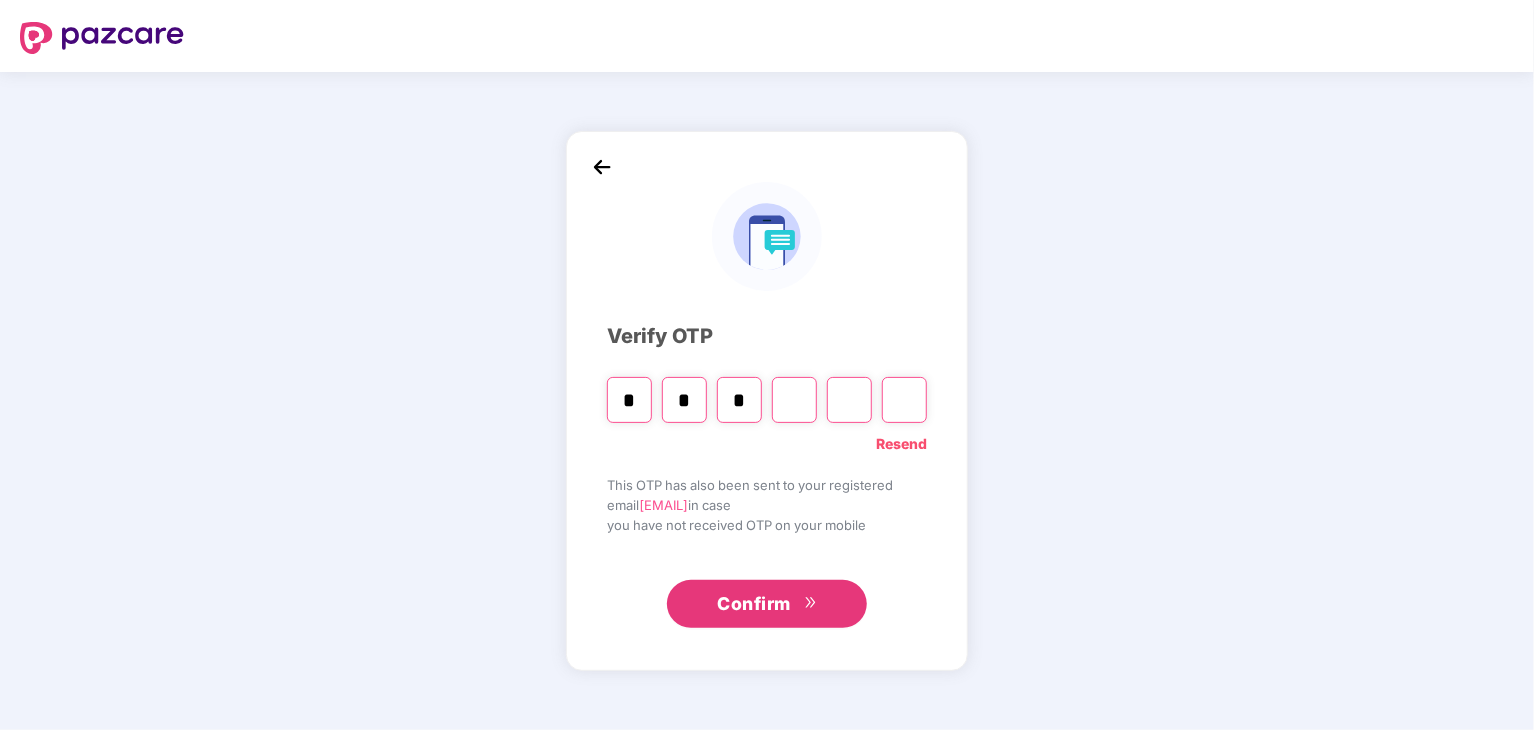 type on "*" 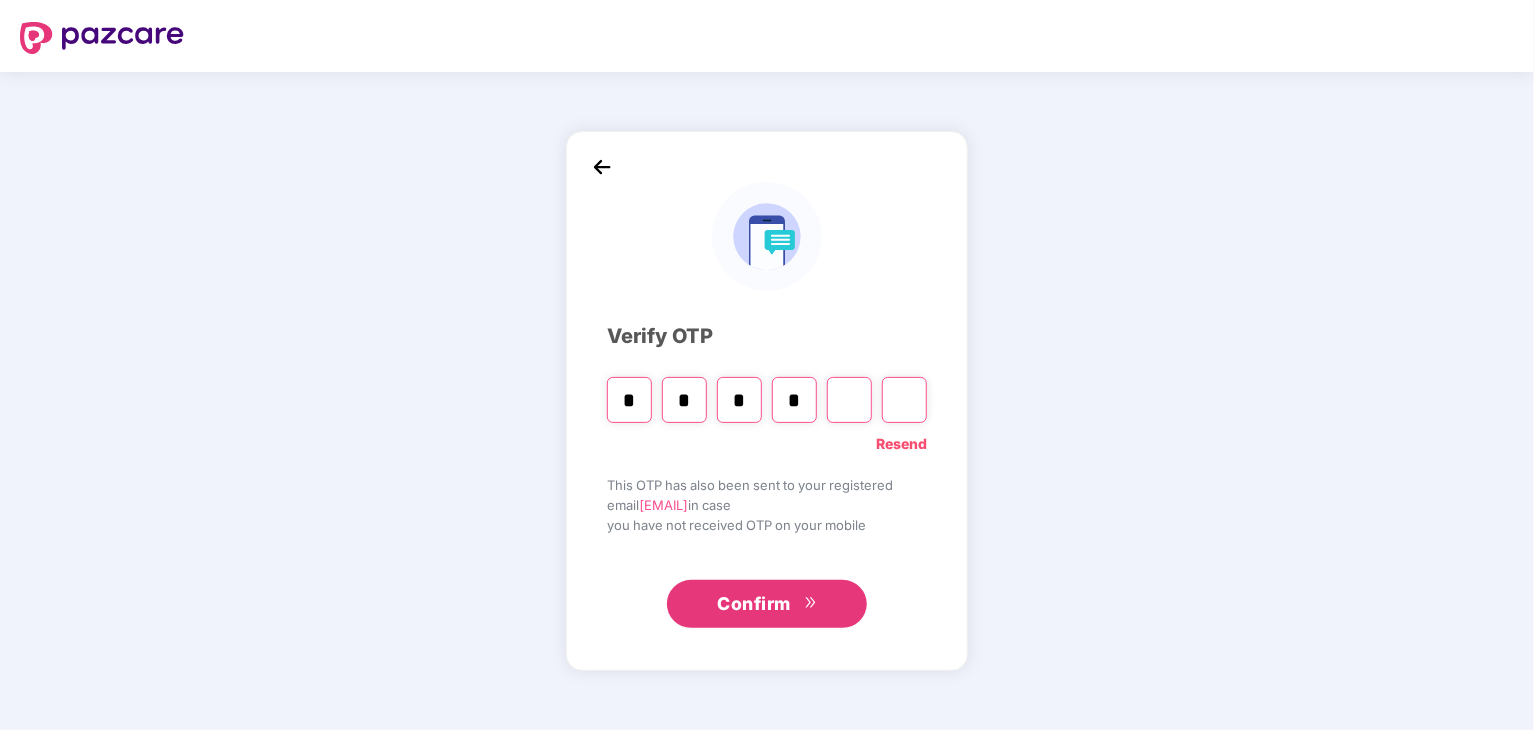 type on "*" 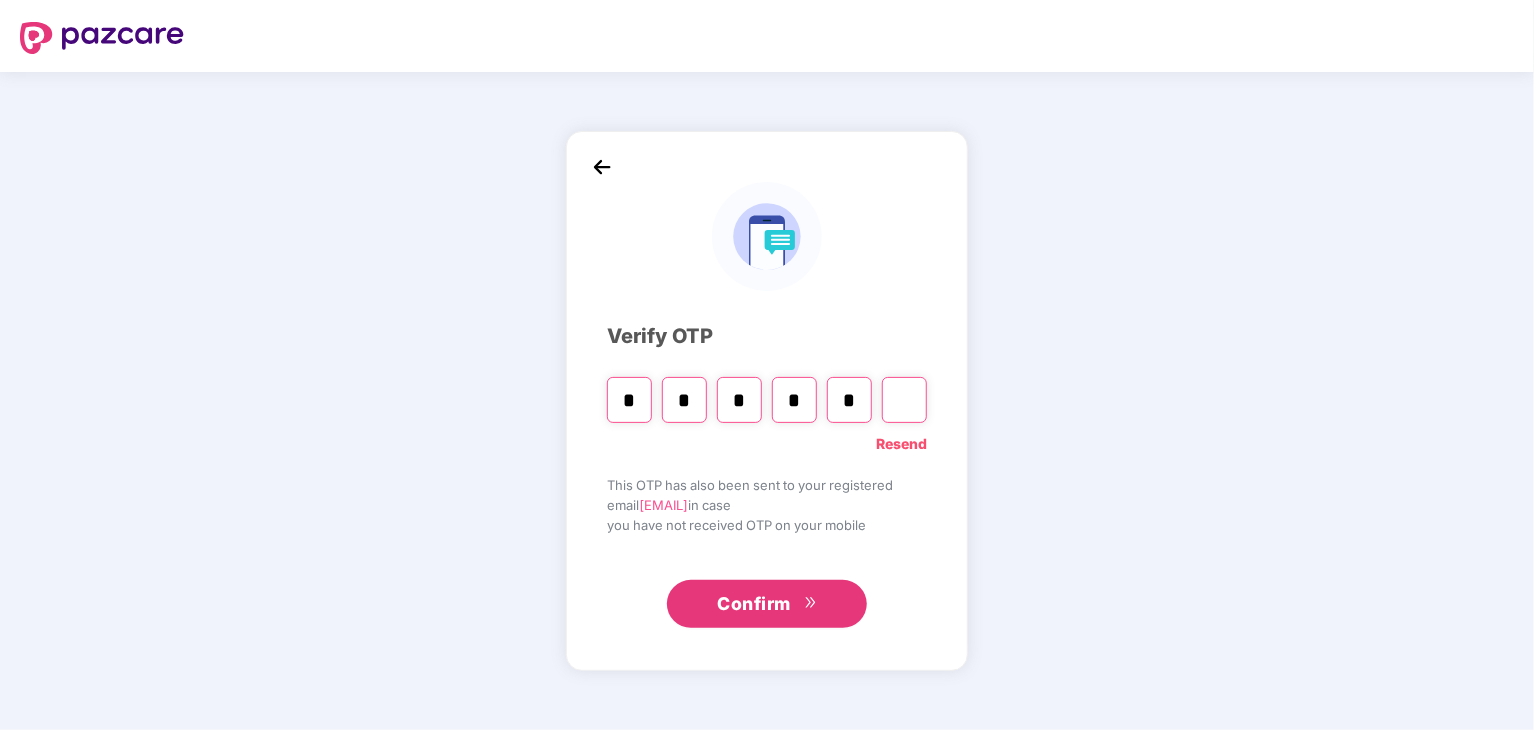 type on "*" 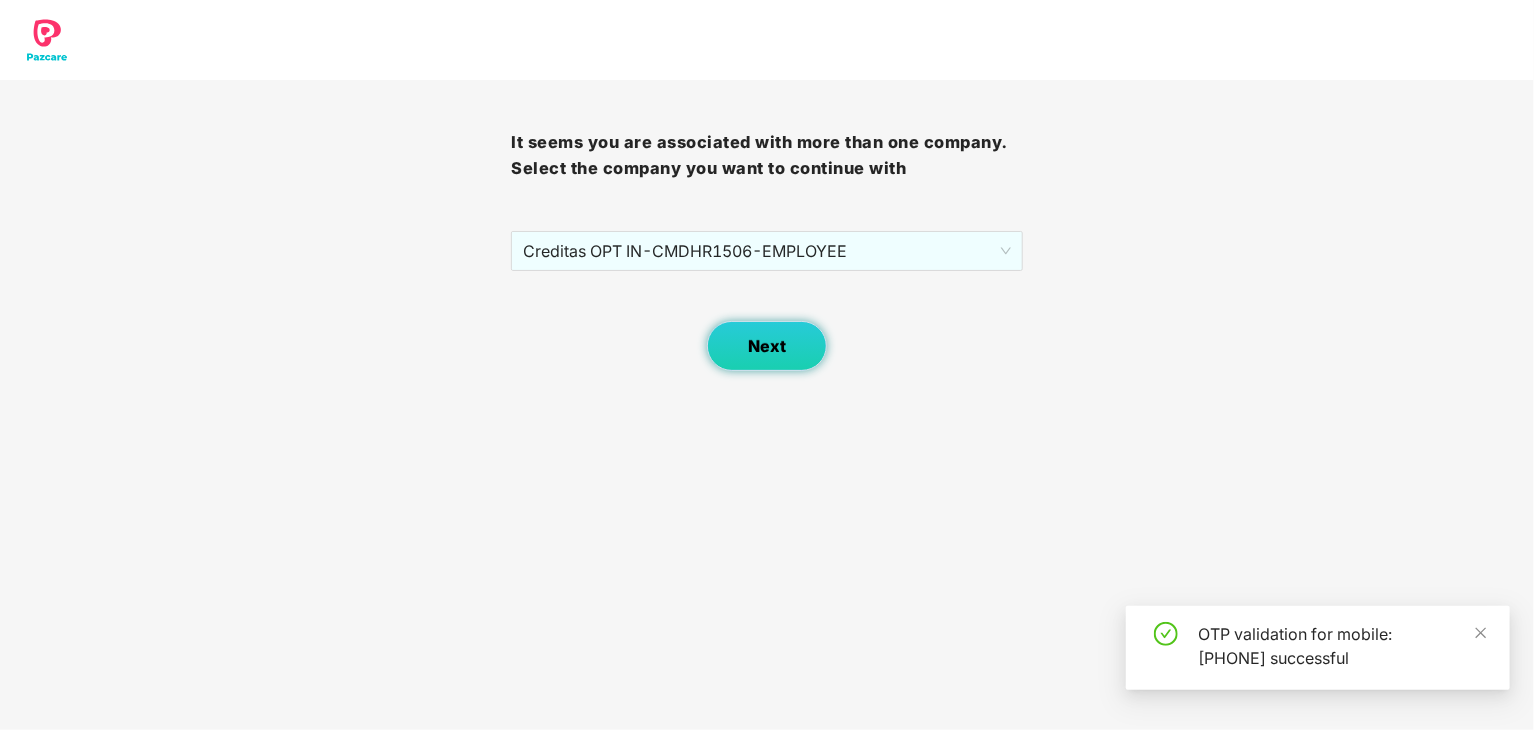 click on "Next" at bounding box center (767, 346) 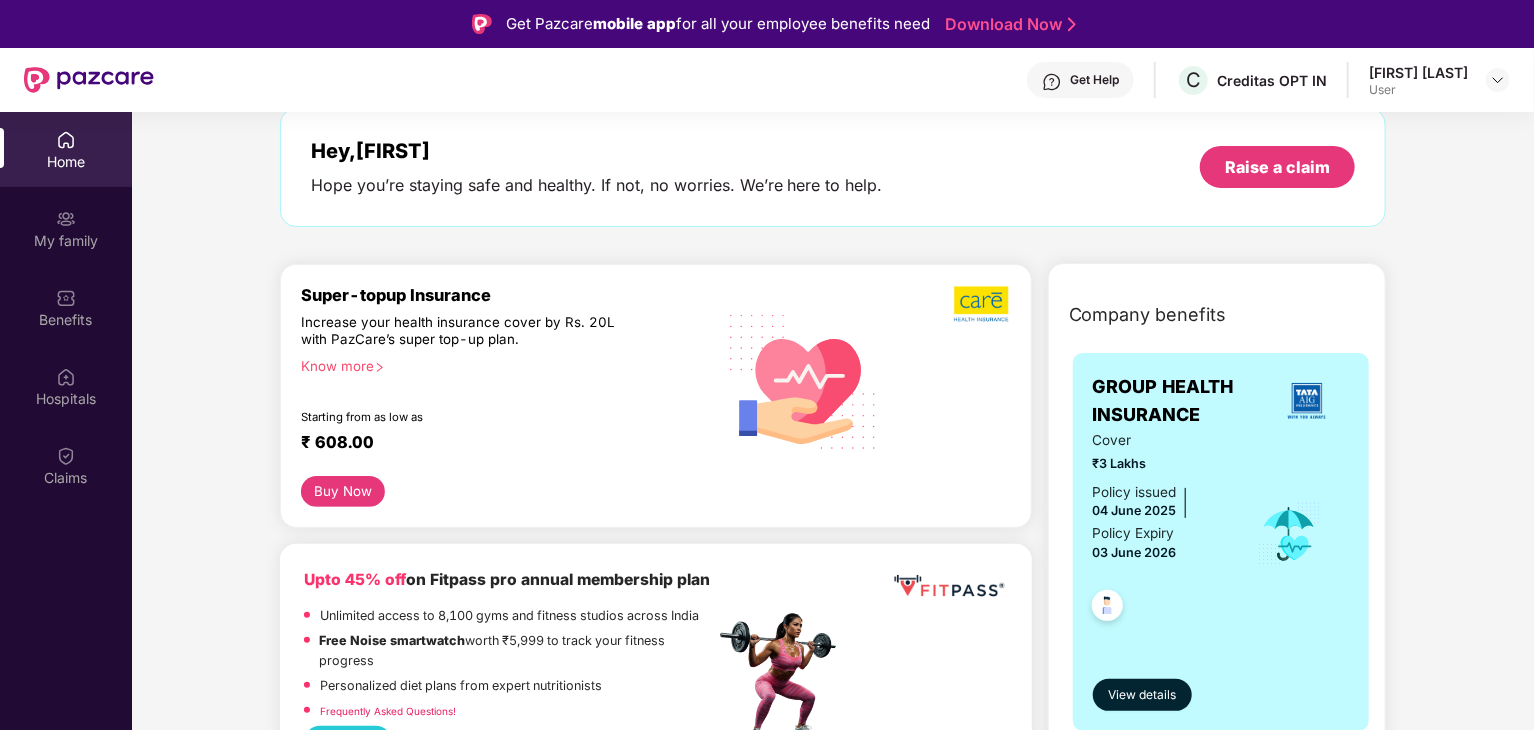 scroll, scrollTop: 100, scrollLeft: 0, axis: vertical 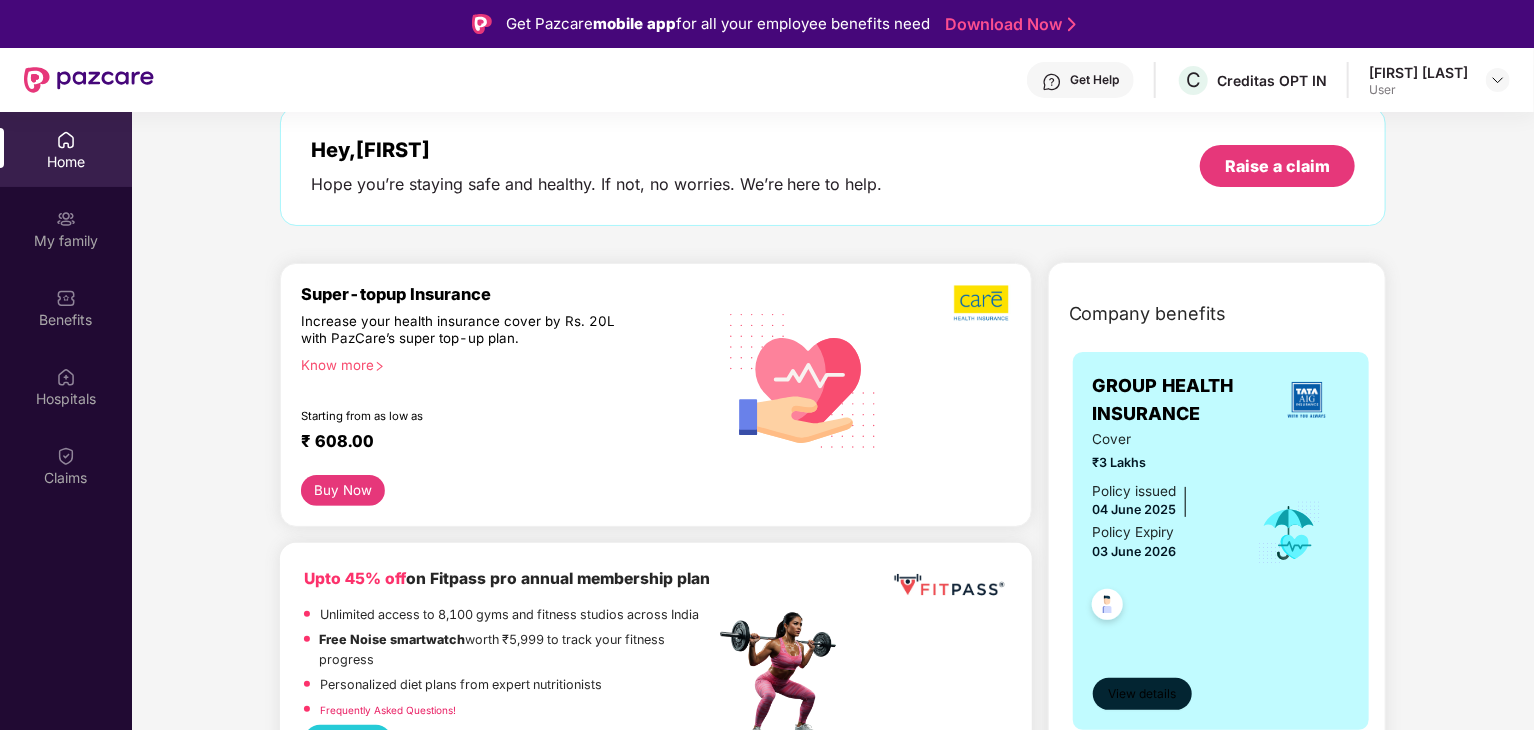 click on "View details" at bounding box center [1142, 694] 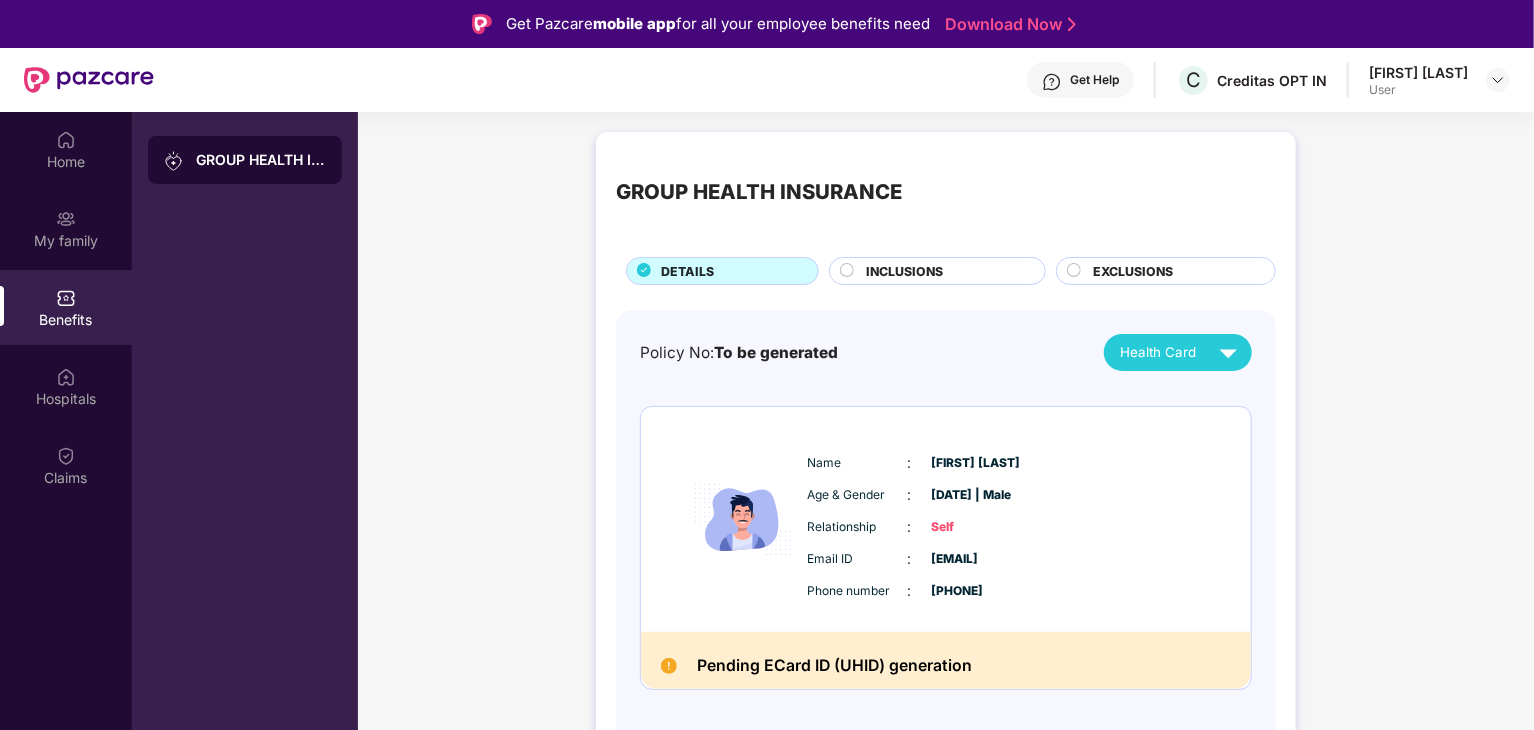 click on "INCLUSIONS" at bounding box center (904, 271) 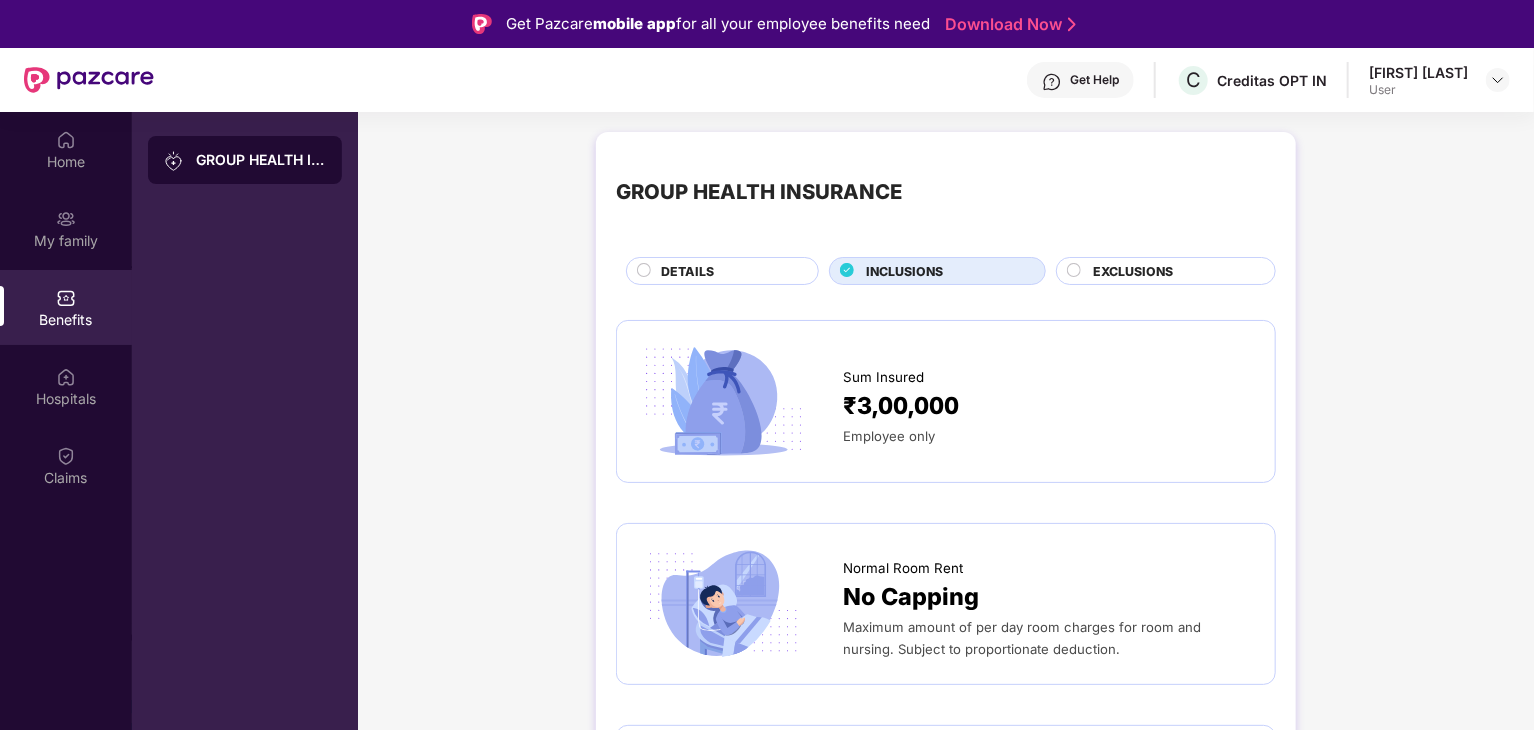 click on "EXCLUSIONS" at bounding box center (1133, 271) 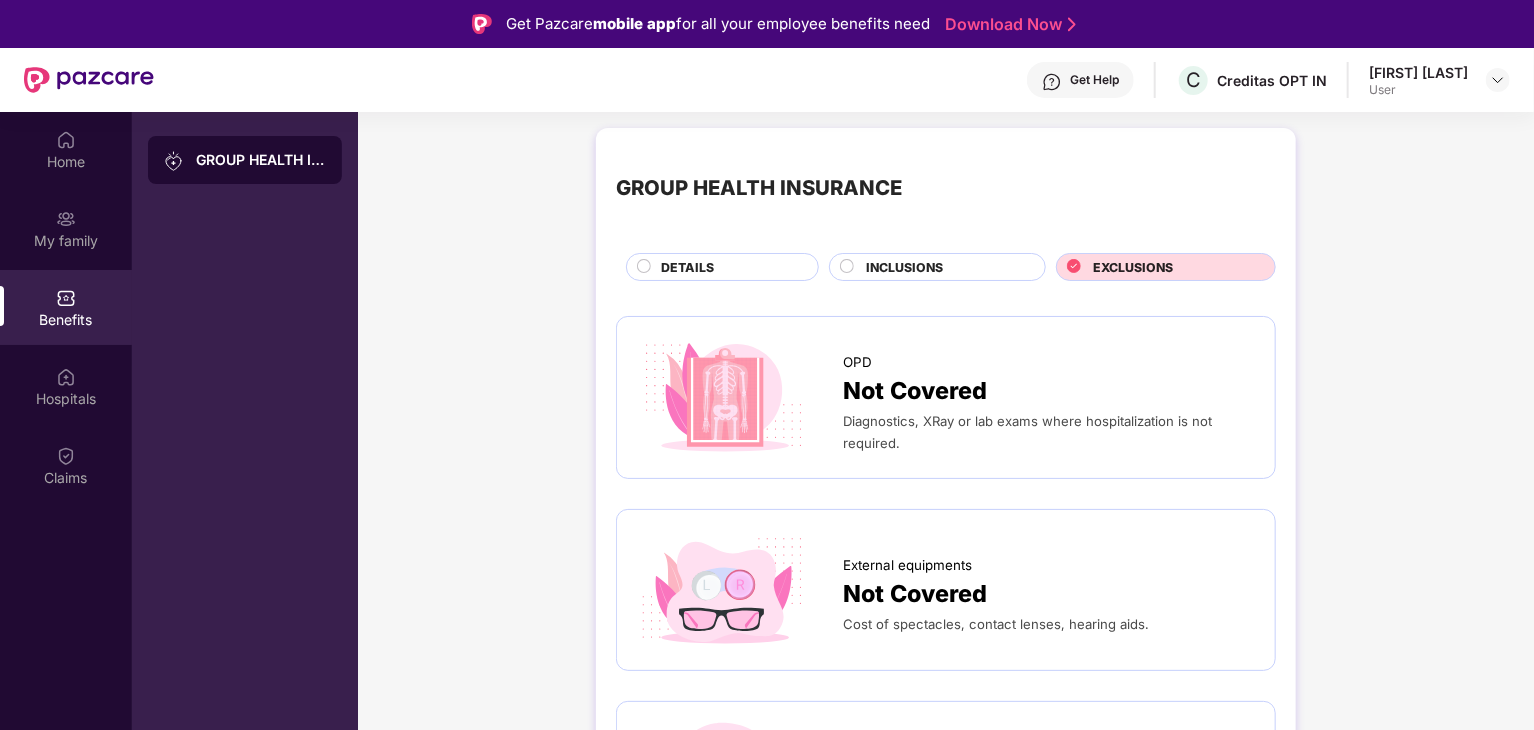 scroll, scrollTop: 0, scrollLeft: 0, axis: both 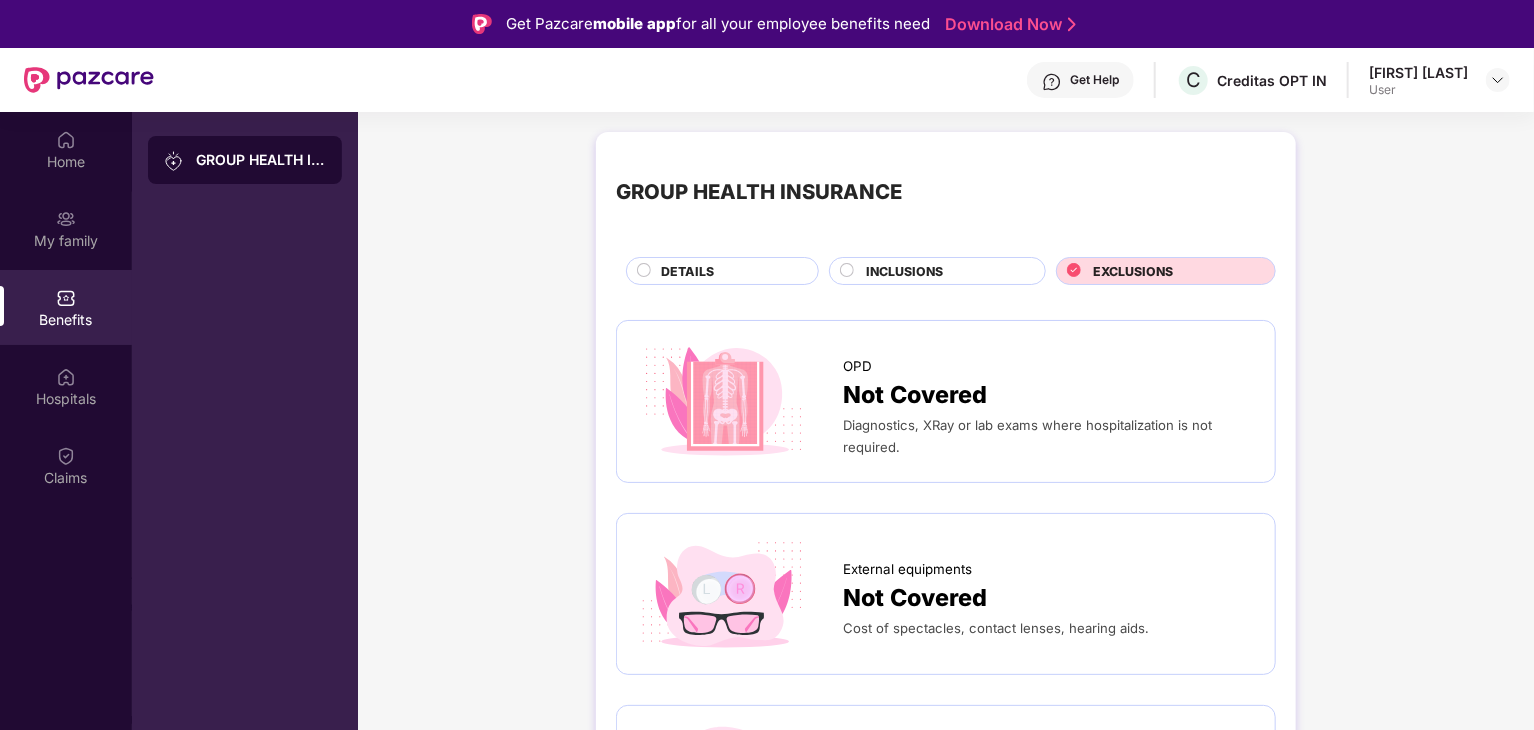 click on "DETAILS" at bounding box center [687, 271] 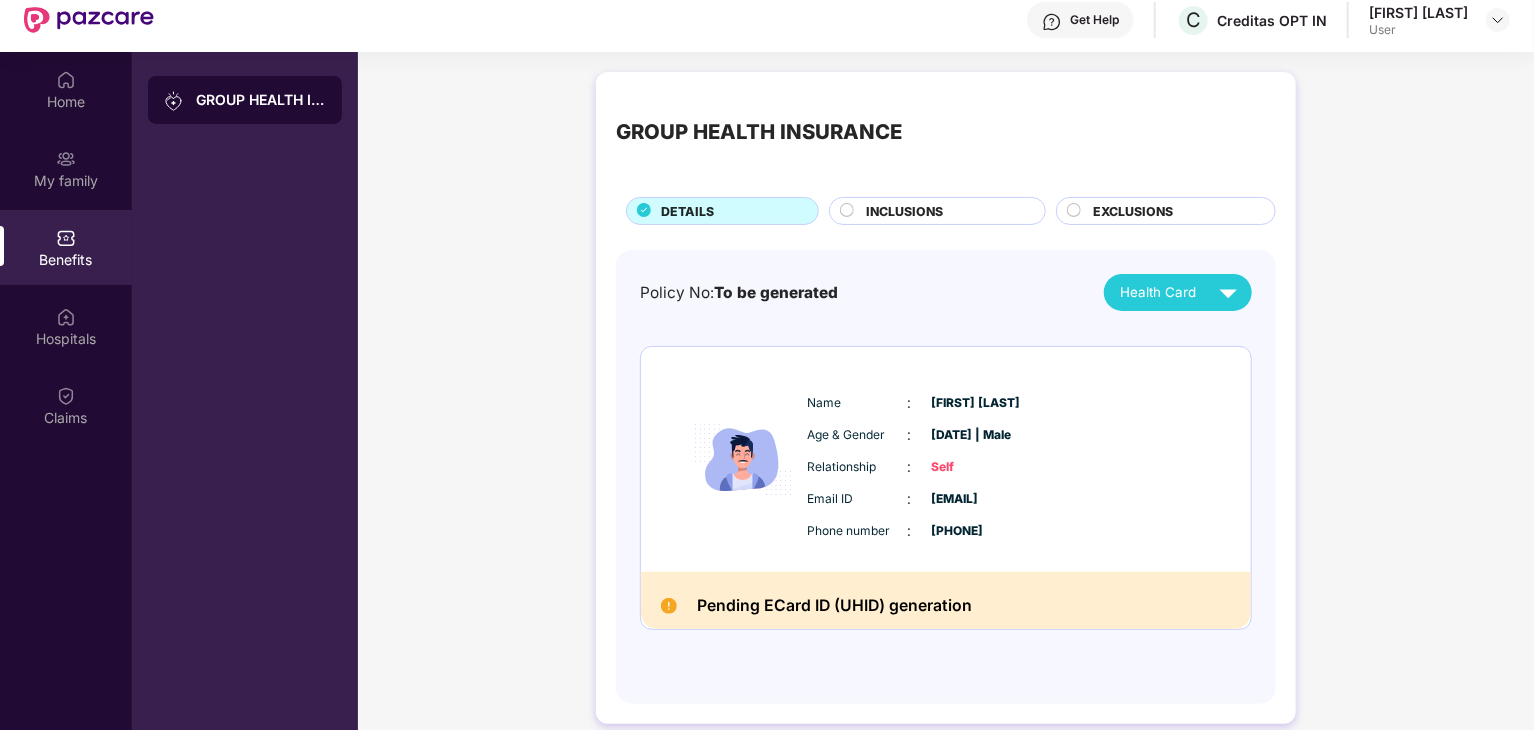 scroll, scrollTop: 12, scrollLeft: 0, axis: vertical 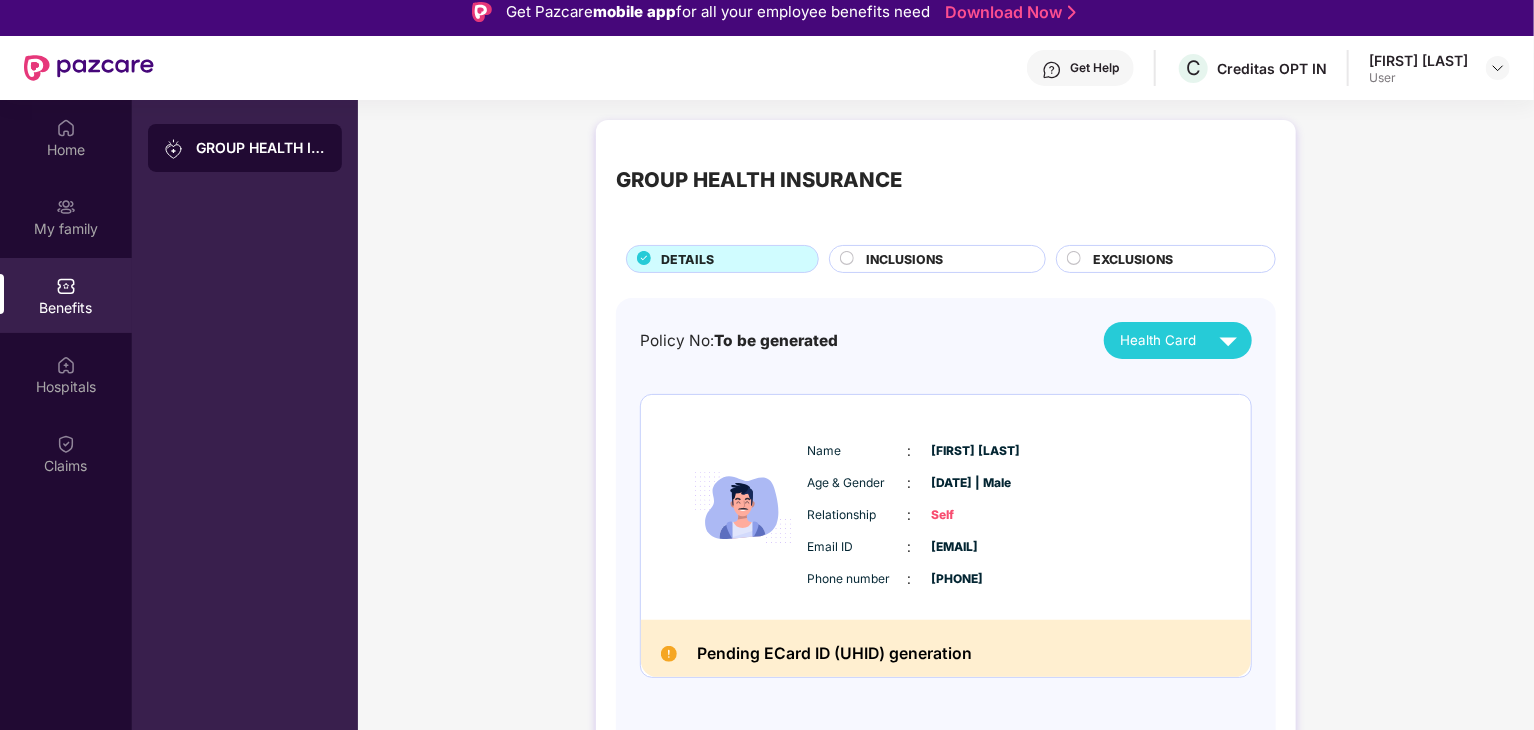 click on "INCLUSIONS" at bounding box center [904, 259] 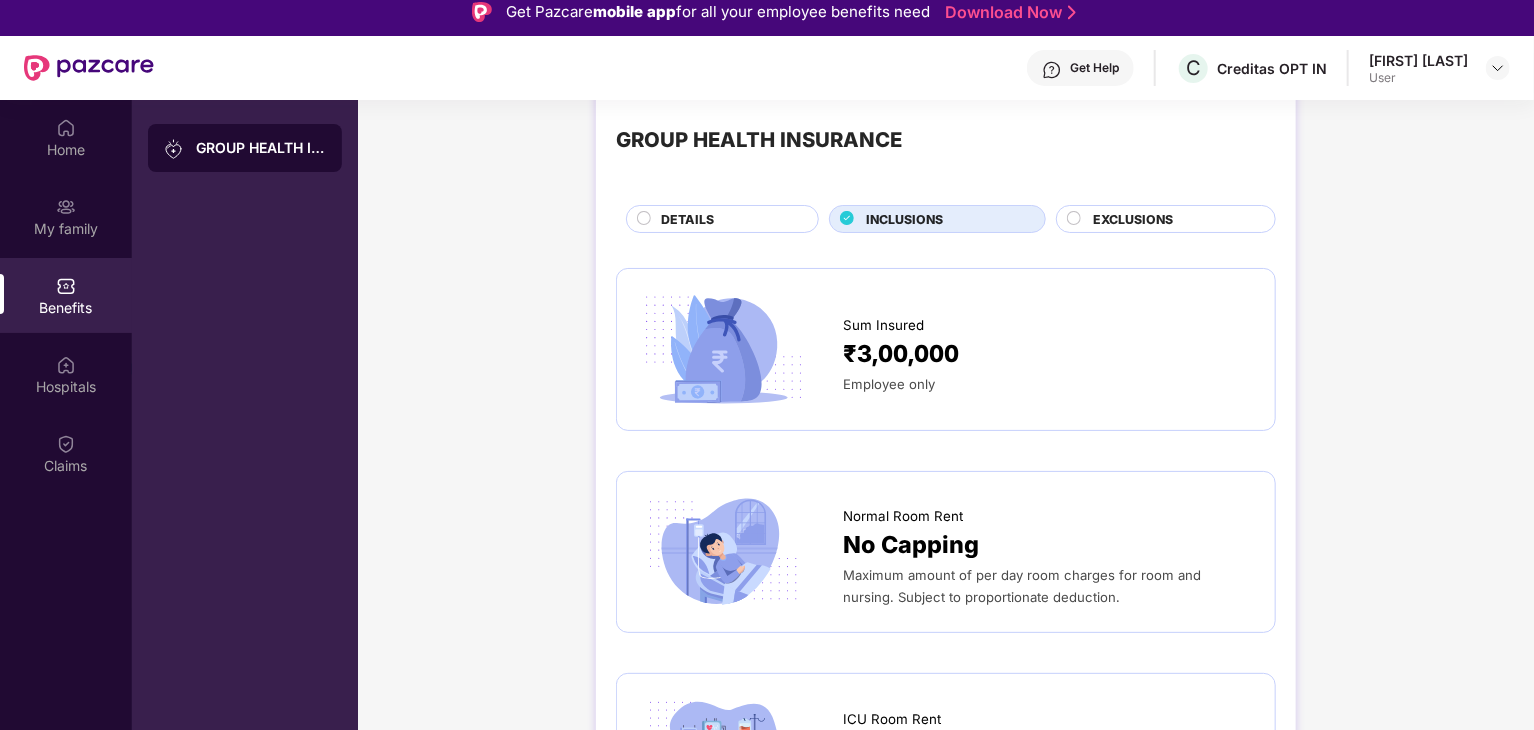 scroll, scrollTop: 100, scrollLeft: 0, axis: vertical 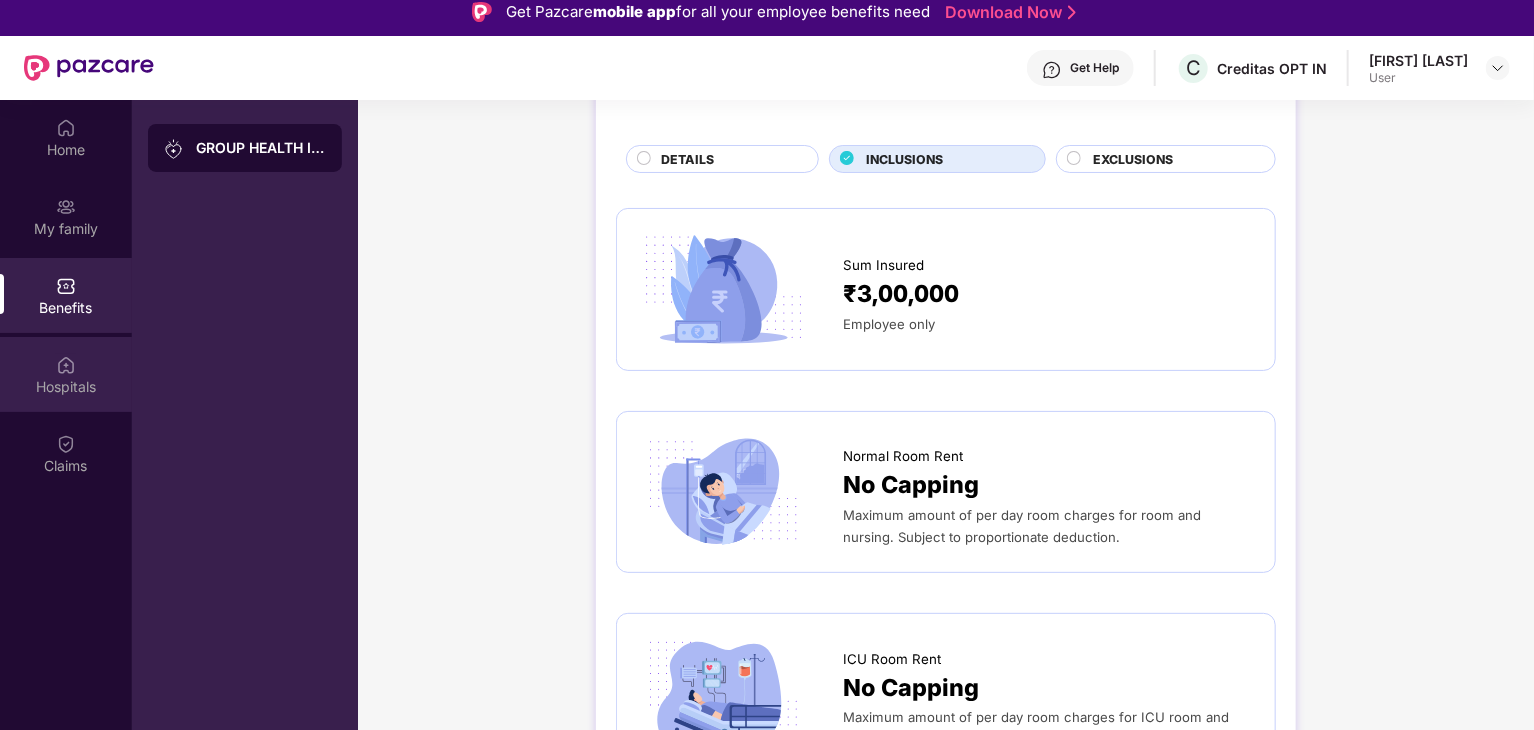 click on "Hospitals" at bounding box center [66, 374] 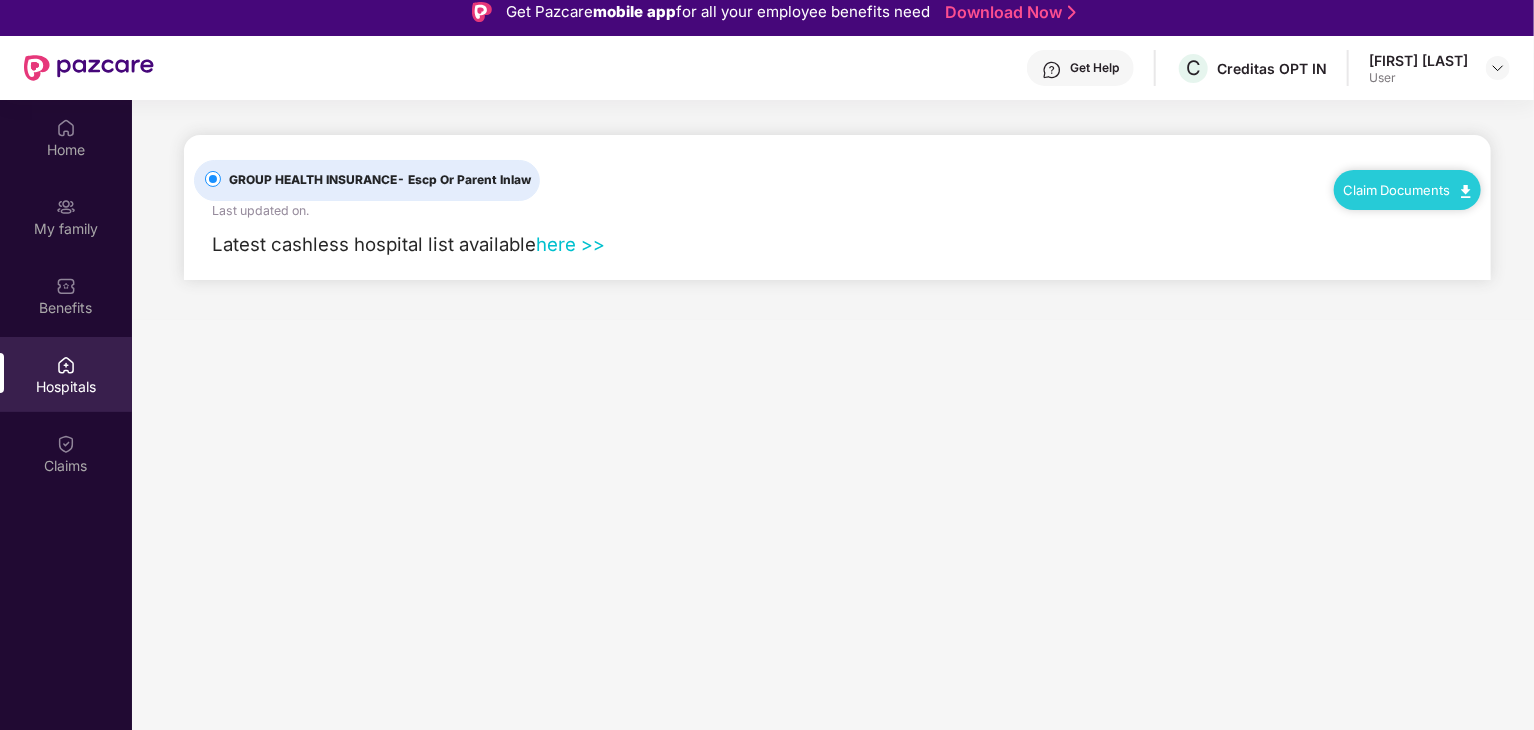 scroll, scrollTop: 0, scrollLeft: 0, axis: both 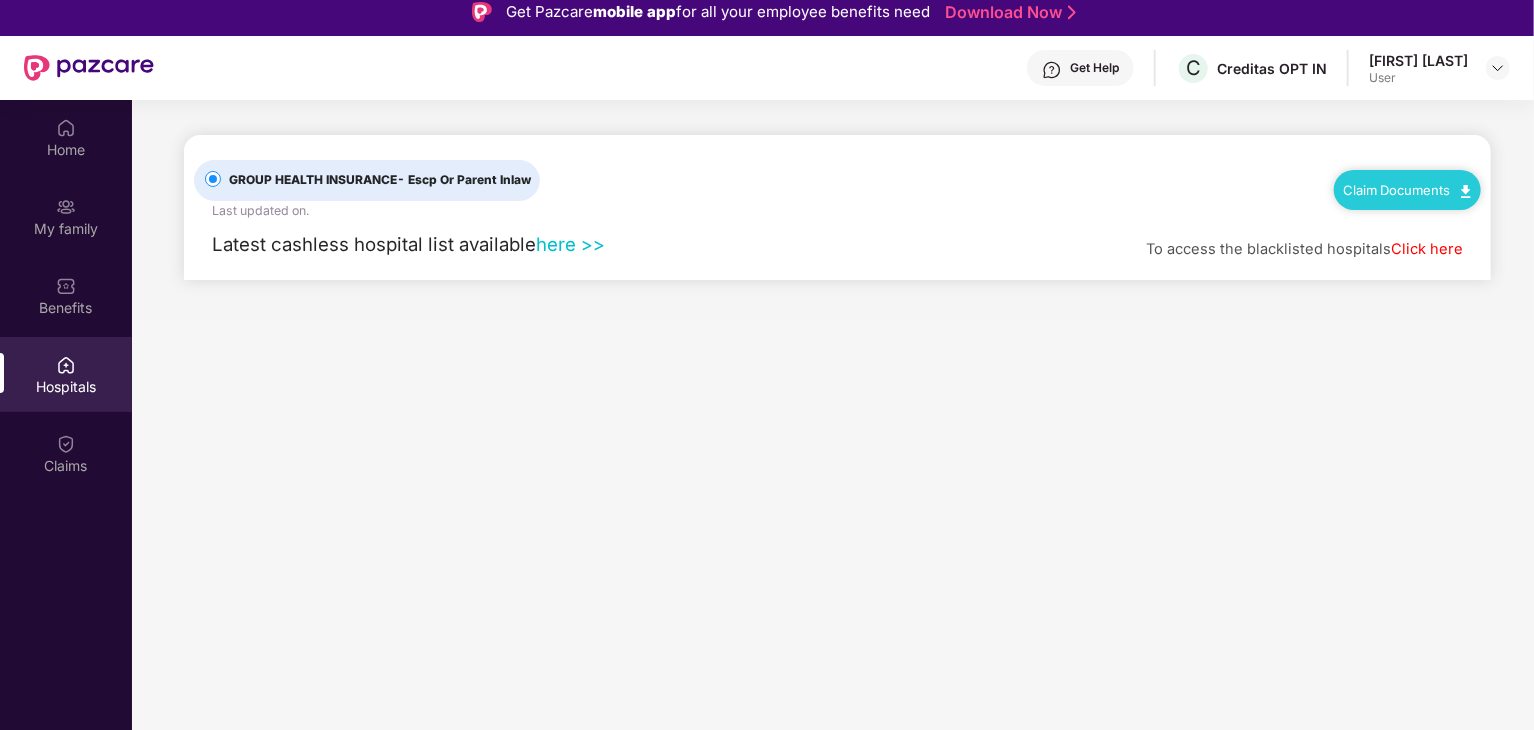 click on "here >>" at bounding box center [570, 244] 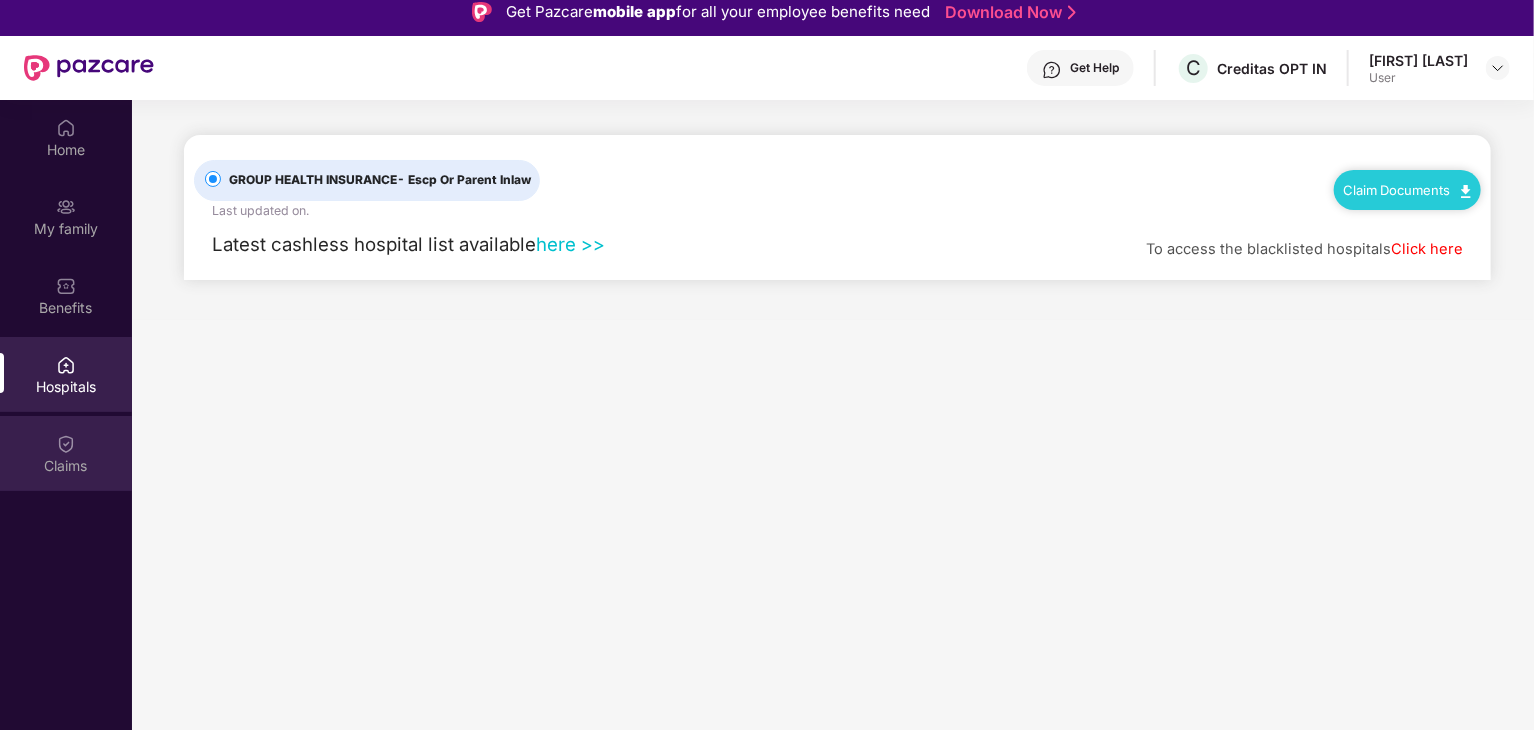 click on "Claims" at bounding box center [66, 466] 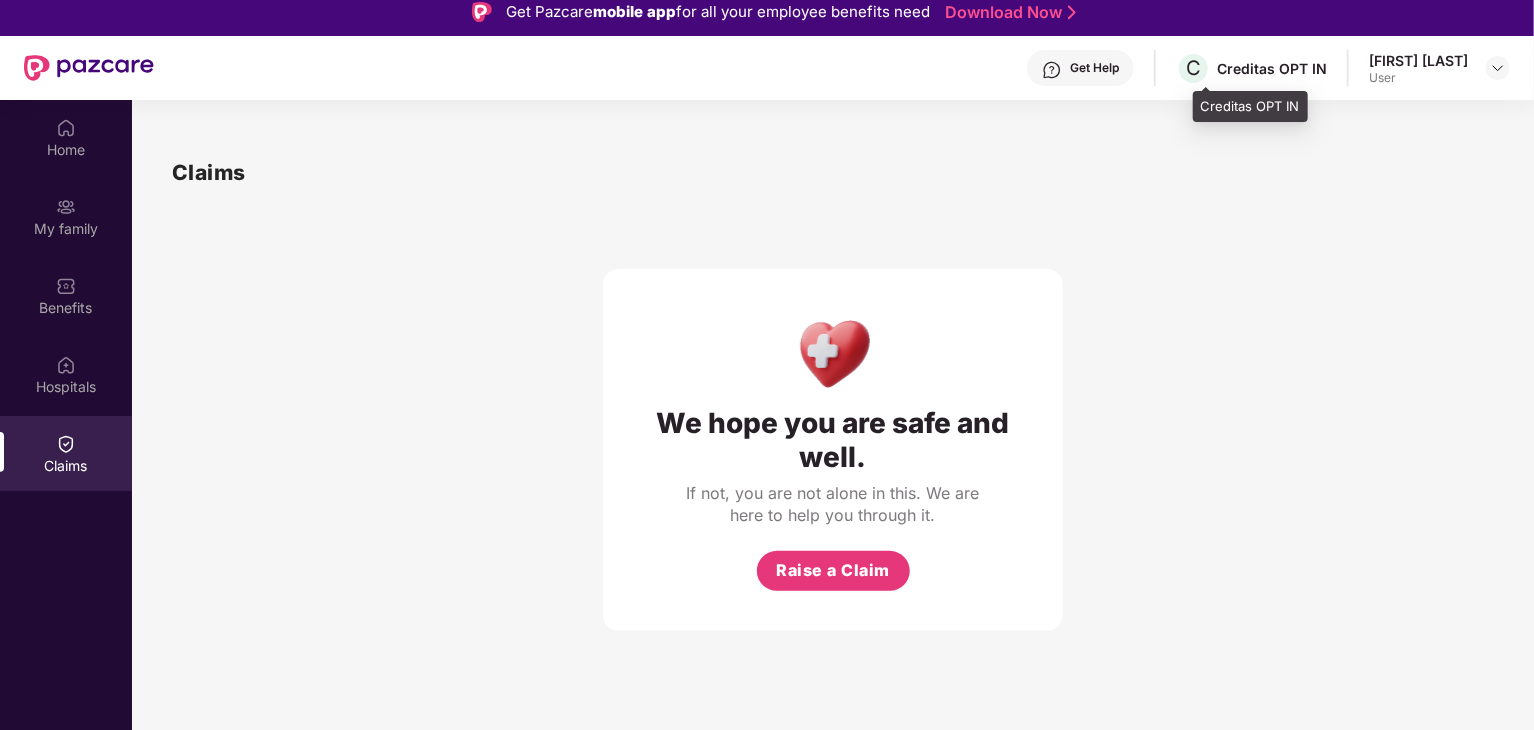 click on "Creditas OPT IN" at bounding box center [1272, 68] 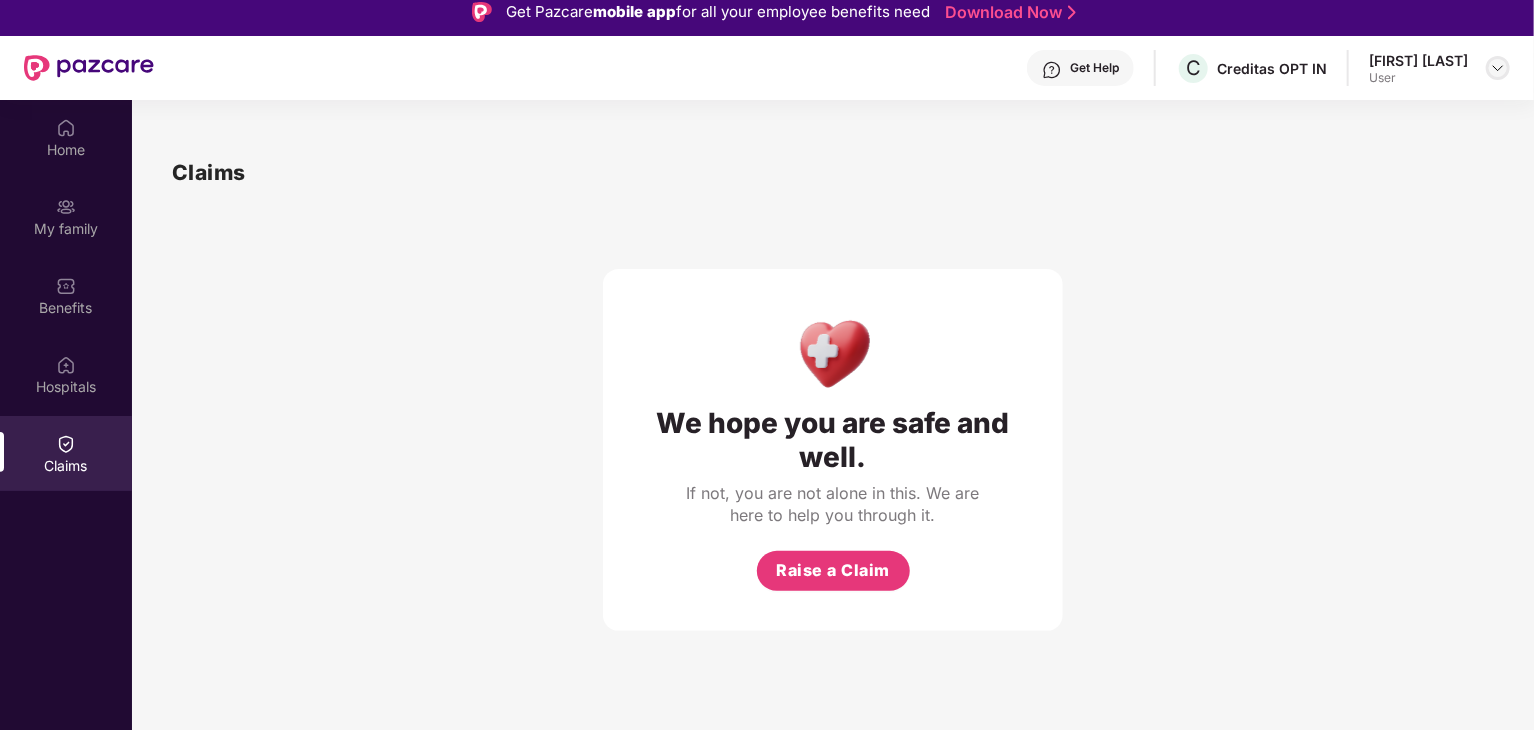 click at bounding box center [1498, 68] 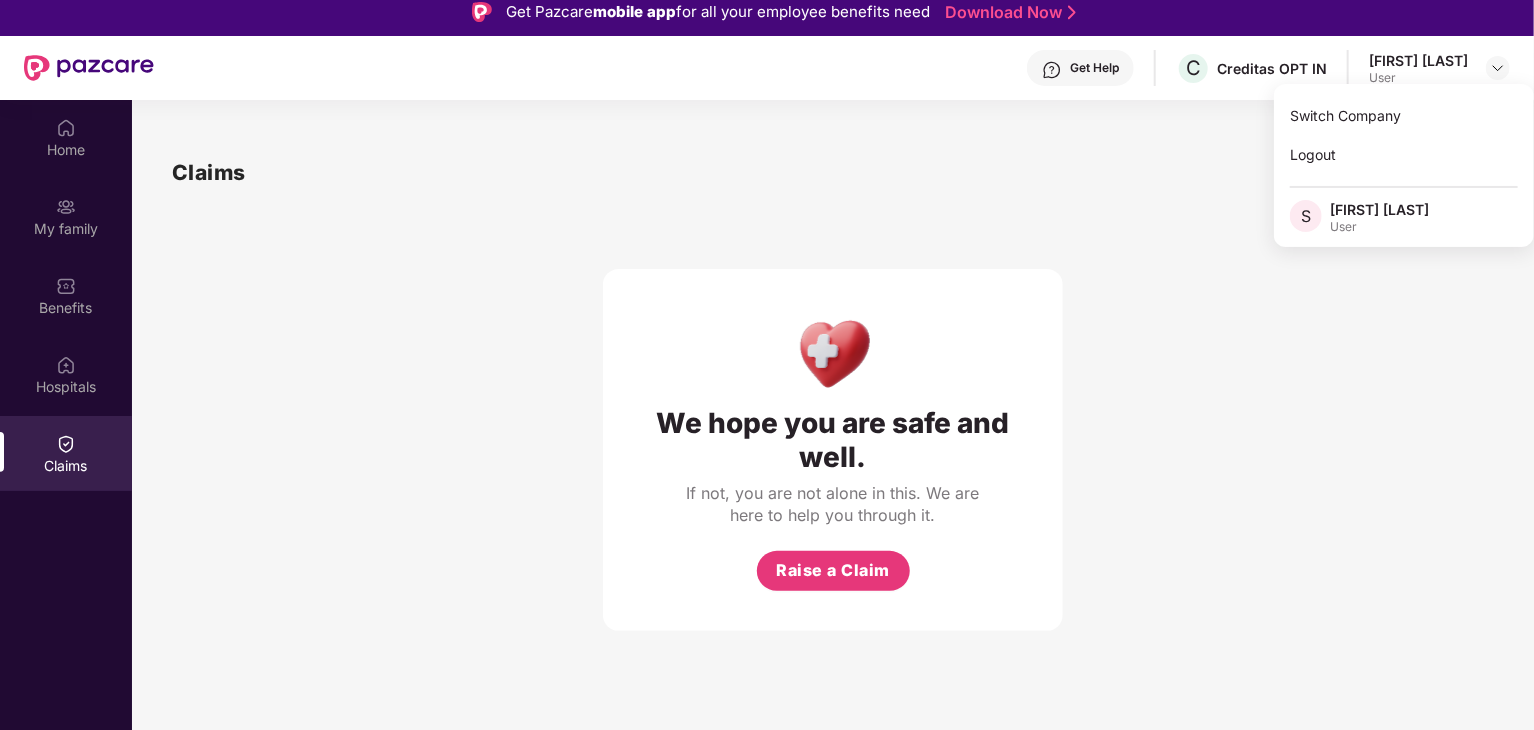 click on "We hope you are safe and well. If not, you are not alone in this. We are here to help you through it. Raise a Claim" at bounding box center [833, 410] 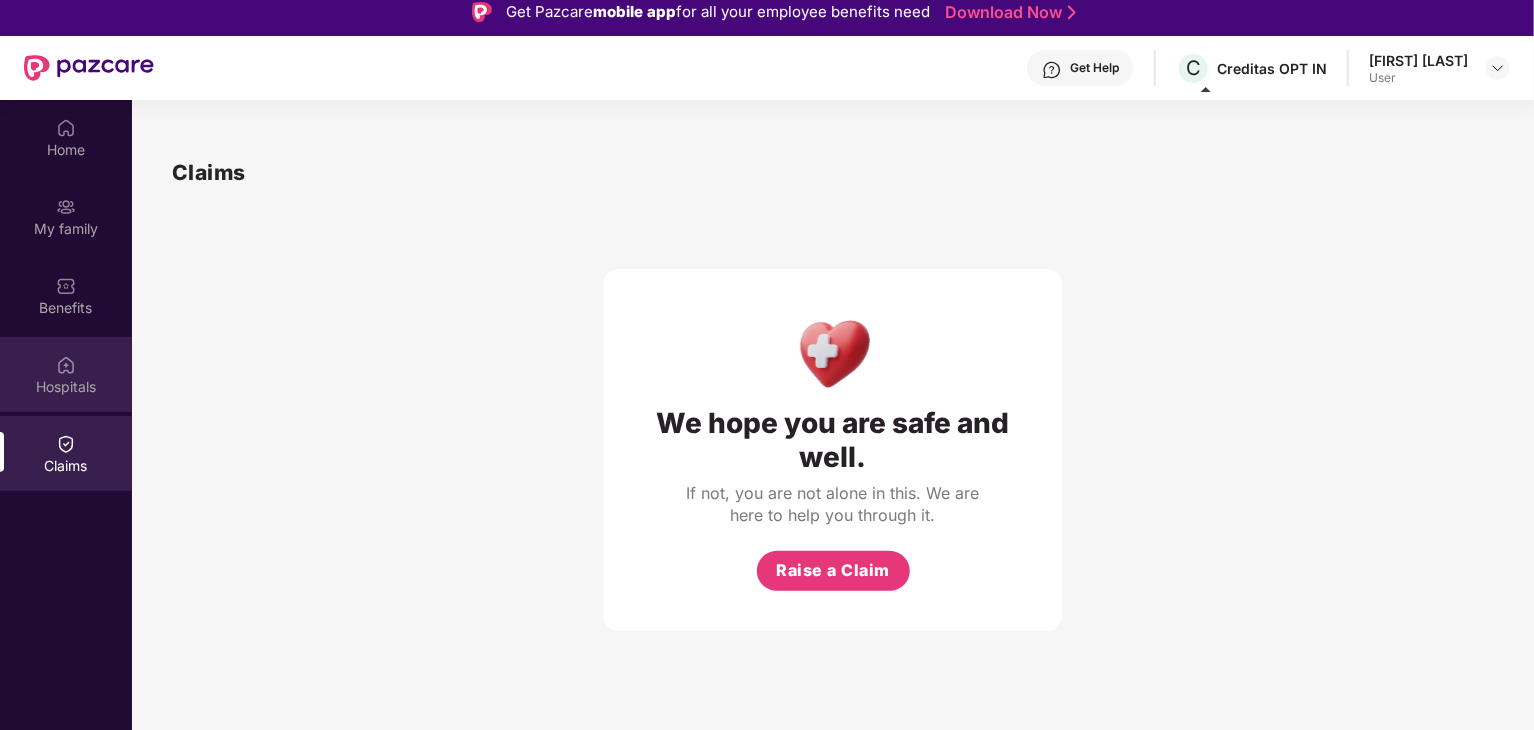 click on "Hospitals" at bounding box center (66, 374) 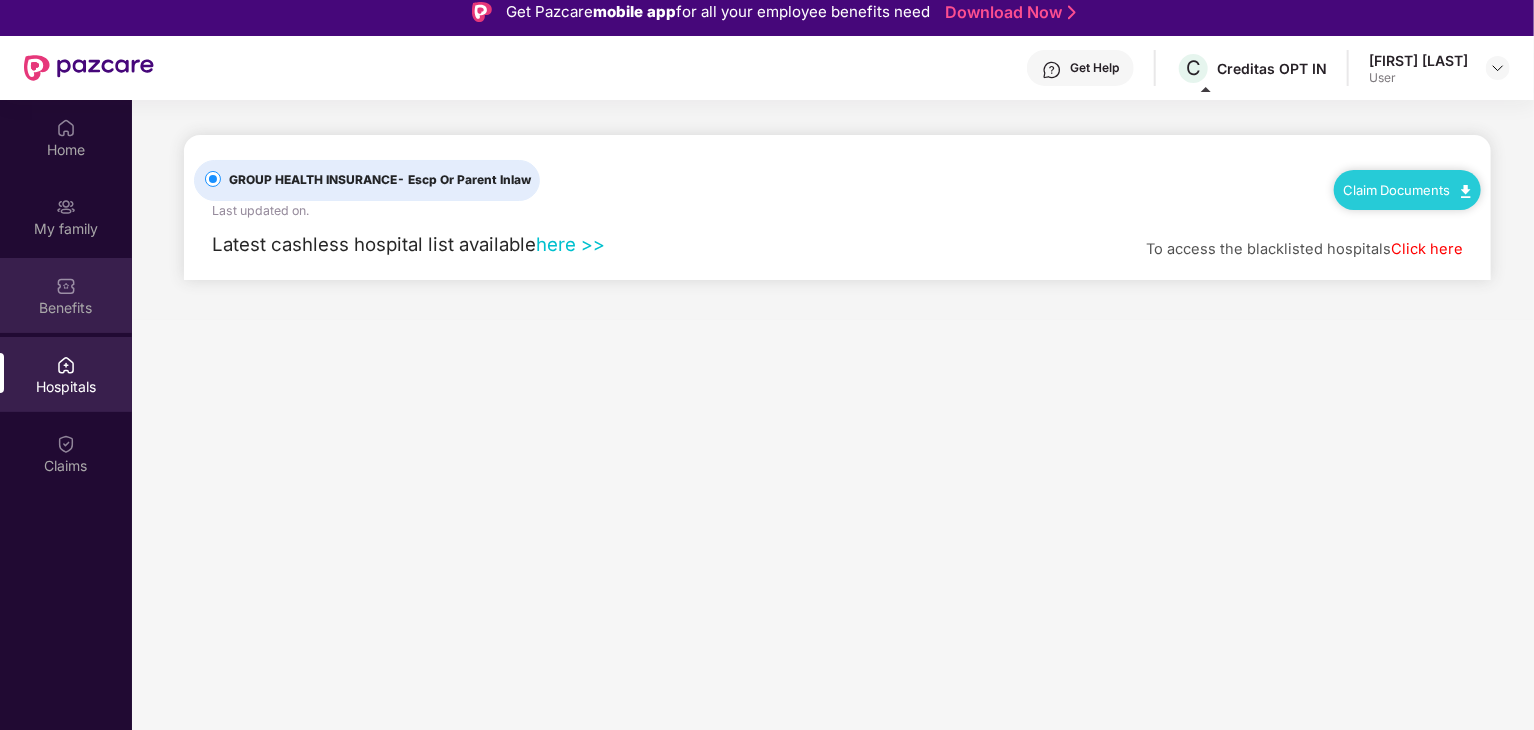 click on "Benefits" at bounding box center [66, 308] 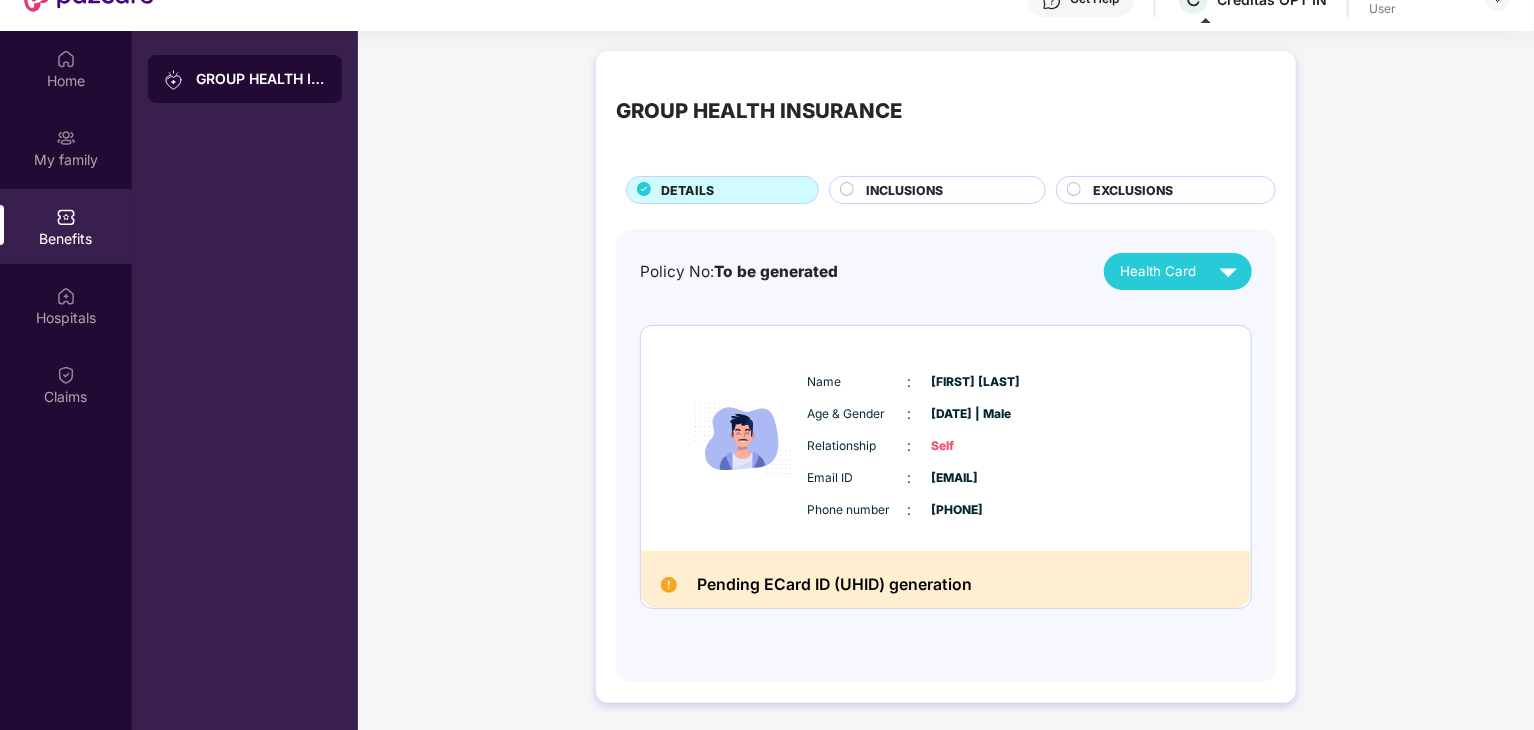 scroll, scrollTop: 112, scrollLeft: 0, axis: vertical 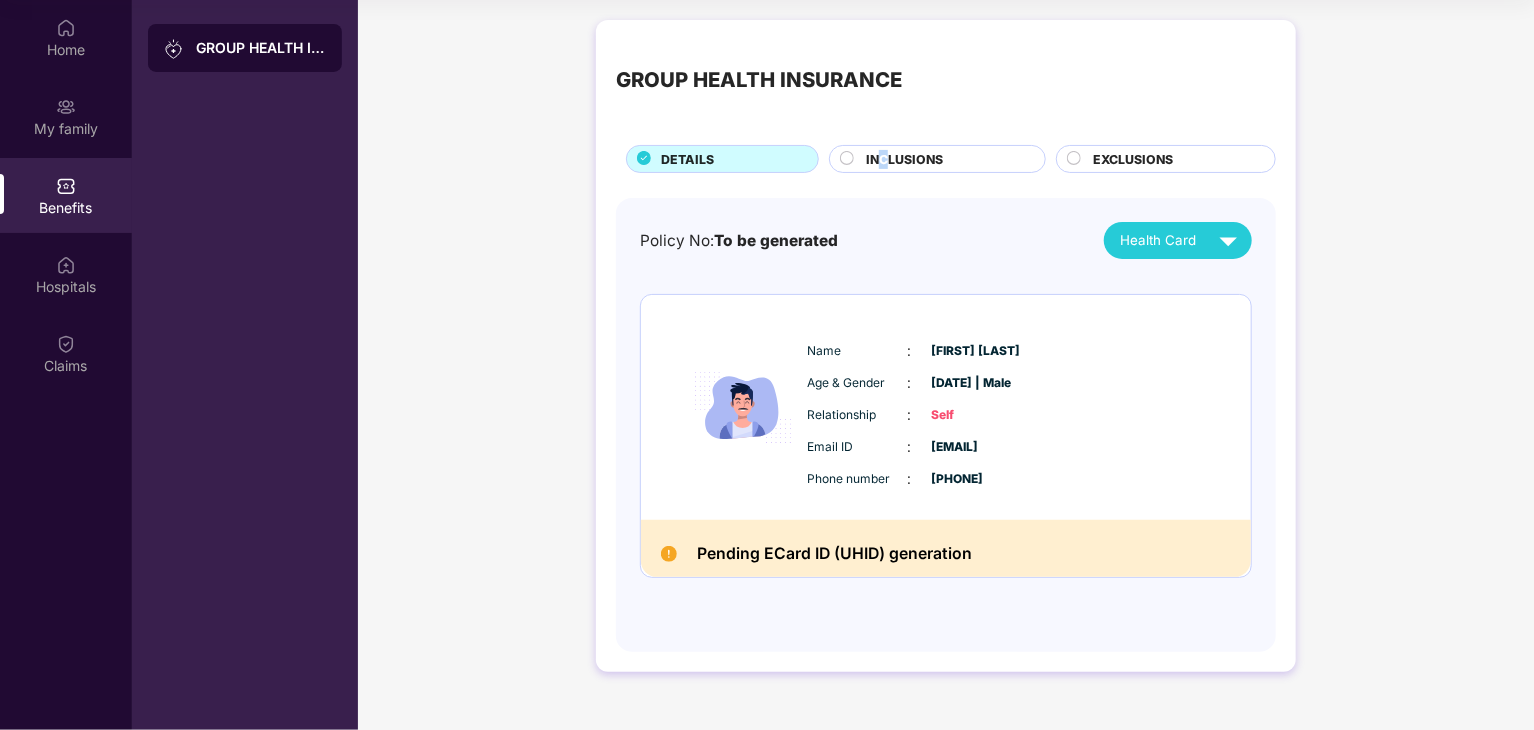 click on "INCLUSIONS" at bounding box center [904, 159] 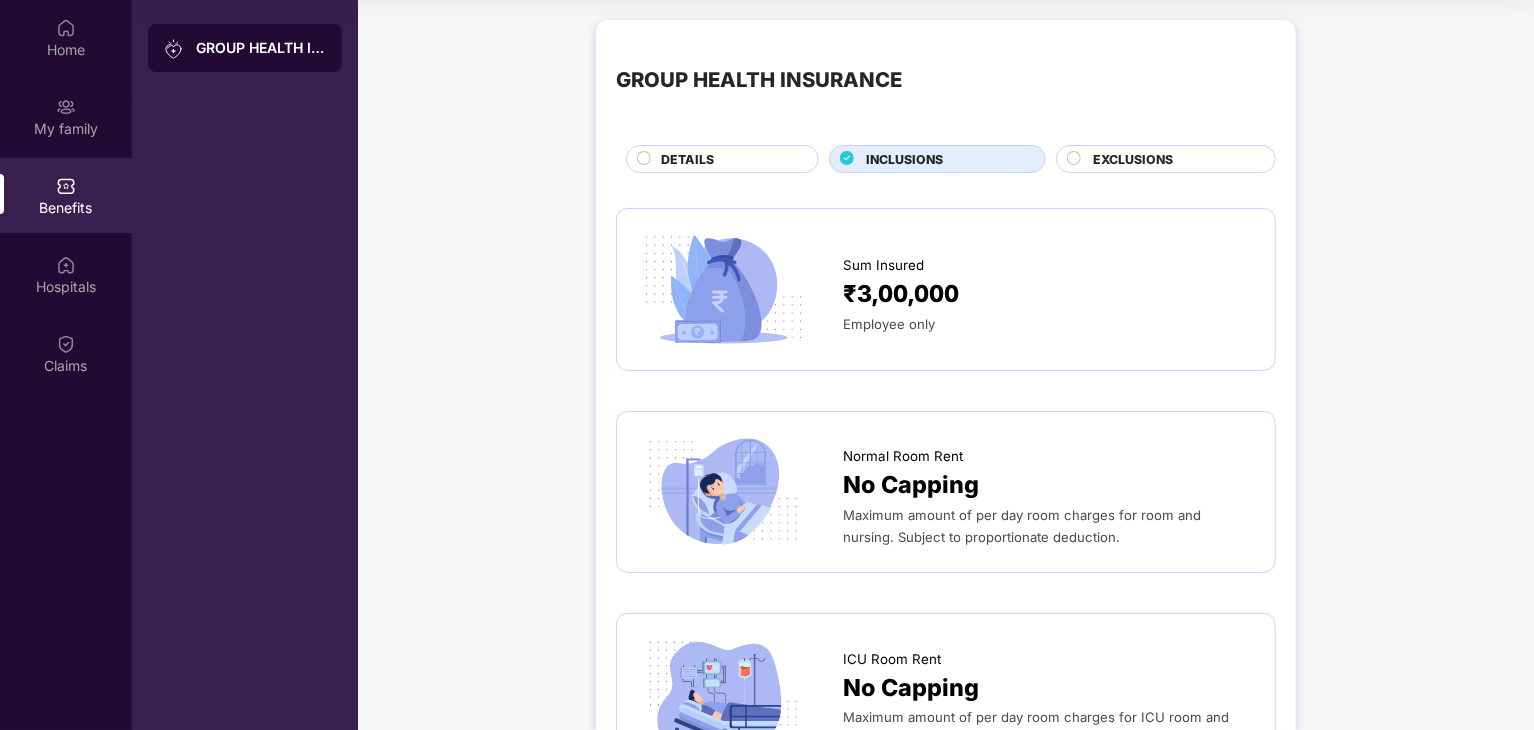 click on "Sum Insured" at bounding box center [1049, 260] 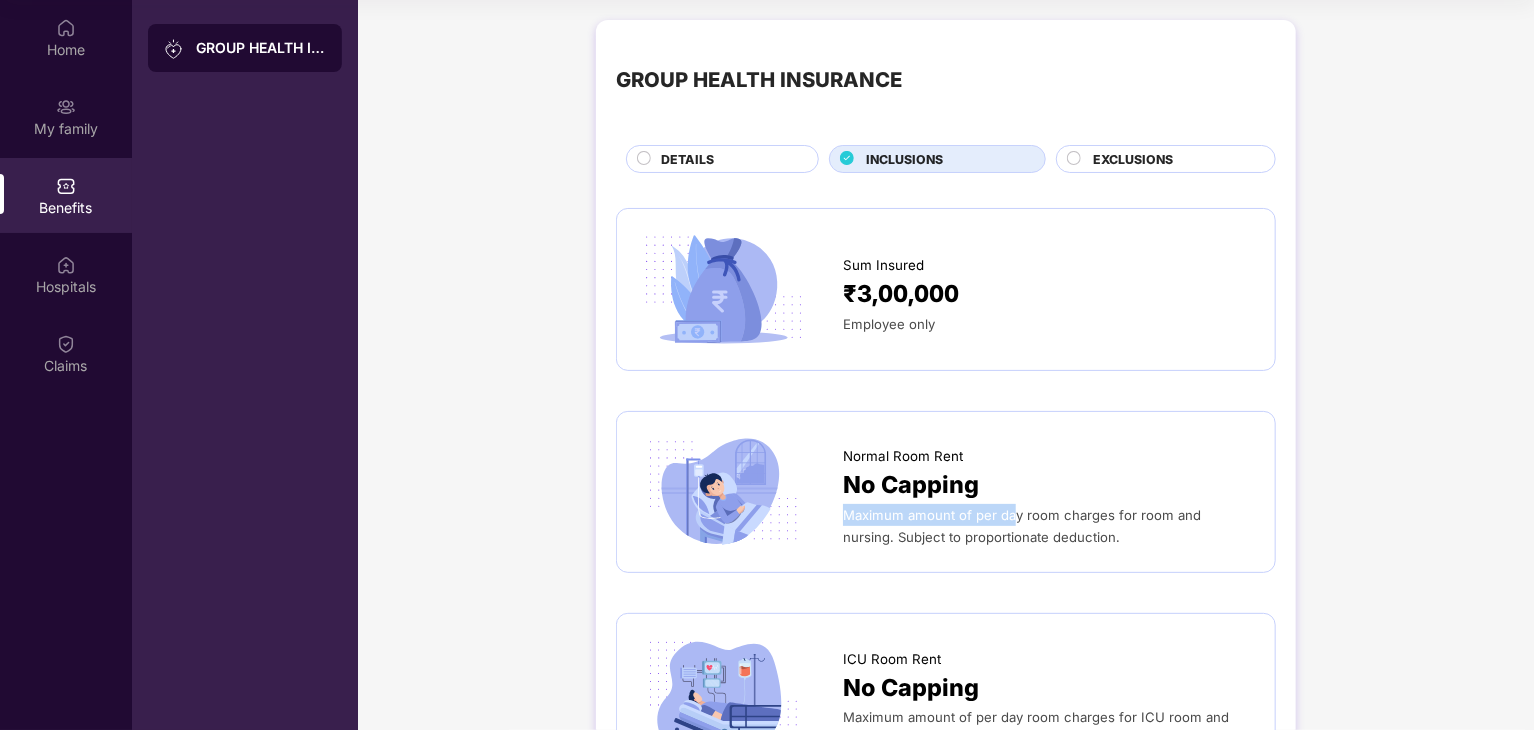drag, startPoint x: 992, startPoint y: 475, endPoint x: 1028, endPoint y: 521, distance: 58.412327 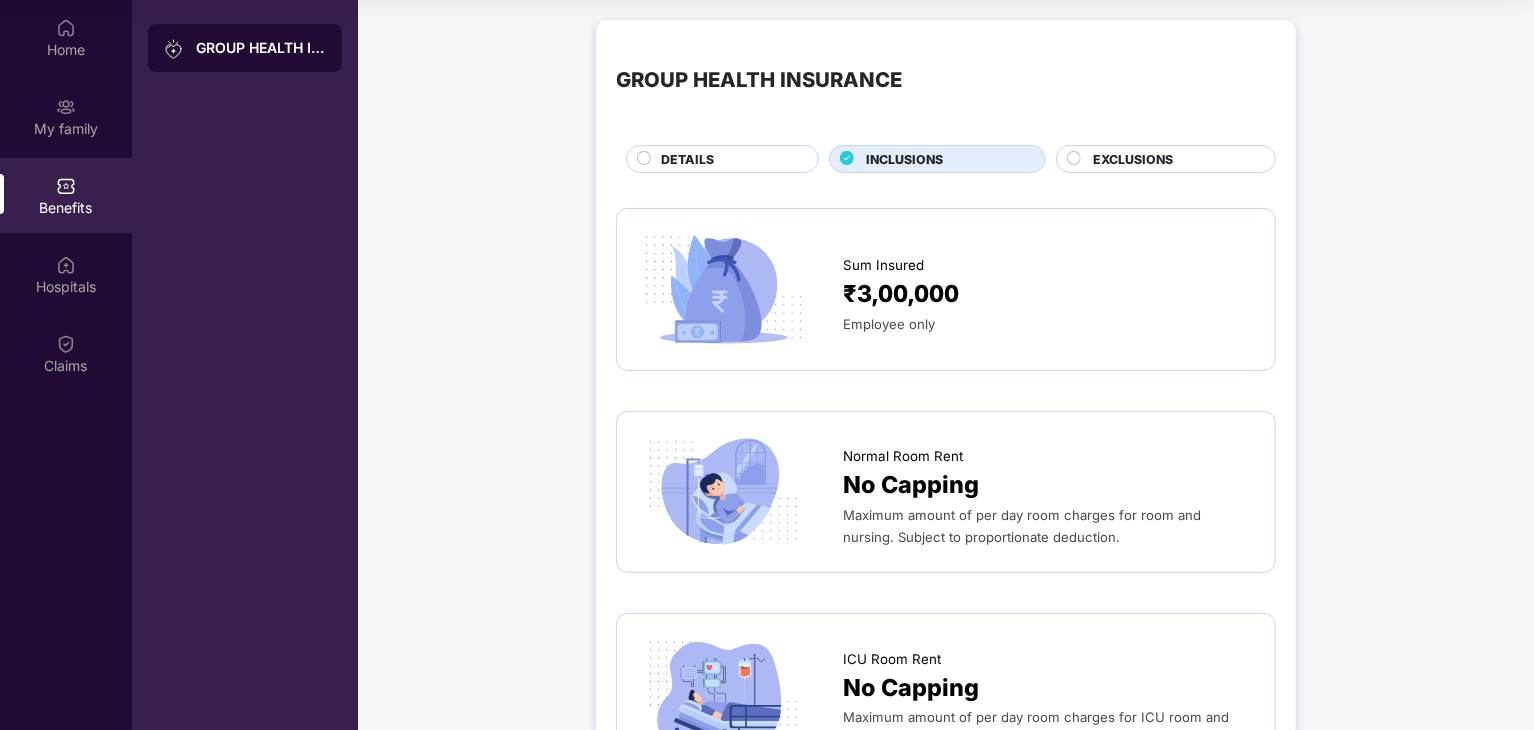 click on "Sum Insured" at bounding box center [883, 265] 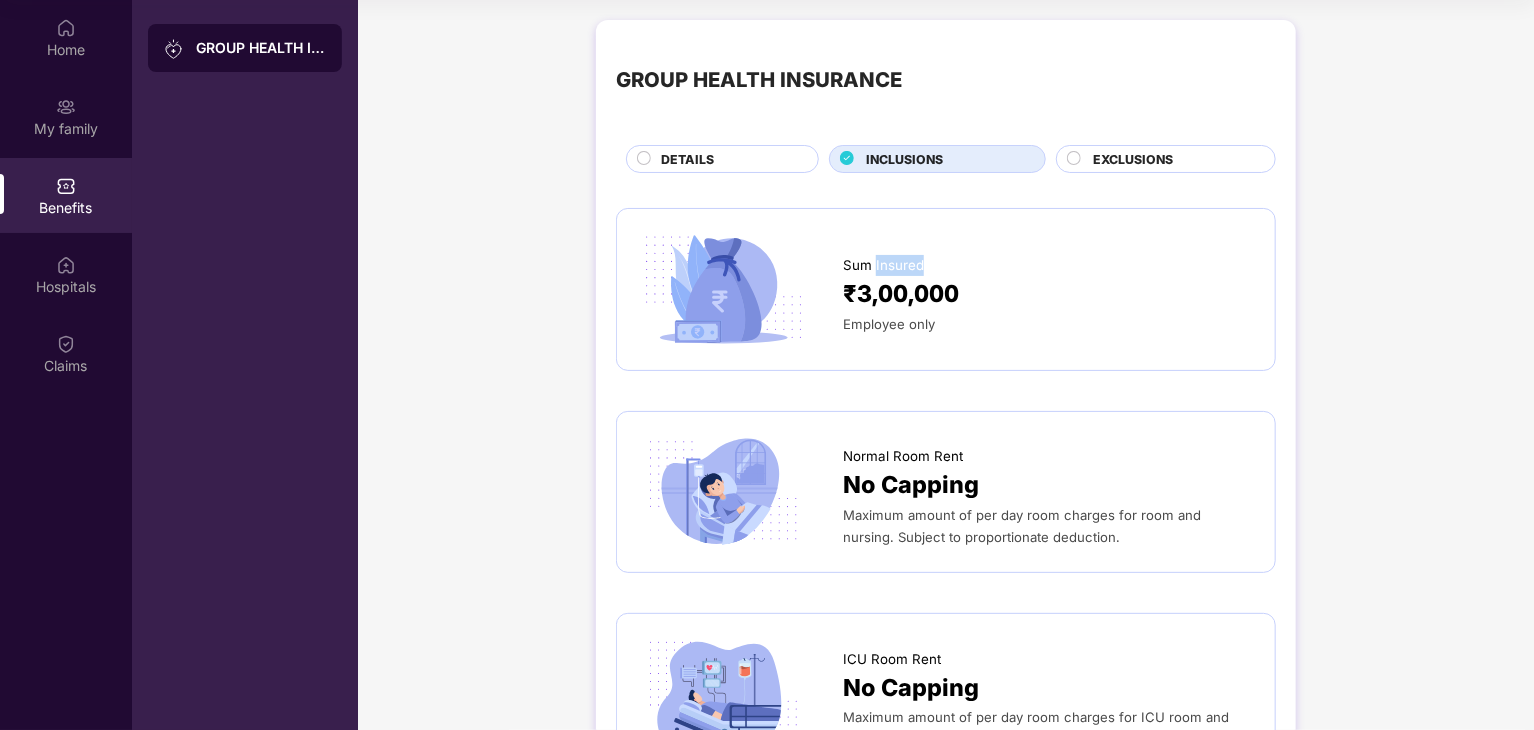 click on "Sum Insured" at bounding box center [883, 265] 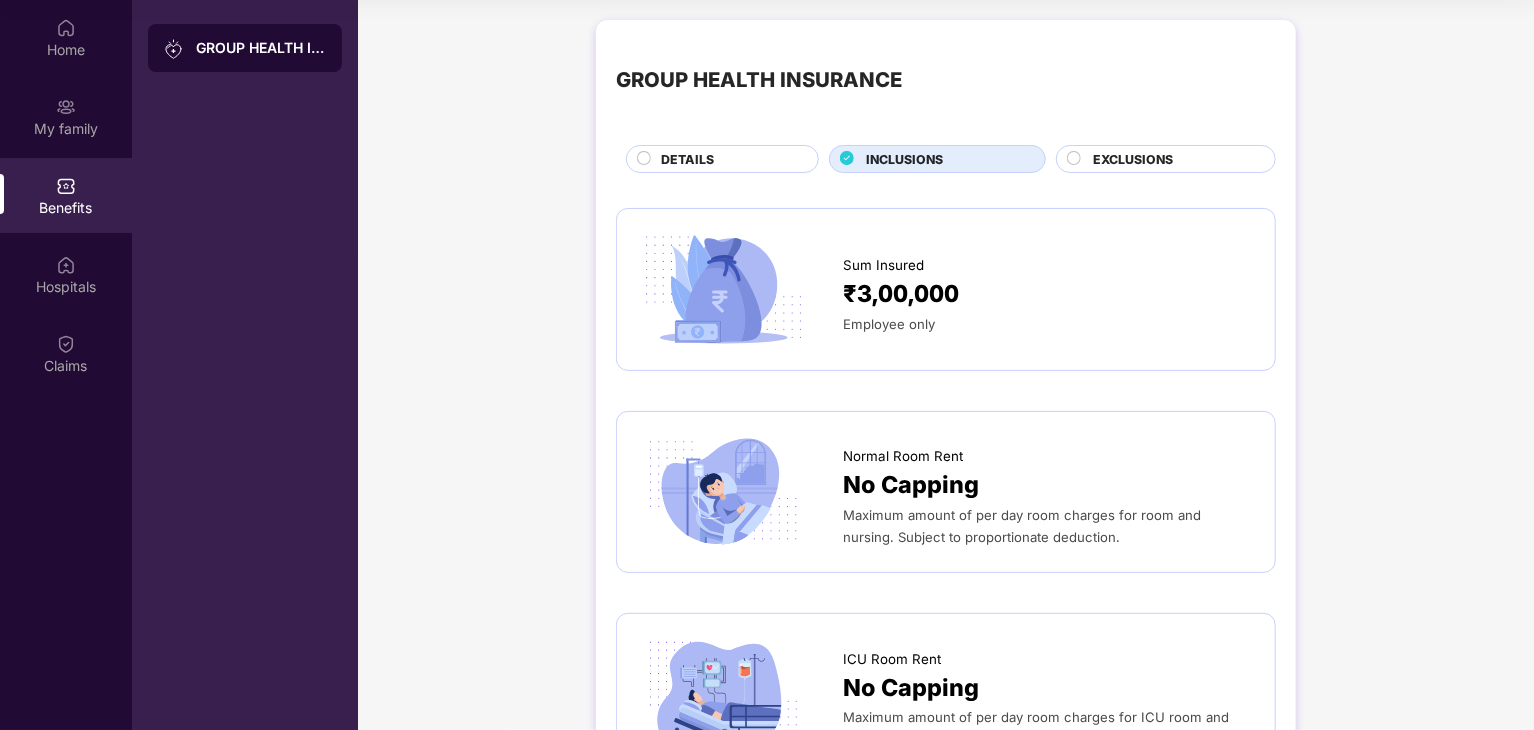 click on "EXCLUSIONS" at bounding box center [1133, 159] 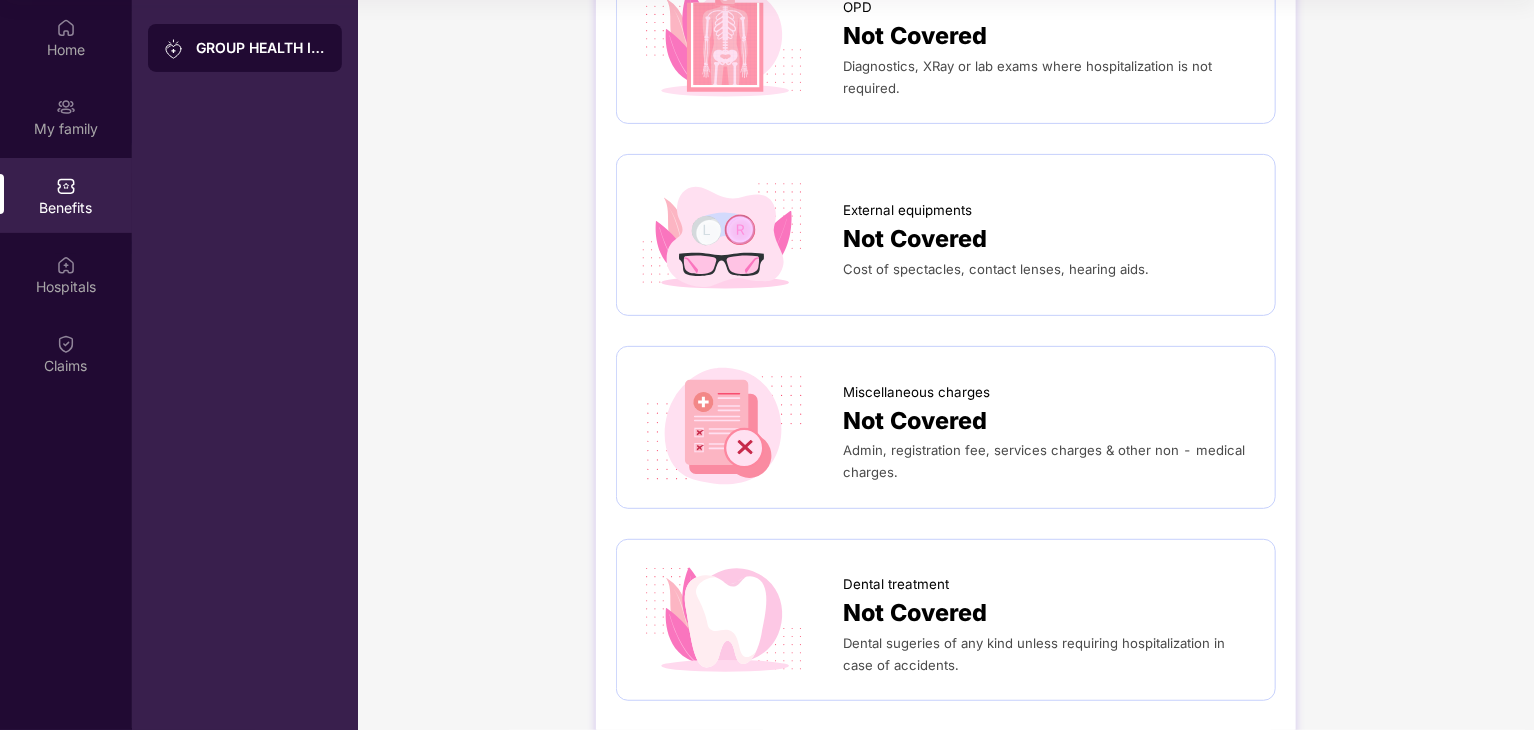 scroll, scrollTop: 0, scrollLeft: 0, axis: both 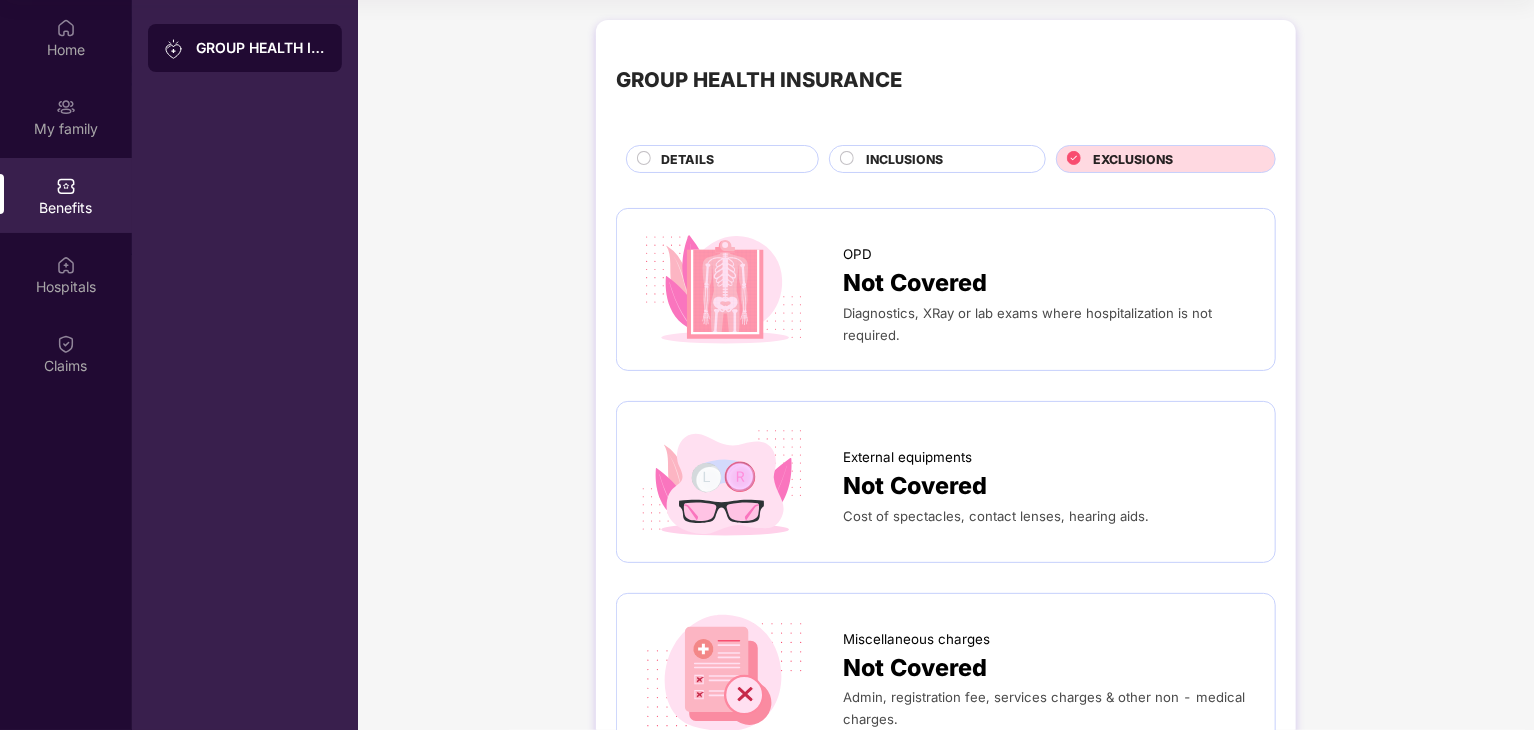 click on "DETAILS" at bounding box center (729, 161) 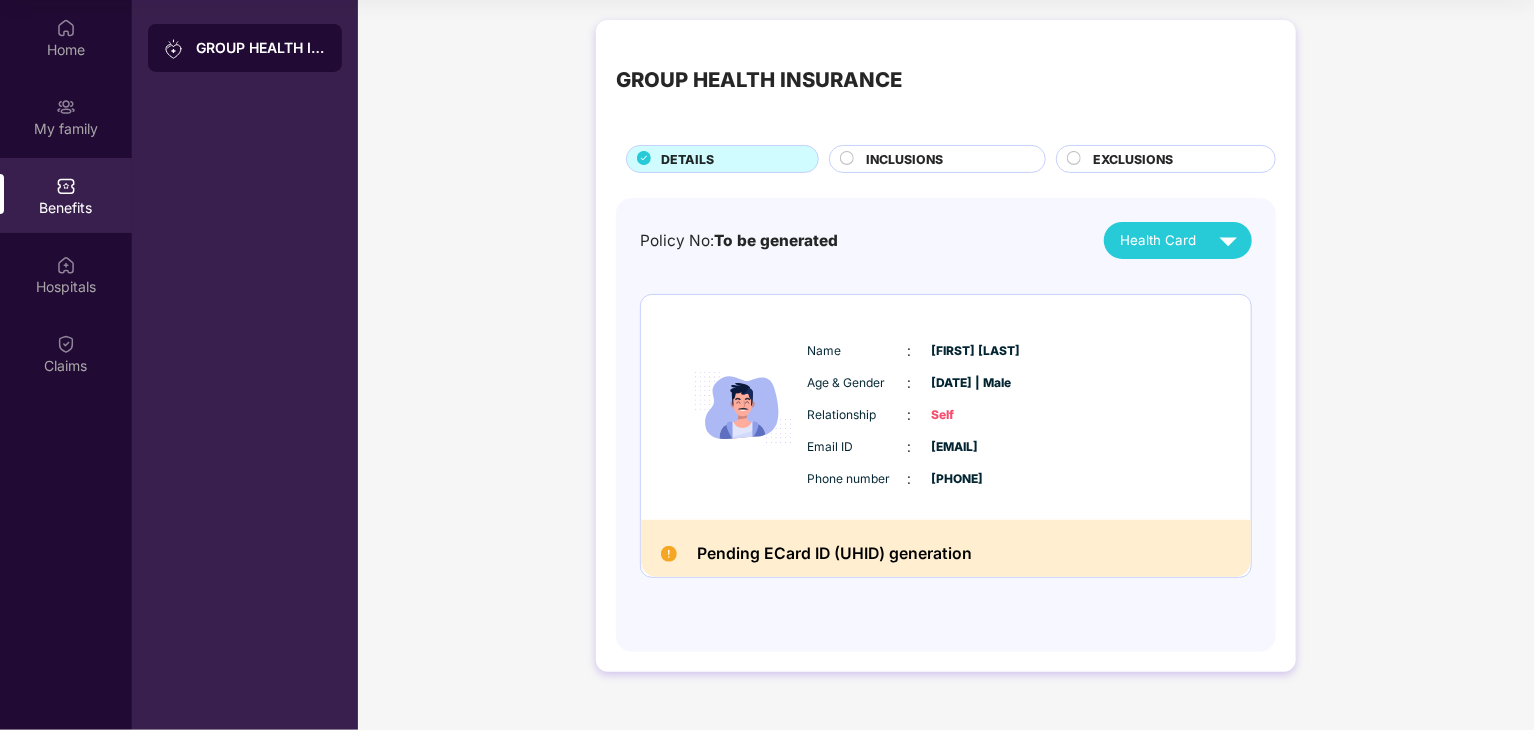 click on "GROUP HEALTH INSURANCE DETAILS INCLUSIONS EXCLUSIONS Policy No: To be generated Health Card Name : [FIRST] [LAST] Age & Gender : [DATE] | Male Relationship : Self Email ID : [EMAIL] Phone number : [PHONE] Pending ECard ID (UHID) generation" at bounding box center [946, 356] 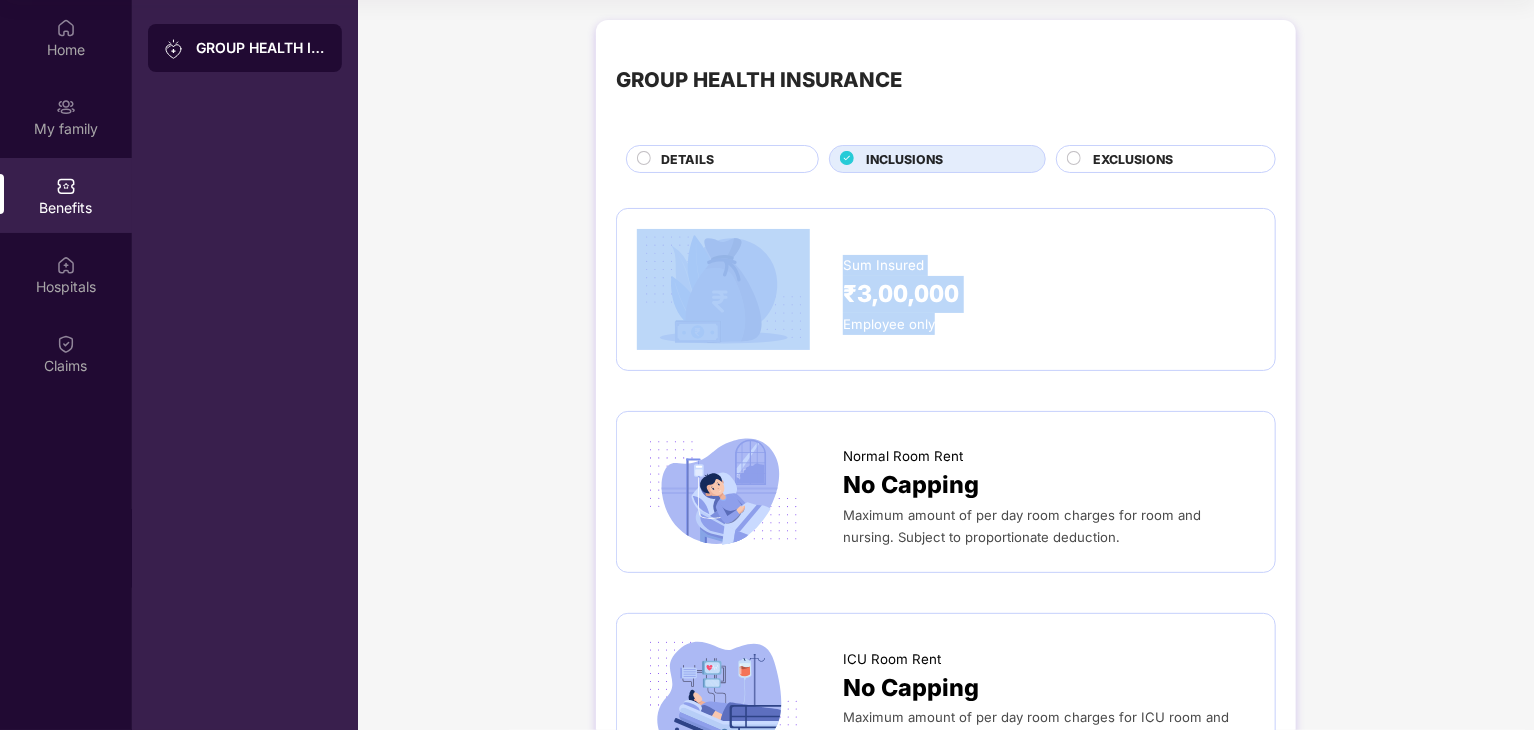 drag, startPoint x: 833, startPoint y: 257, endPoint x: 975, endPoint y: 325, distance: 157.44205 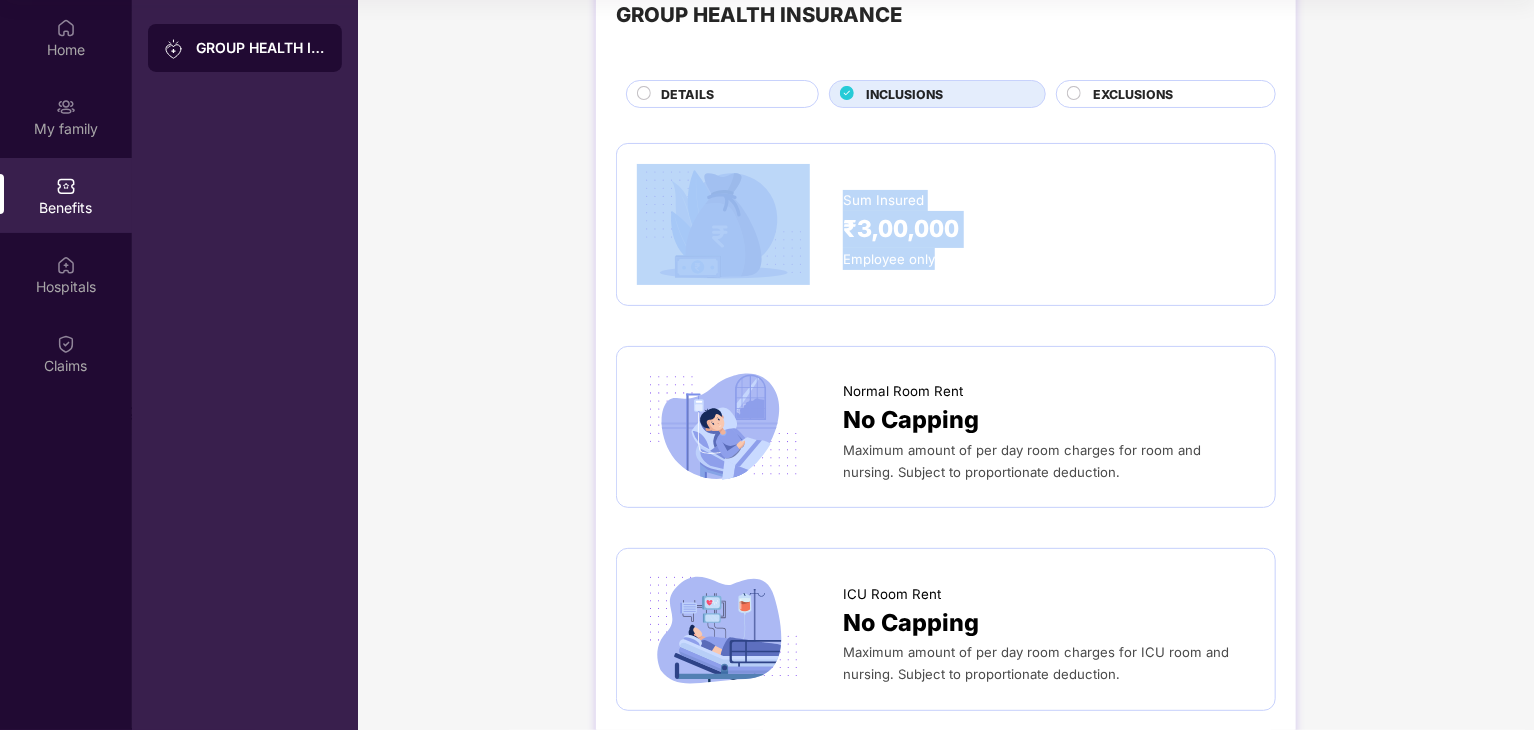 scroll, scrollTop: 100, scrollLeft: 0, axis: vertical 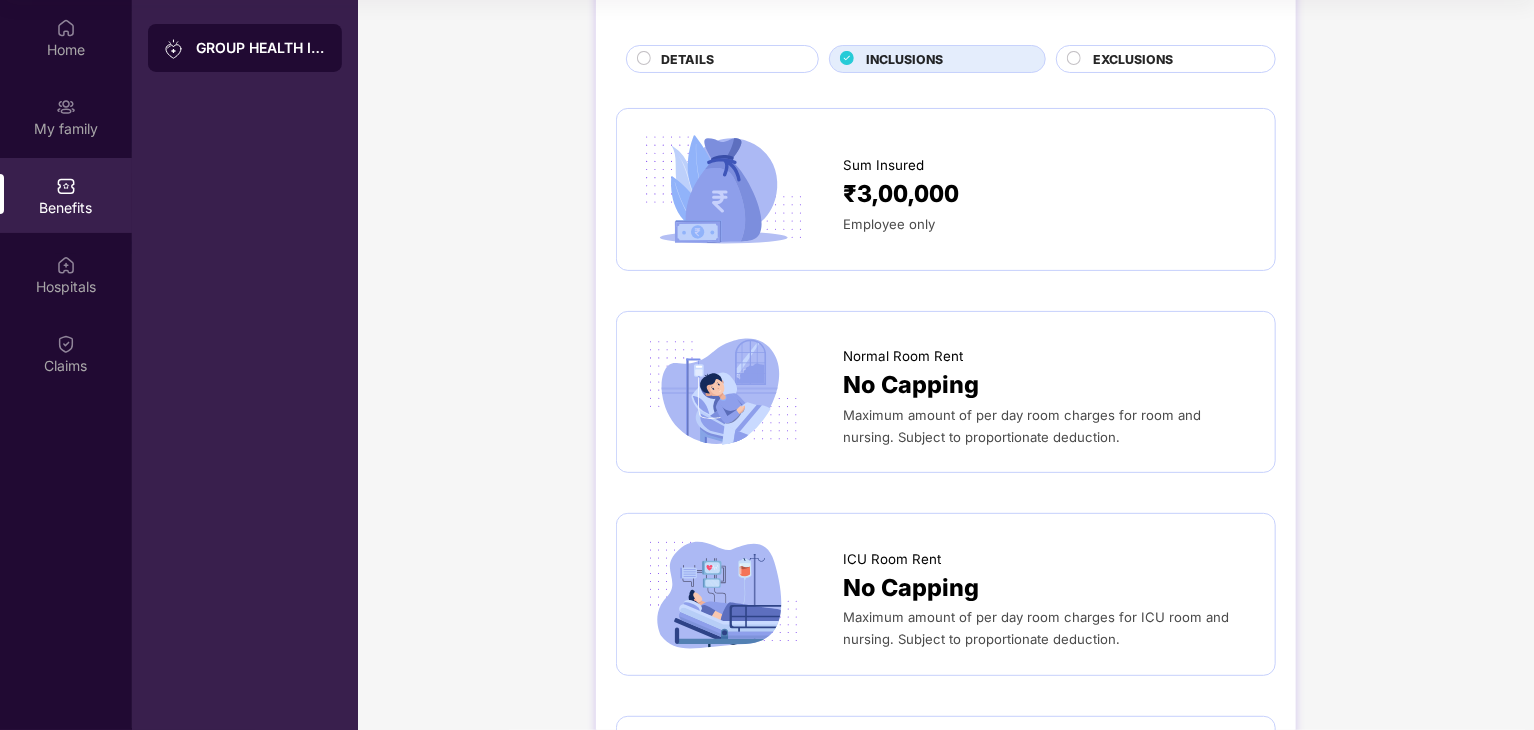 click on "Maximum amount of per day room charges for room and nursing. Subject to proportionate deduction." at bounding box center [1049, 426] 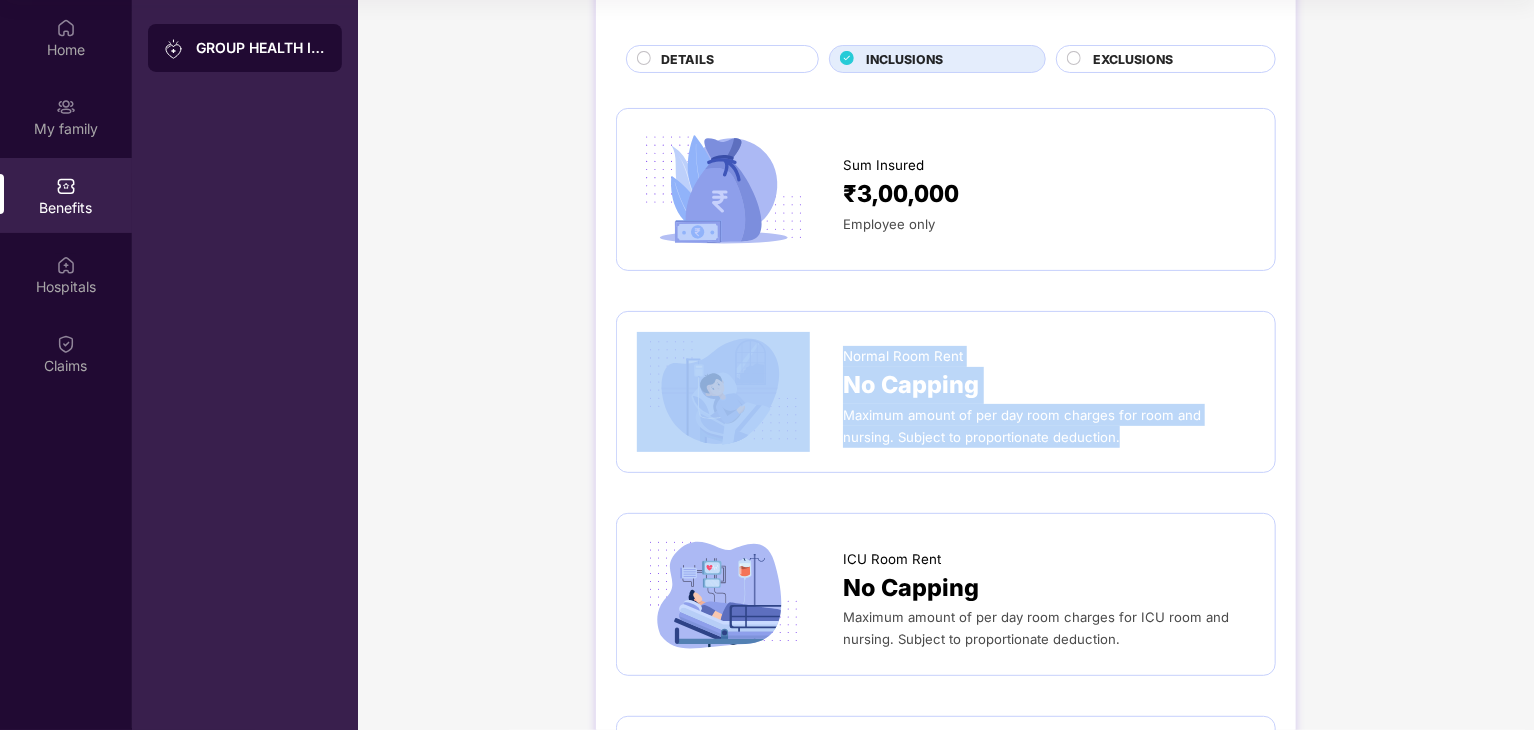 drag, startPoint x: 833, startPoint y: 346, endPoint x: 1087, endPoint y: 442, distance: 271.53638 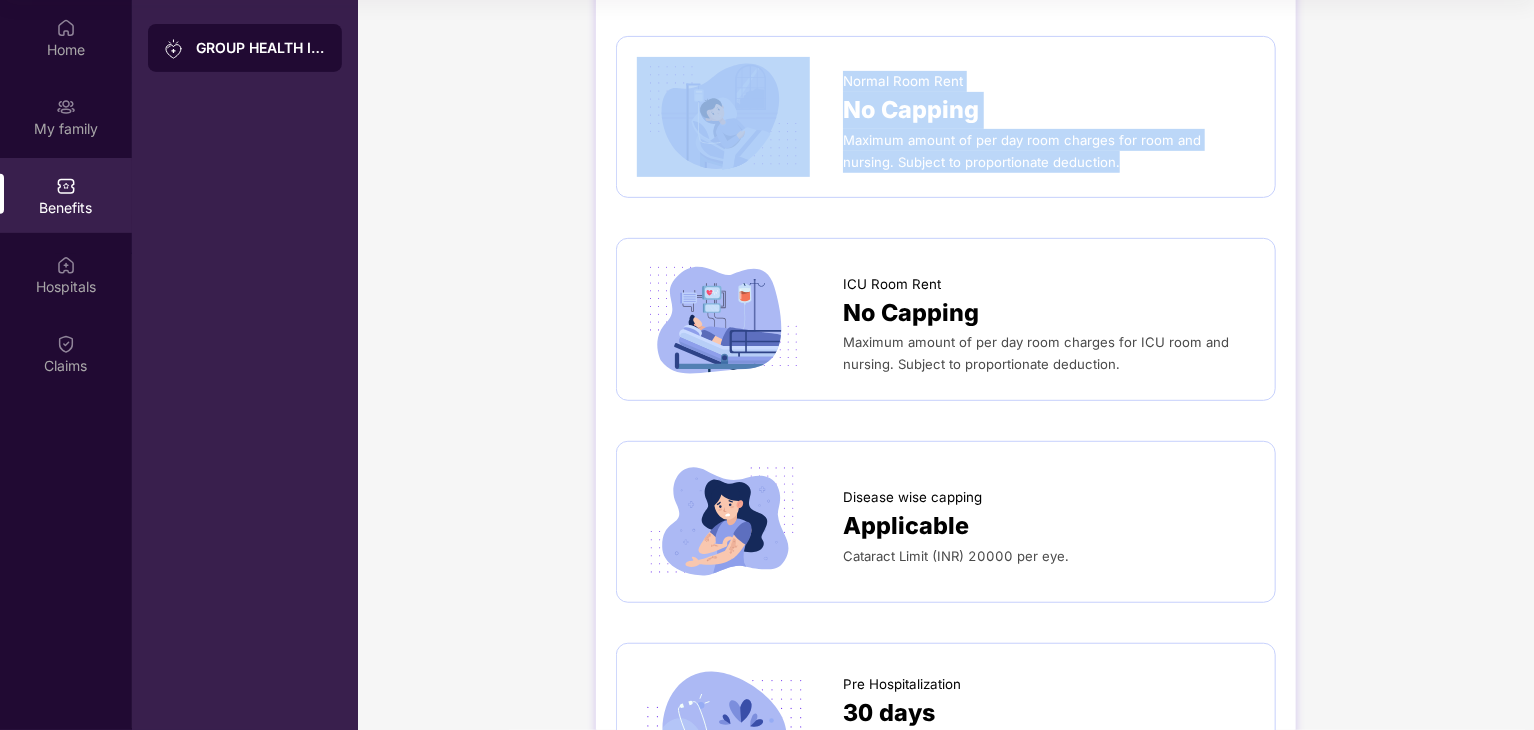 scroll, scrollTop: 400, scrollLeft: 0, axis: vertical 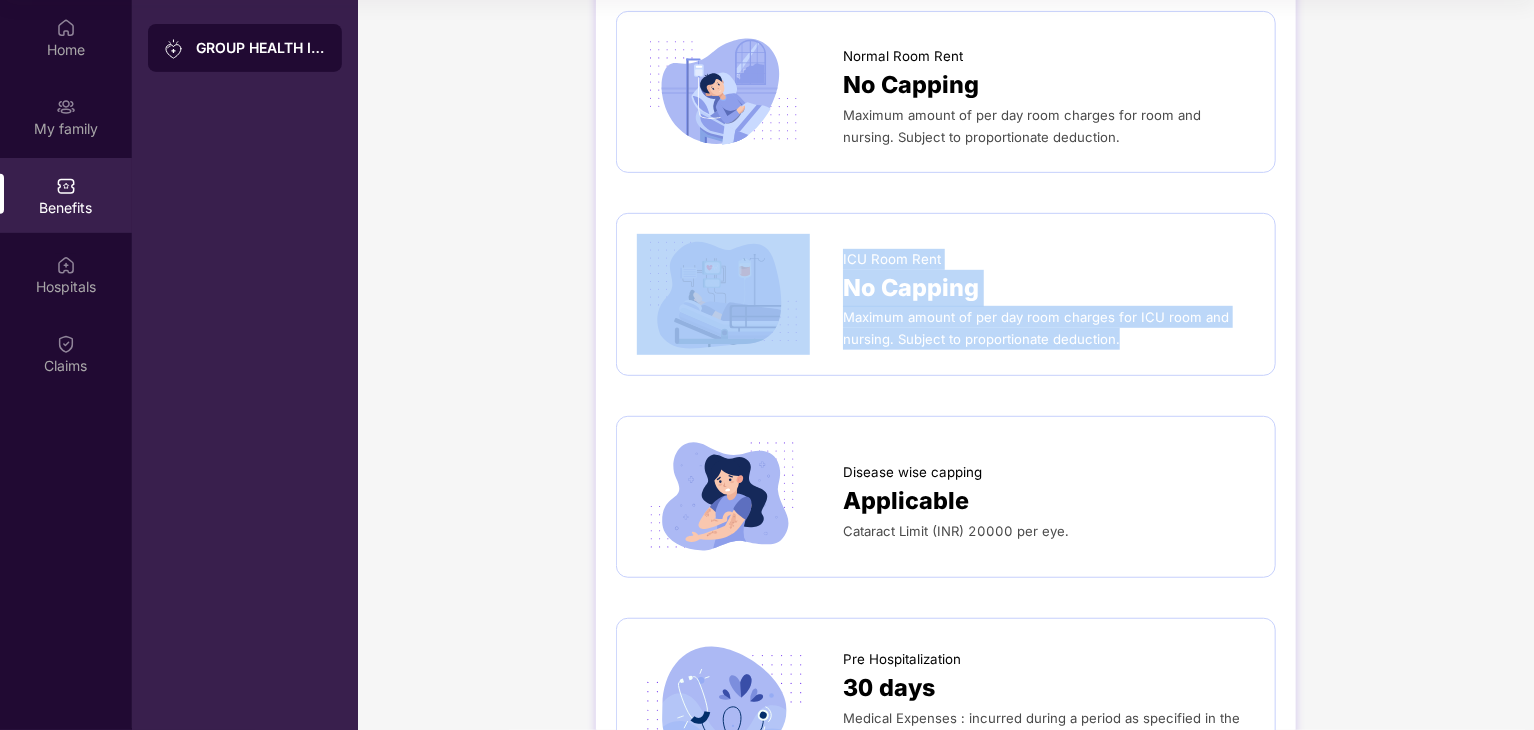 drag, startPoint x: 827, startPoint y: 253, endPoint x: 1140, endPoint y: 351, distance: 327.98325 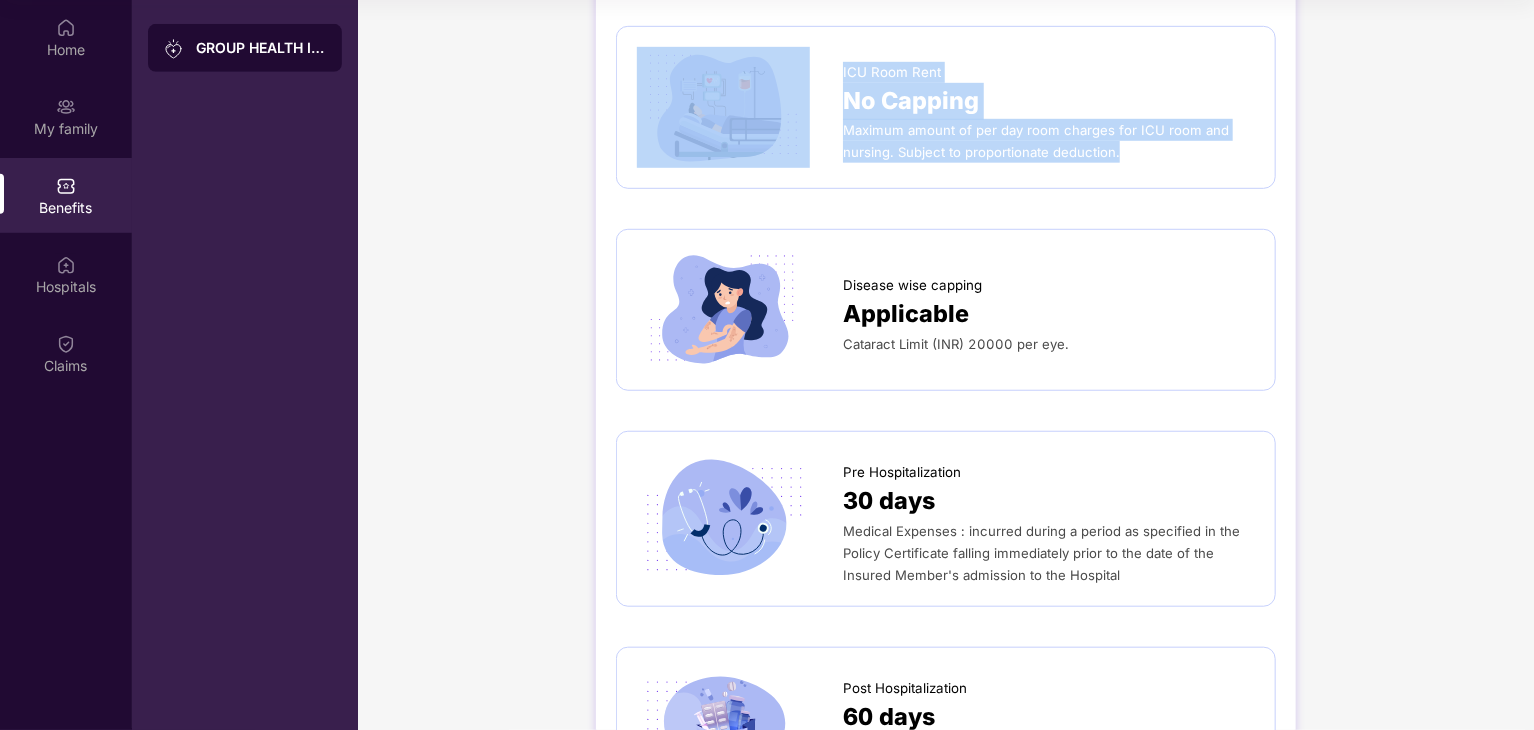 scroll, scrollTop: 600, scrollLeft: 0, axis: vertical 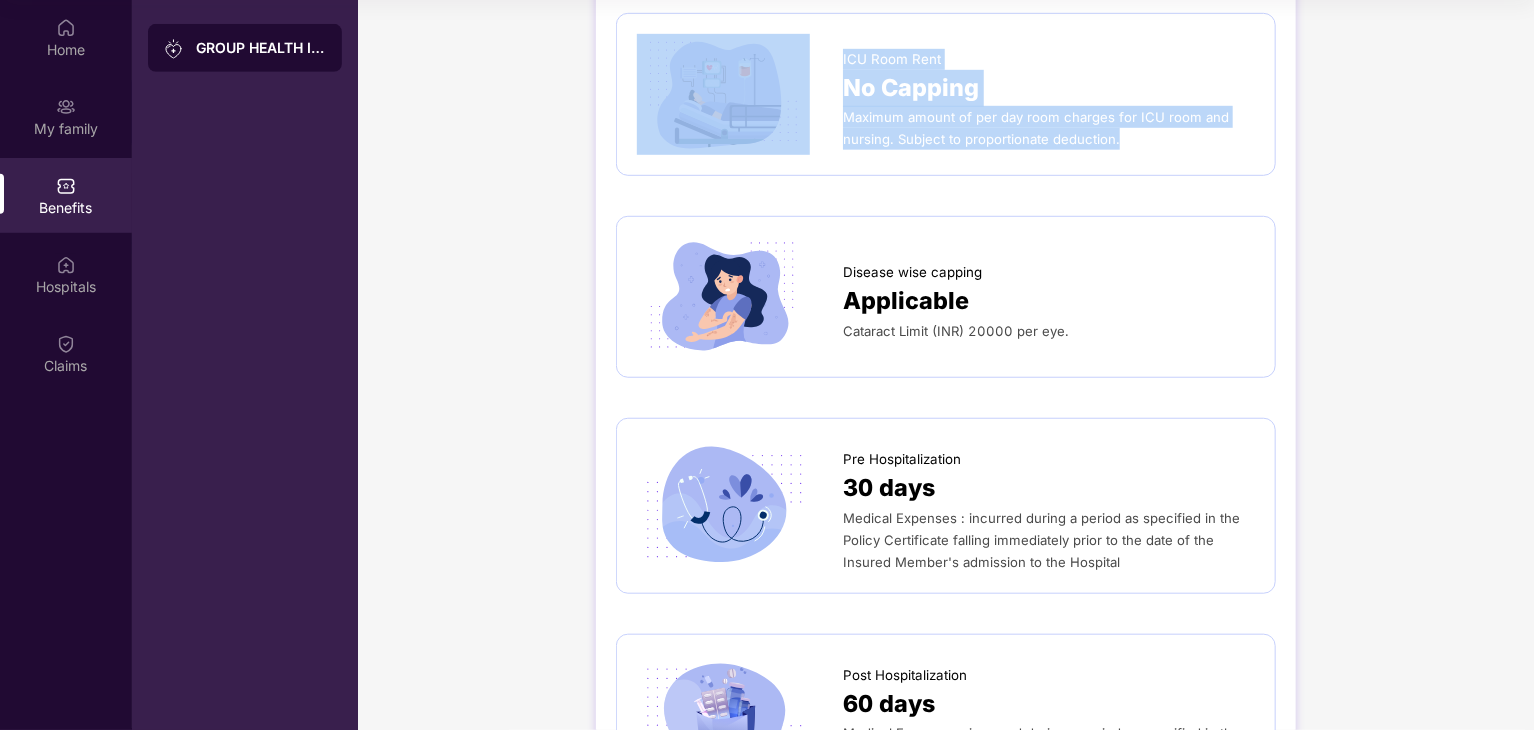 copy on "Disease wise capping Applicable Cataract Limit (INR) 20000 per eye." 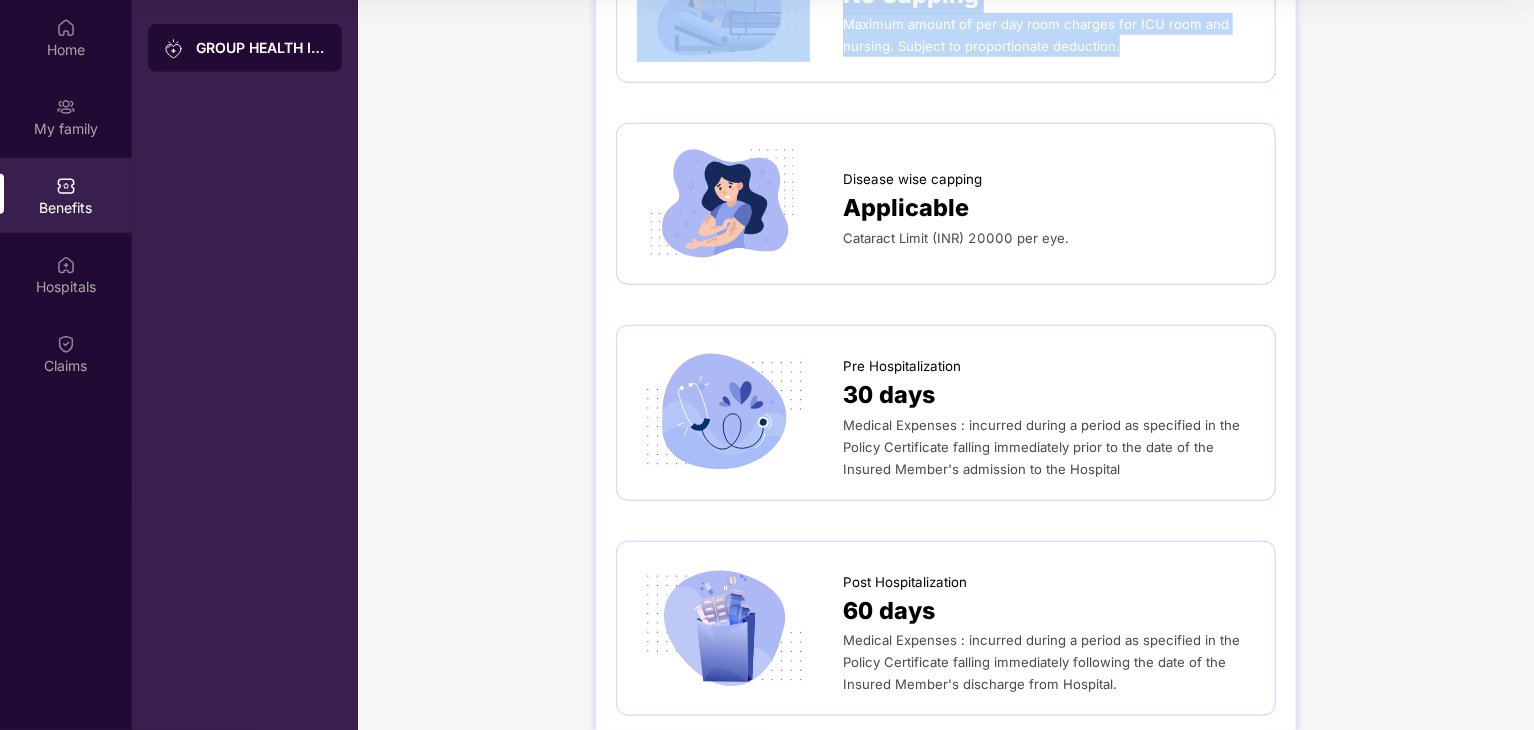 scroll, scrollTop: 800, scrollLeft: 0, axis: vertical 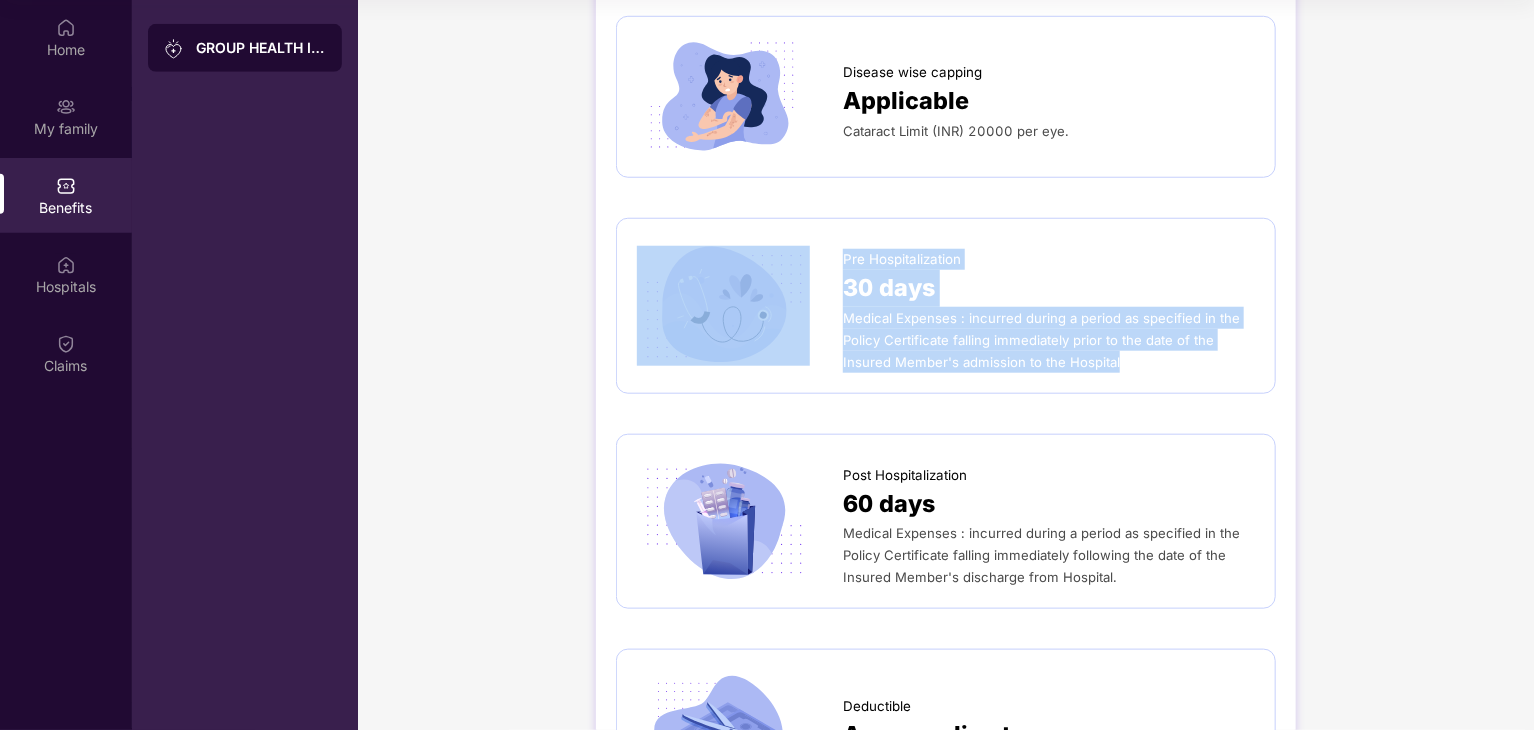 drag, startPoint x: 833, startPoint y: 257, endPoint x: 1193, endPoint y: 368, distance: 376.72403 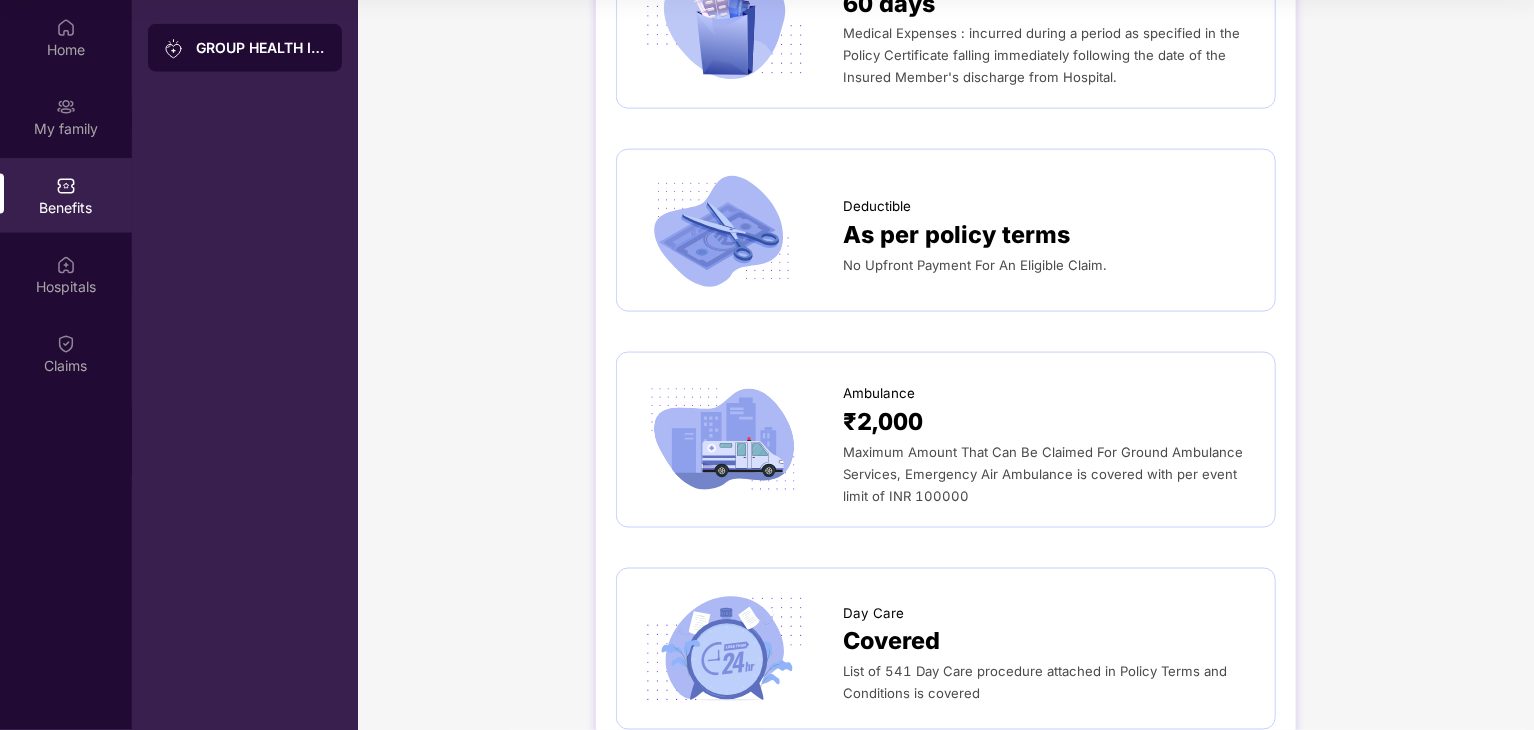 scroll, scrollTop: 1200, scrollLeft: 0, axis: vertical 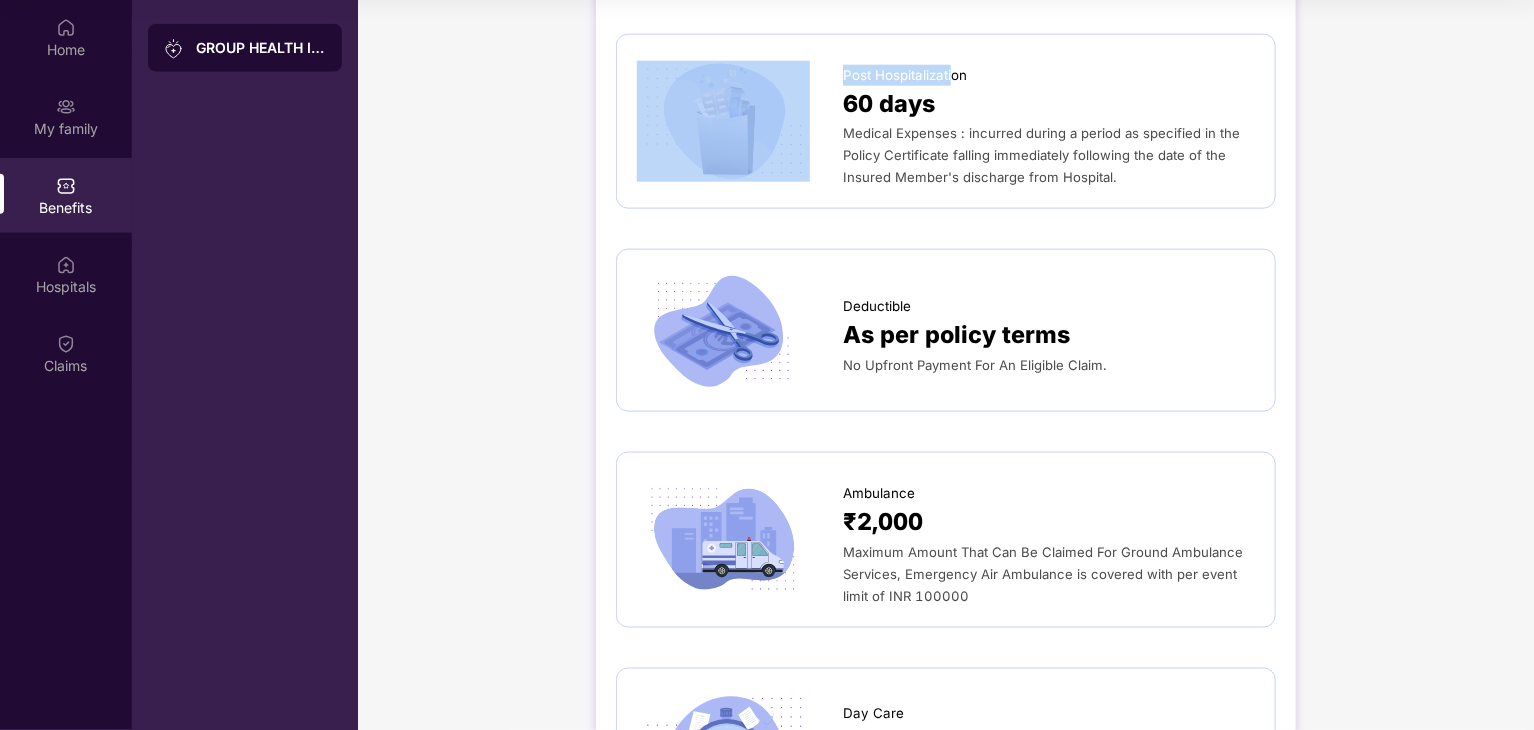 drag, startPoint x: 828, startPoint y: 56, endPoint x: 962, endPoint y: 82, distance: 136.49908 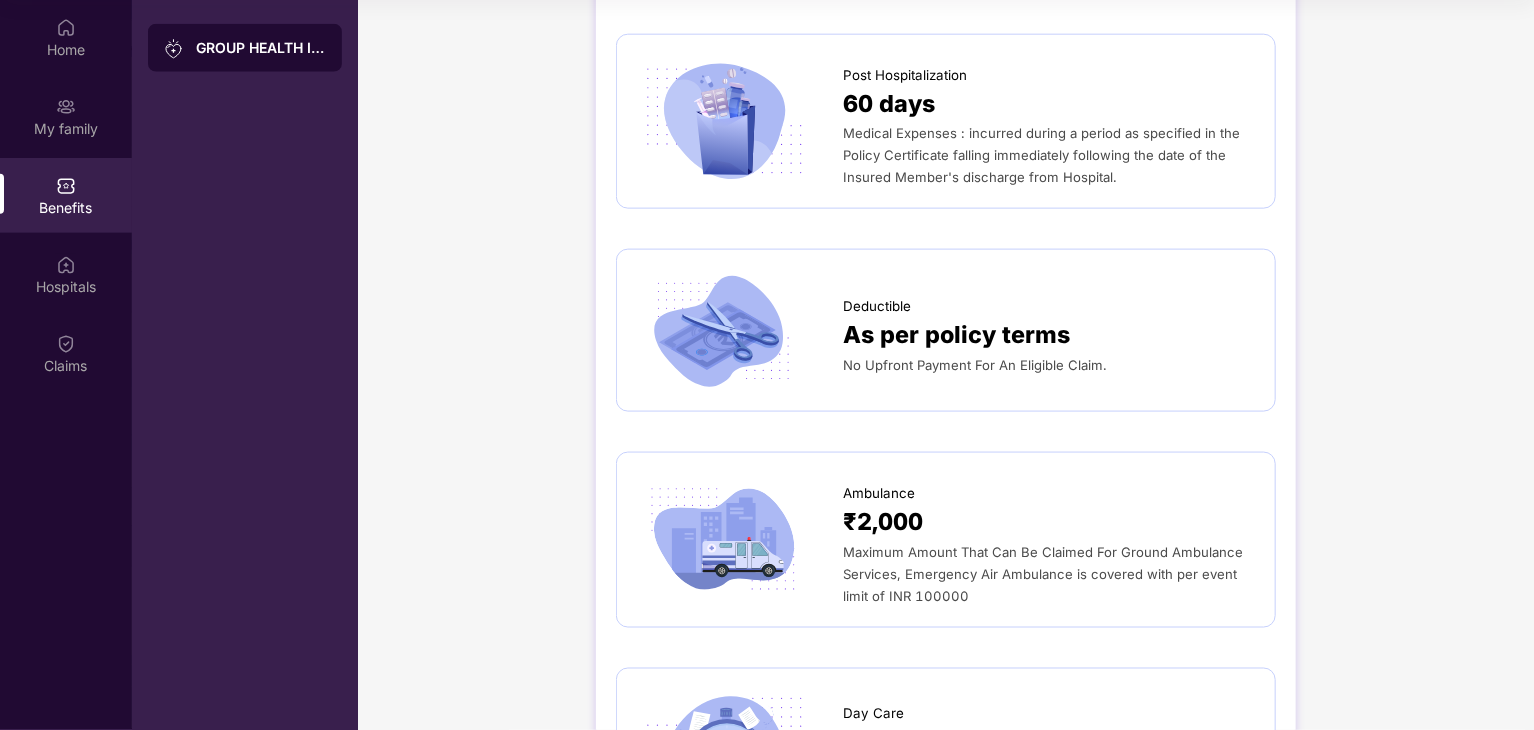 click on "60 days" at bounding box center [1049, 104] 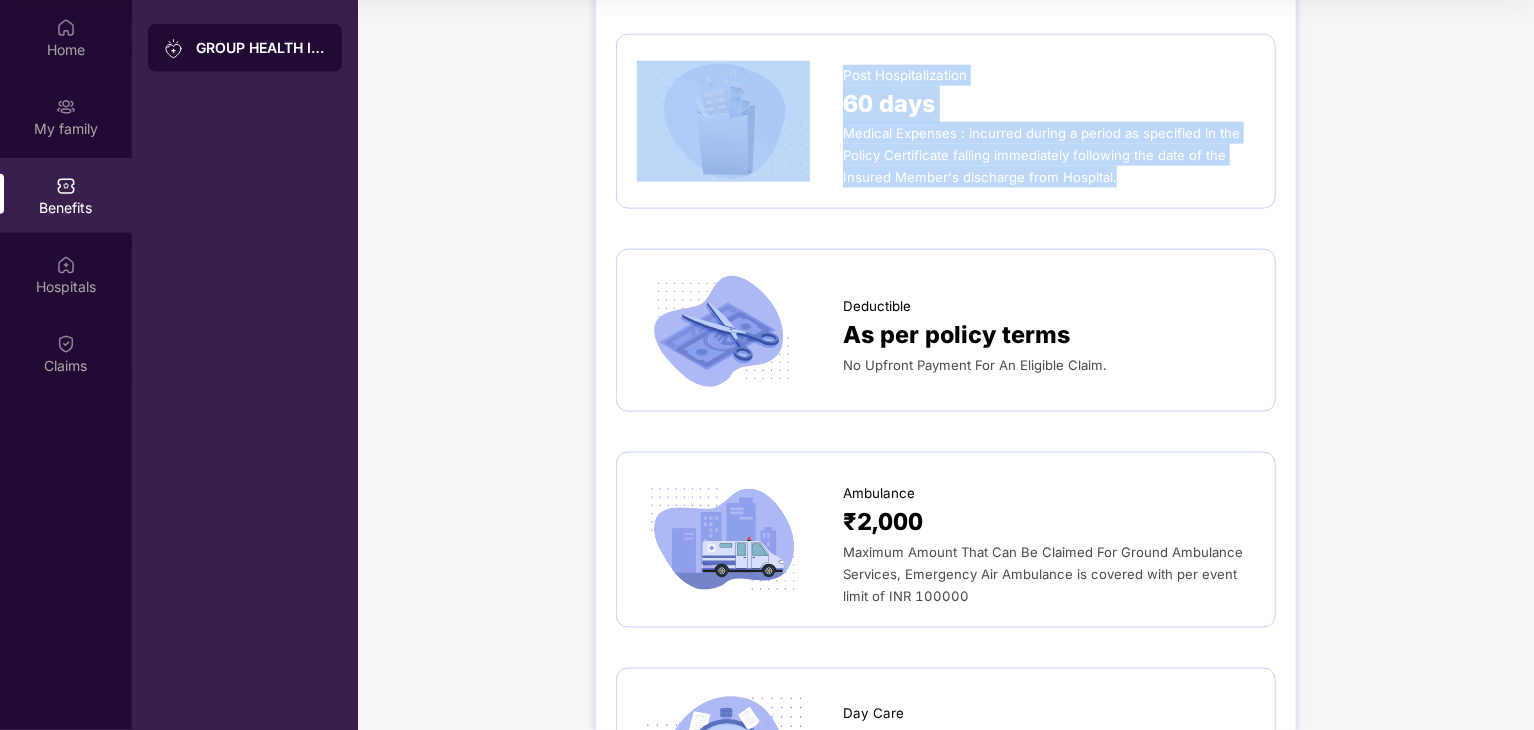 drag, startPoint x: 835, startPoint y: 70, endPoint x: 1152, endPoint y: 180, distance: 335.54285 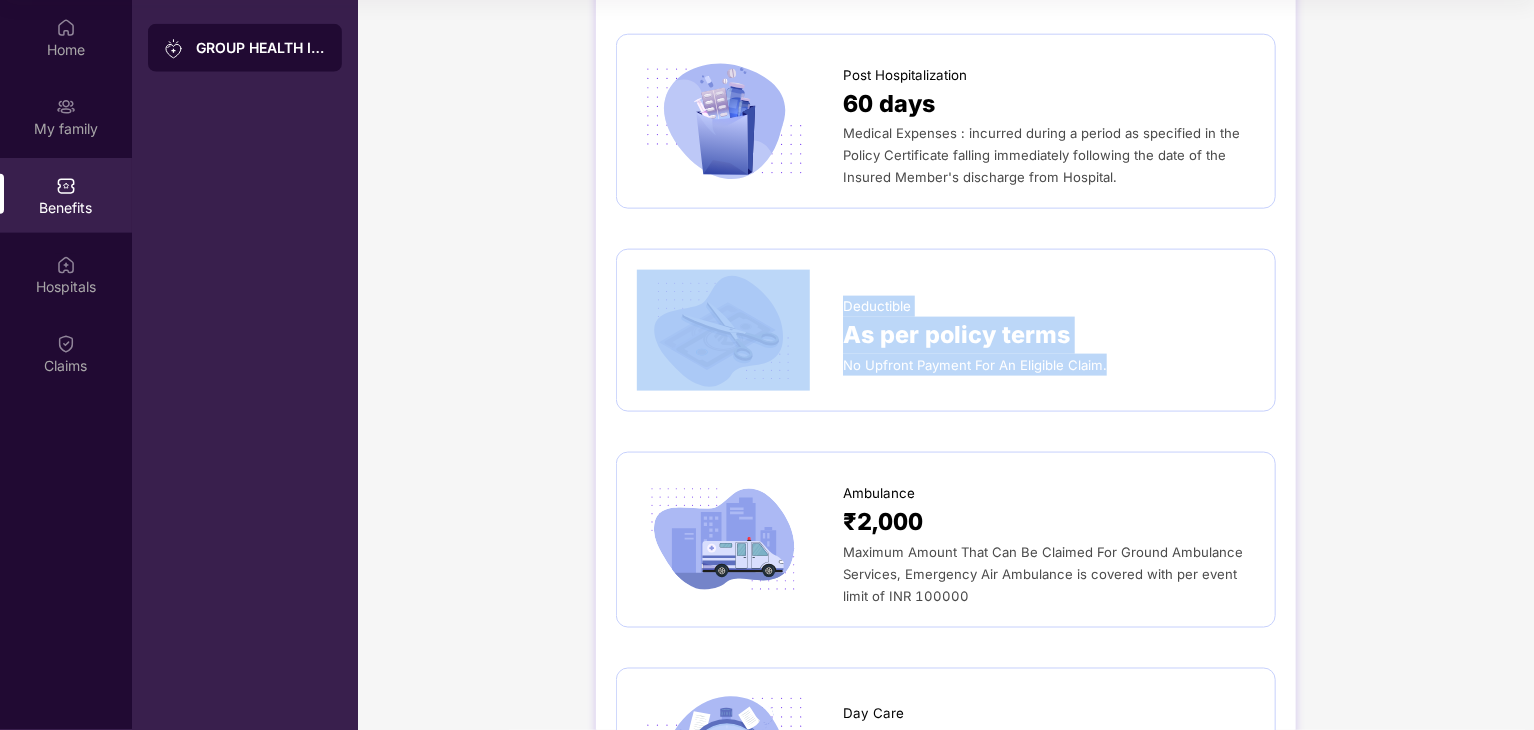 drag, startPoint x: 836, startPoint y: 307, endPoint x: 1113, endPoint y: 359, distance: 281.8386 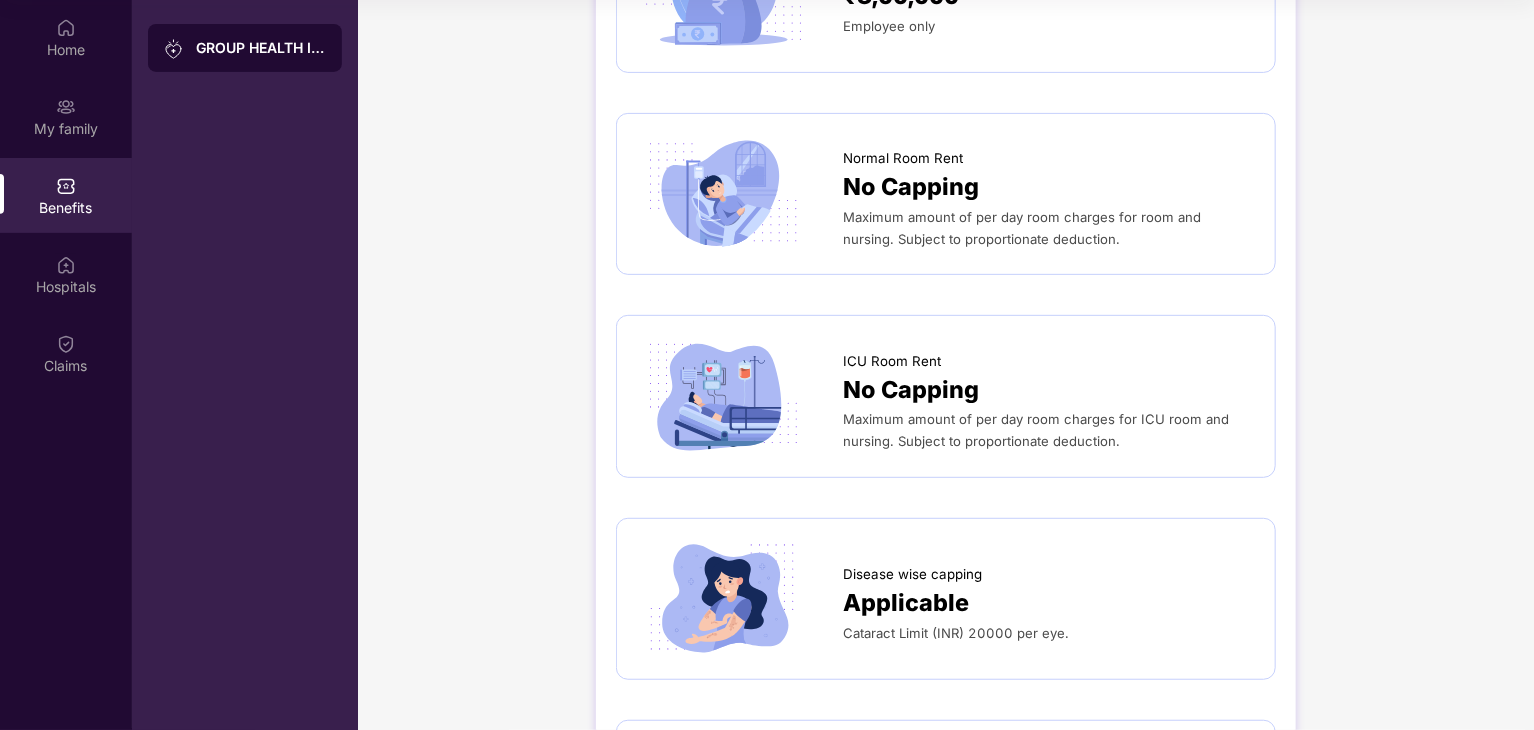 scroll, scrollTop: 227, scrollLeft: 0, axis: vertical 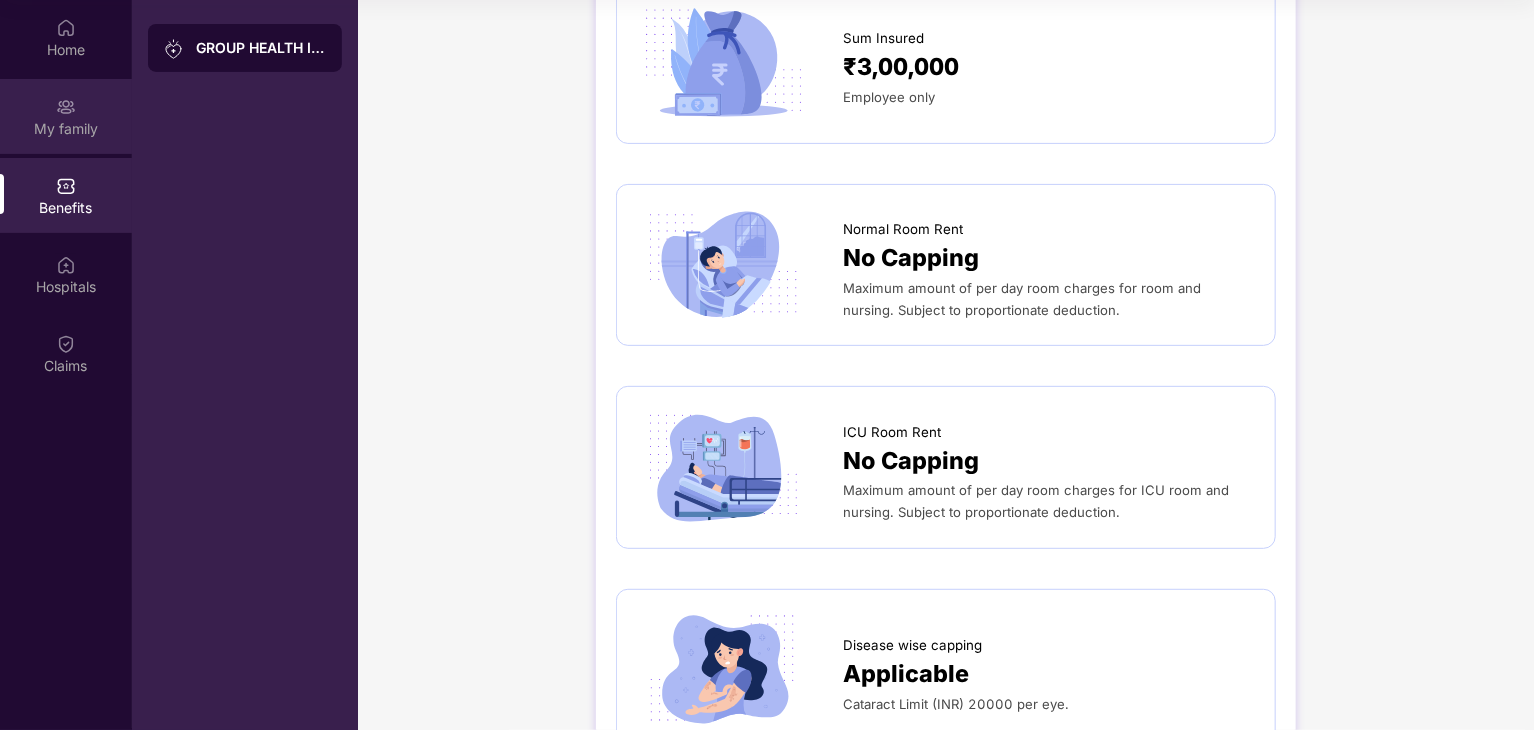 click on "My family" at bounding box center (66, 129) 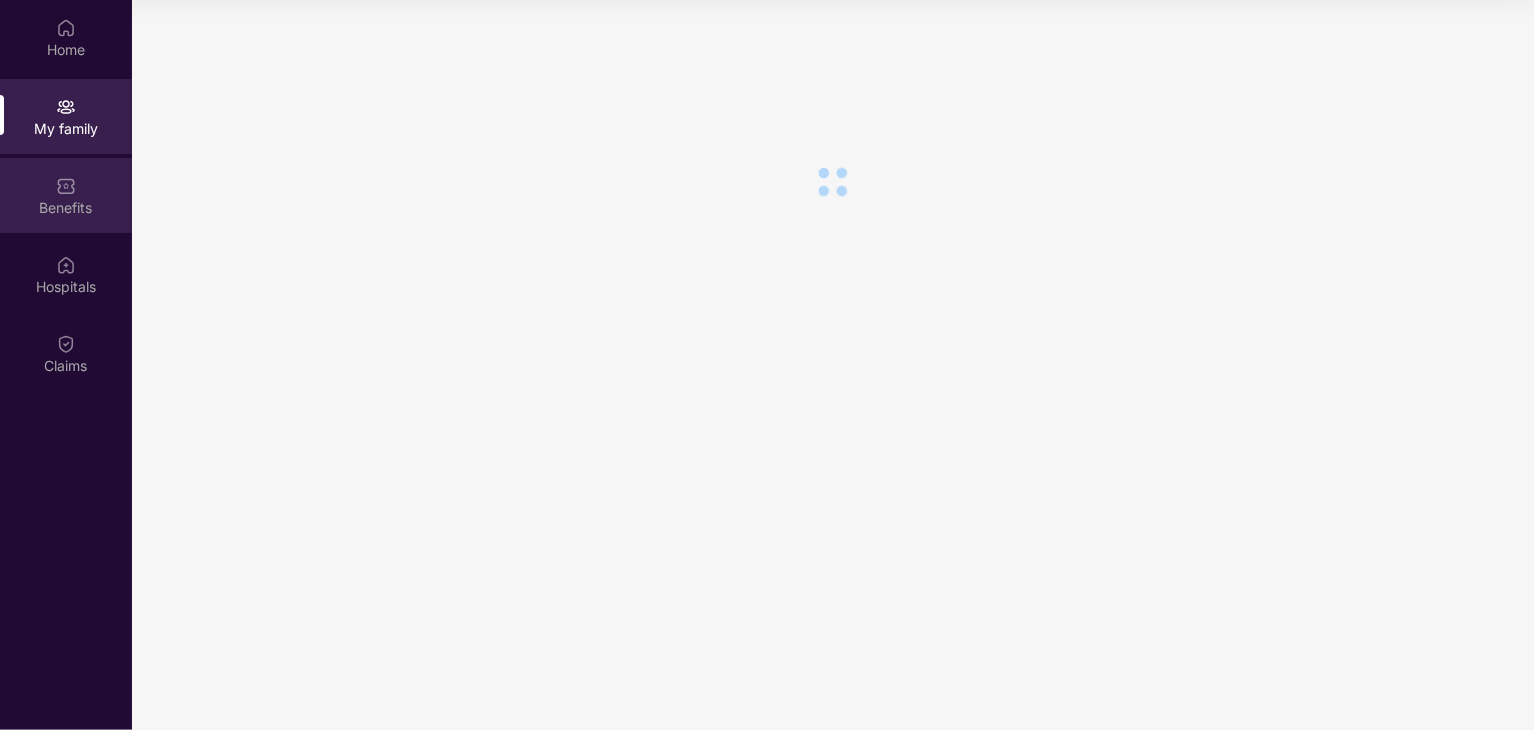 click at bounding box center (66, 186) 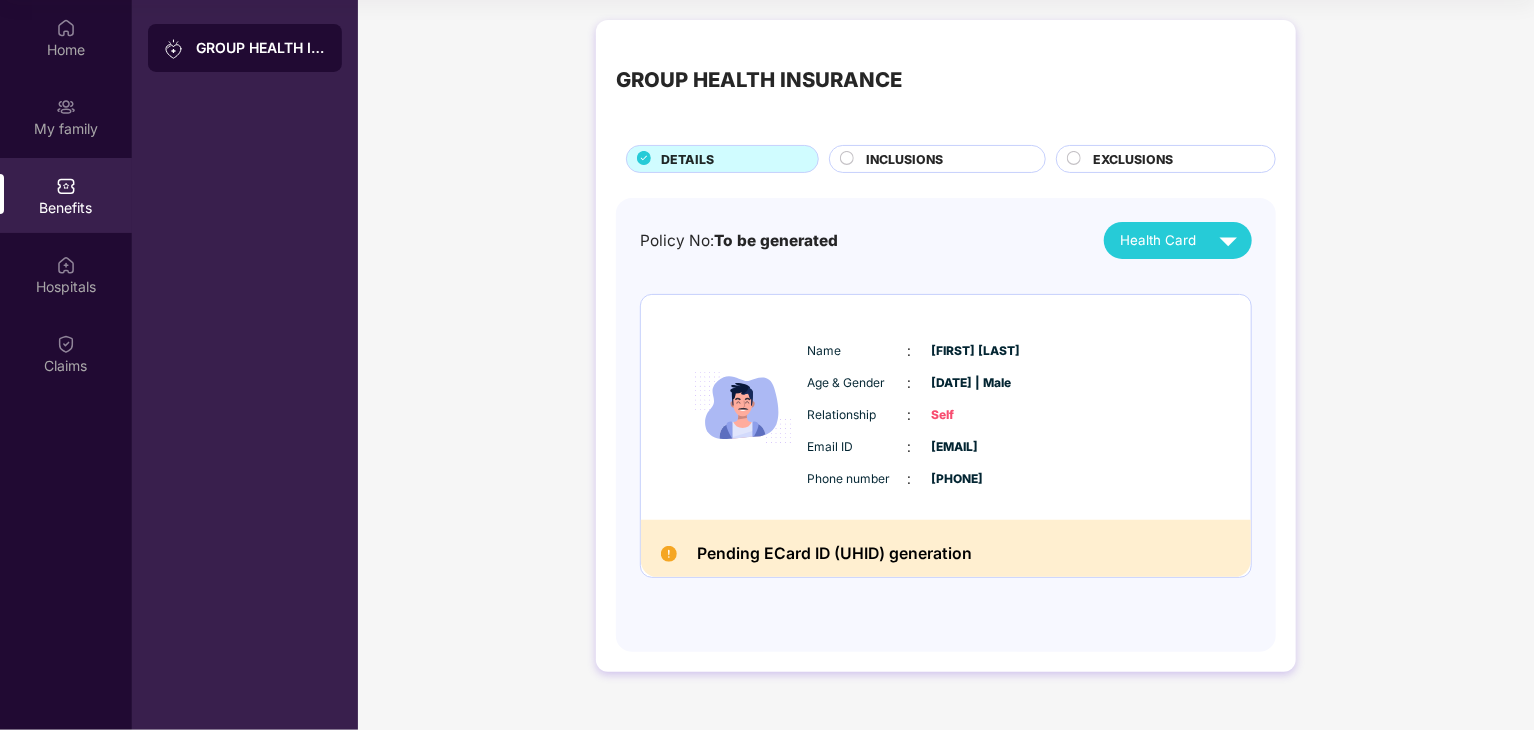 click on "INCLUSIONS" at bounding box center [904, 159] 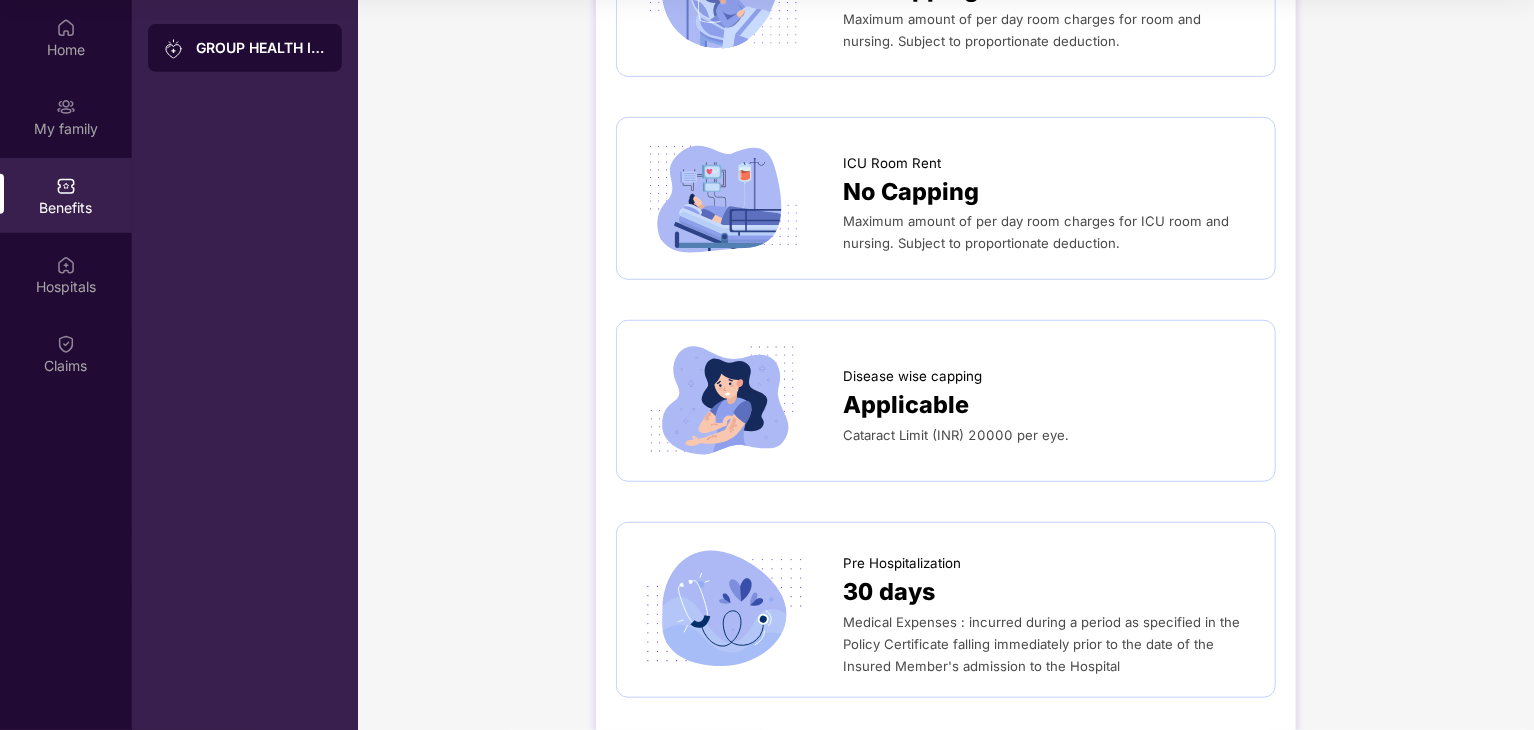 scroll, scrollTop: 700, scrollLeft: 0, axis: vertical 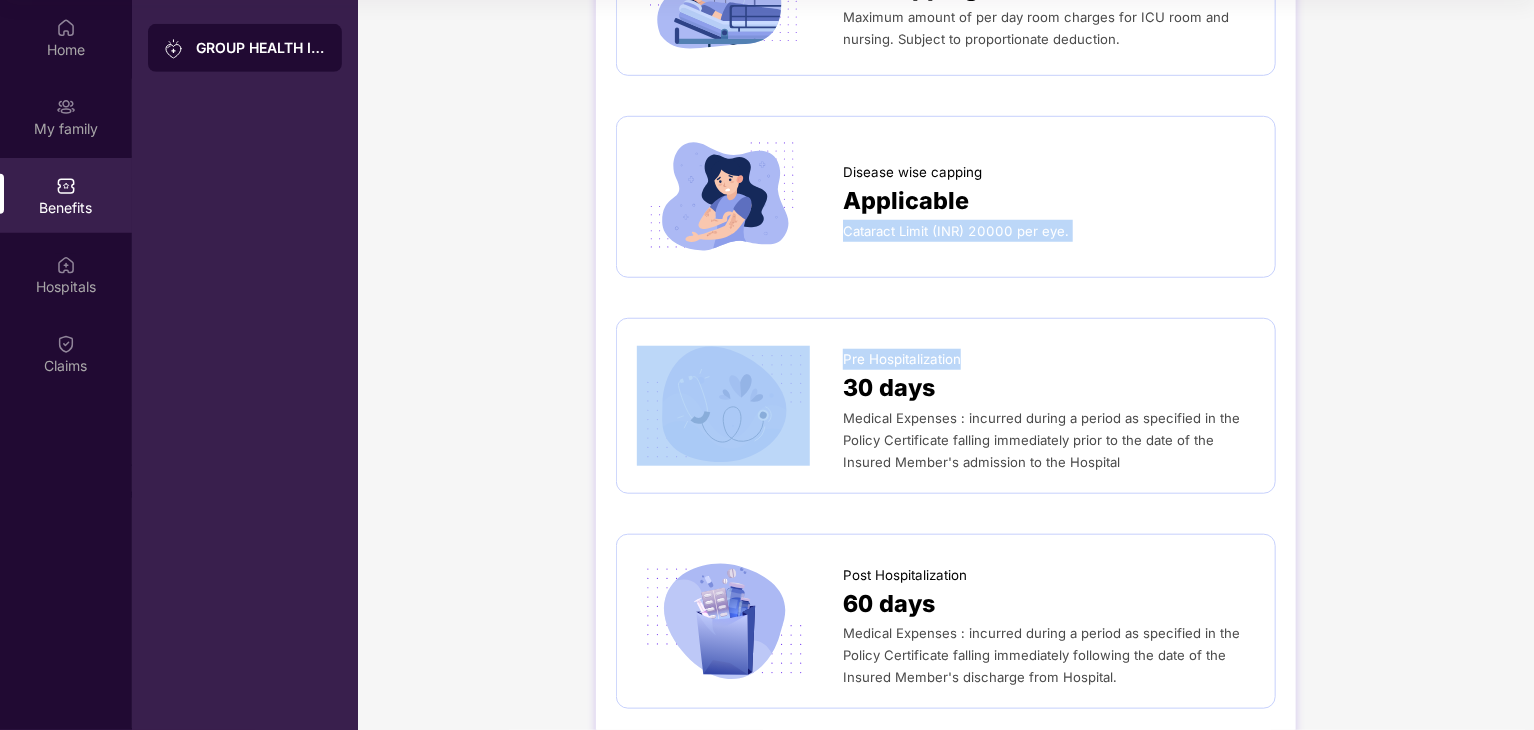 drag, startPoint x: 1529, startPoint y: 185, endPoint x: 1535, endPoint y: 353, distance: 168.1071 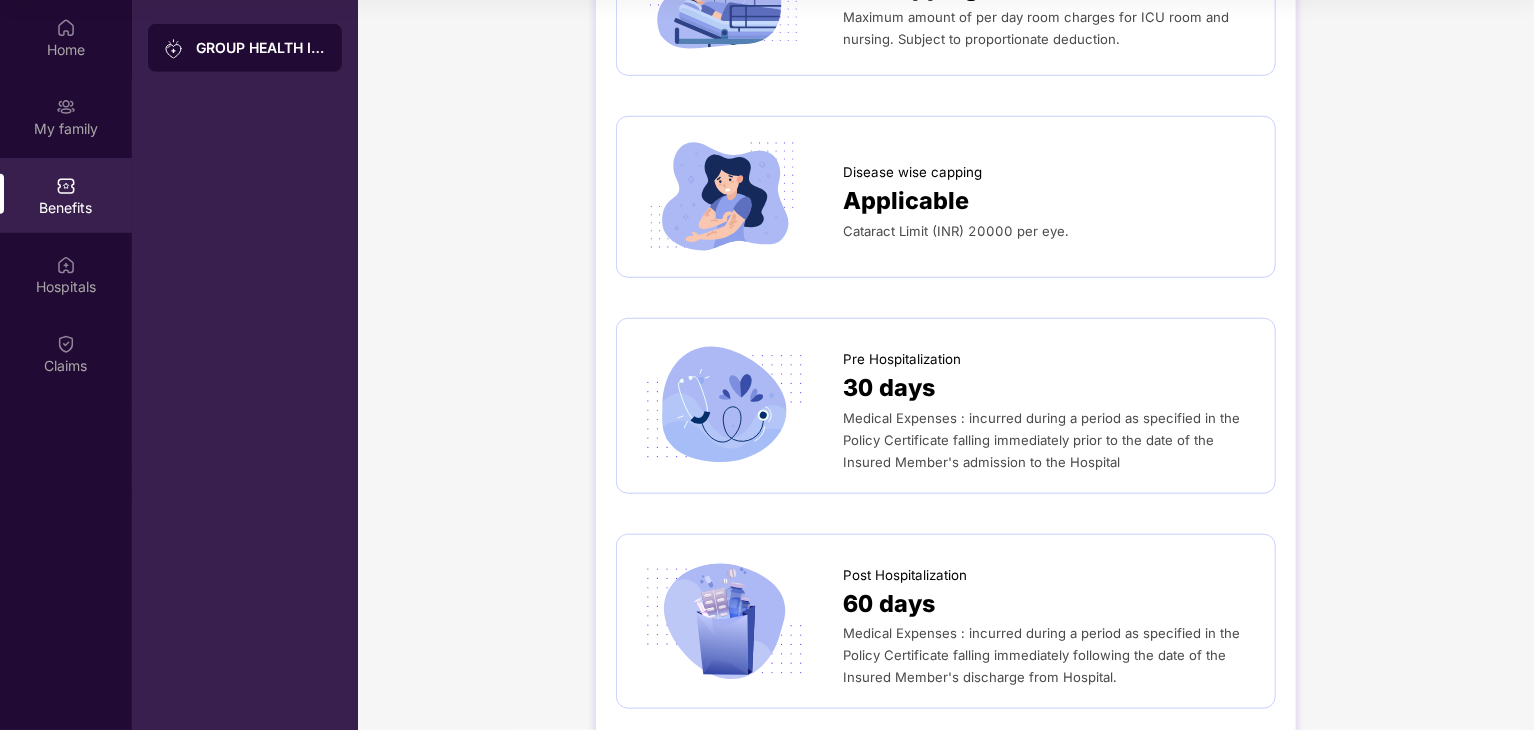 click on "Sum Insured ₹3,00,000 Employee only Normal Room Rent No Capping Maximum amount of per day room charges for room and nursing. Subject to proportionate deduction. ICU Room Rent No Capping Maximum amount of per day room charges for ICU room and nursing. Subject to proportionate deduction. Disease wise capping Applicable Cataract Limit (INR) 20000 per eye. Pre Hospitalization 30 days Medical Expenses : incurred during a period as specified in the Policy Certificate falling immediately prior to the date of the Insured Member's admission to the Hospital Post Hospitalization 60 days Medical Expenses : incurred during a period as specified in the Policy Certificate falling immediately following the date of the Insured Member's discharge from Hospital. Deductible As per policy terms No Upfront Payment For An Eligible Claim. Ambulance ₹2,000 Day Care Covered List of 541 Day Care procedure attached in Policy Terms
and Conditions is covered Covered Ayush Treatment" at bounding box center [946, 1285] 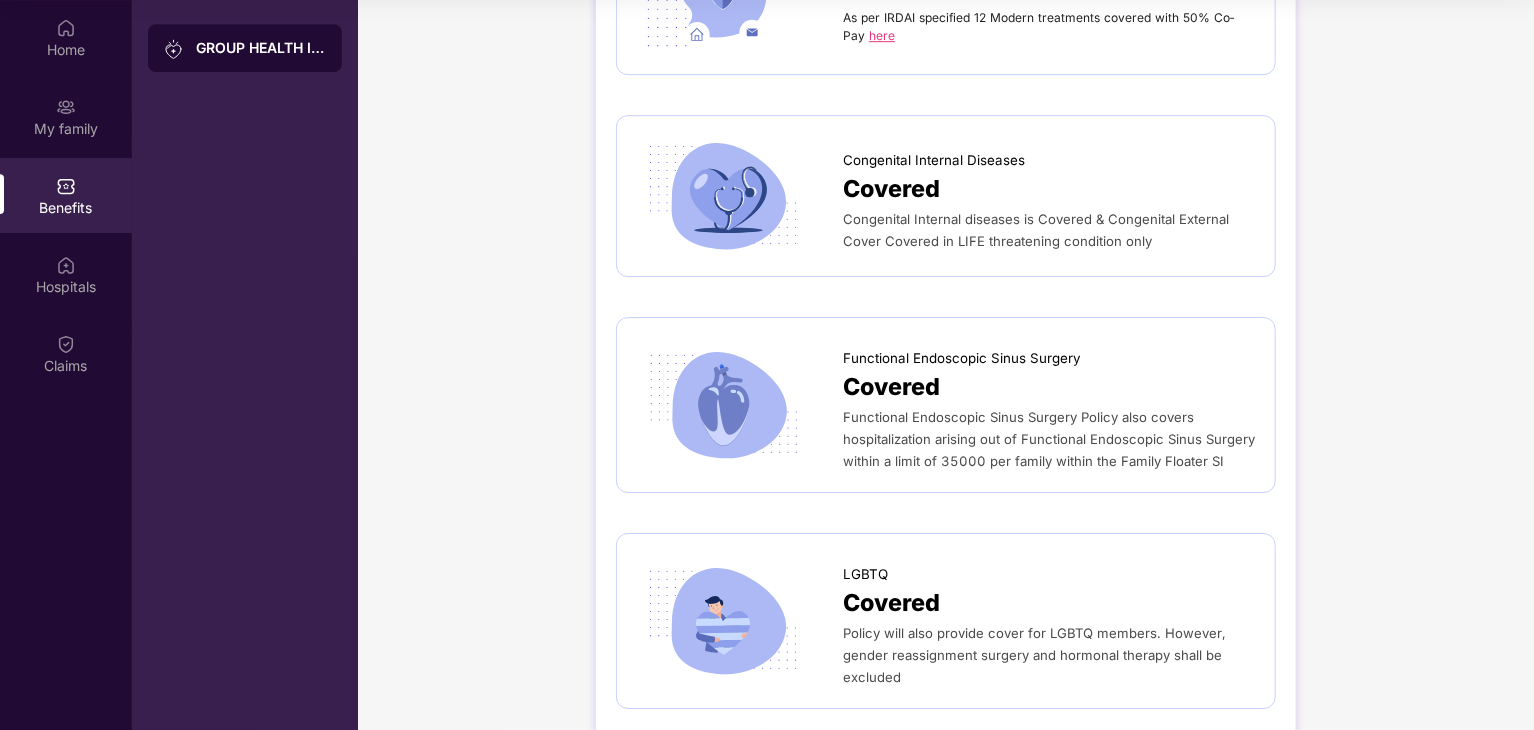 scroll, scrollTop: 3227, scrollLeft: 0, axis: vertical 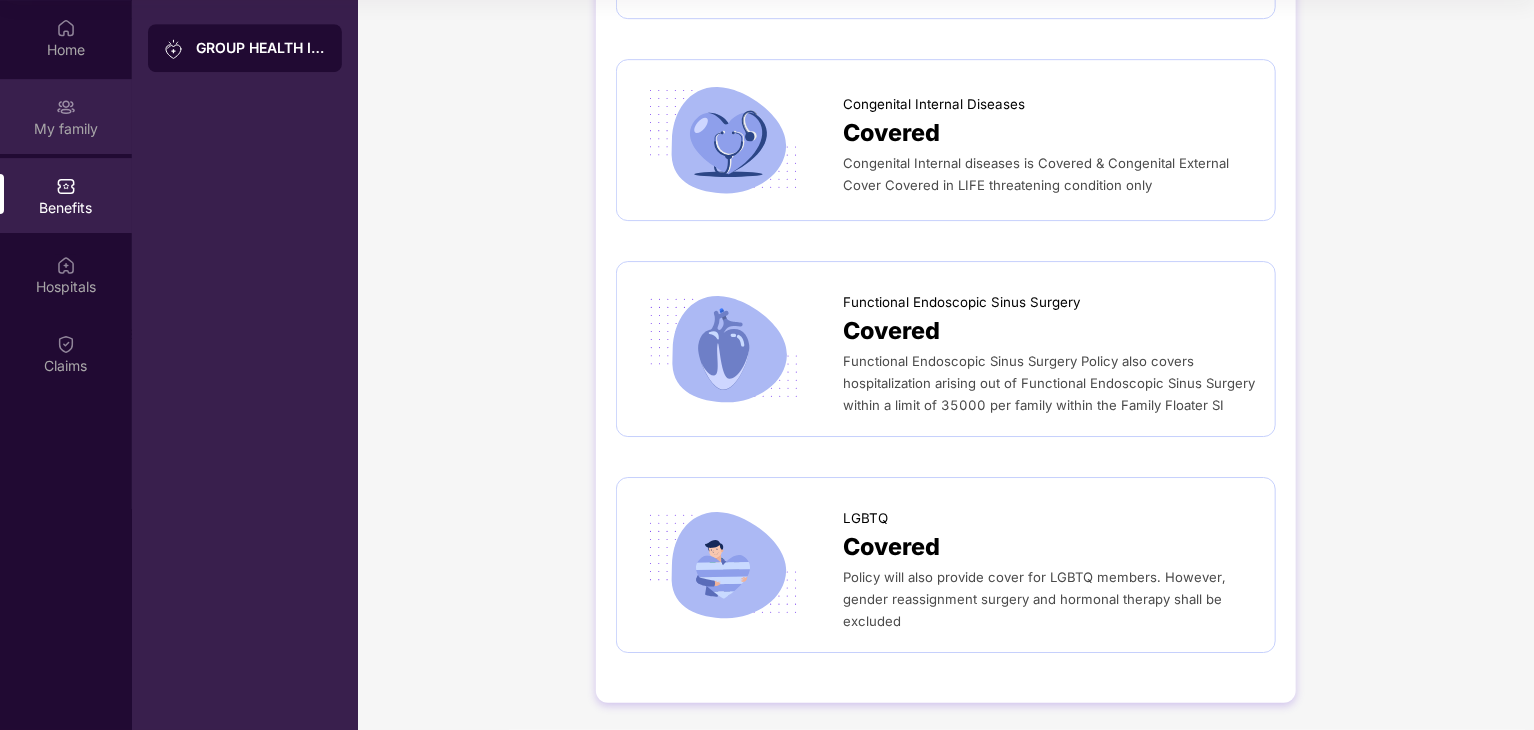 click on "My family" at bounding box center (66, 116) 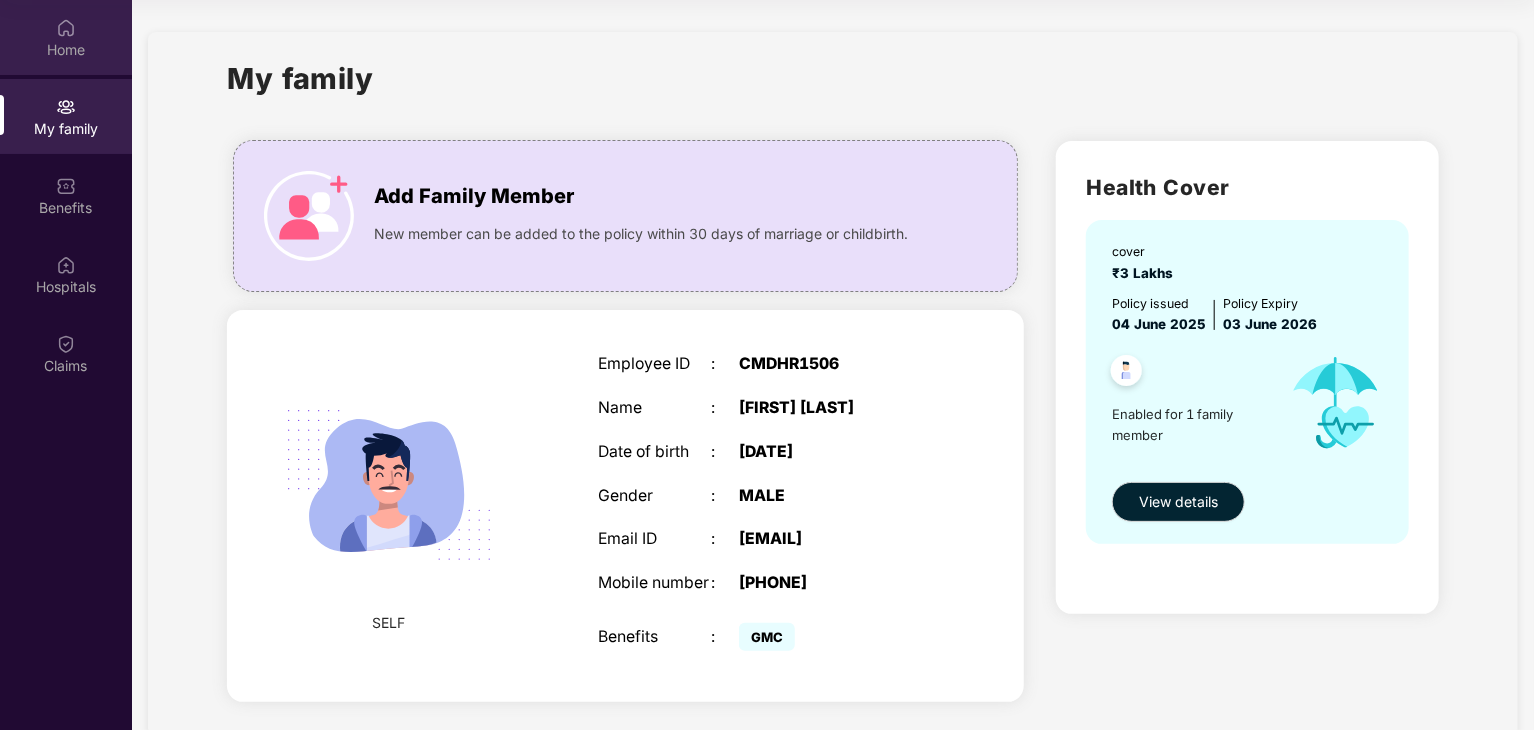 click on "Home" at bounding box center (66, 37) 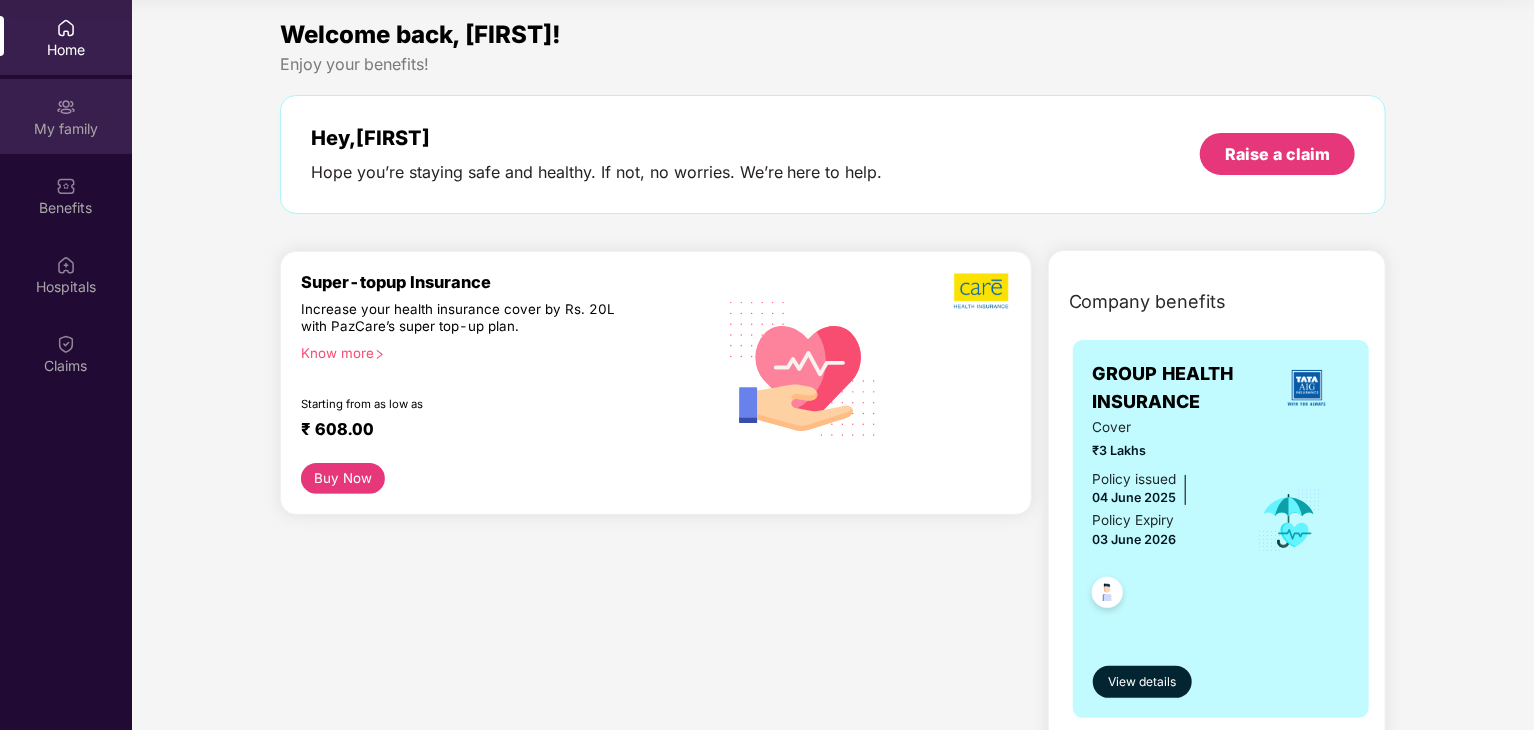 click on "My family" at bounding box center (66, 116) 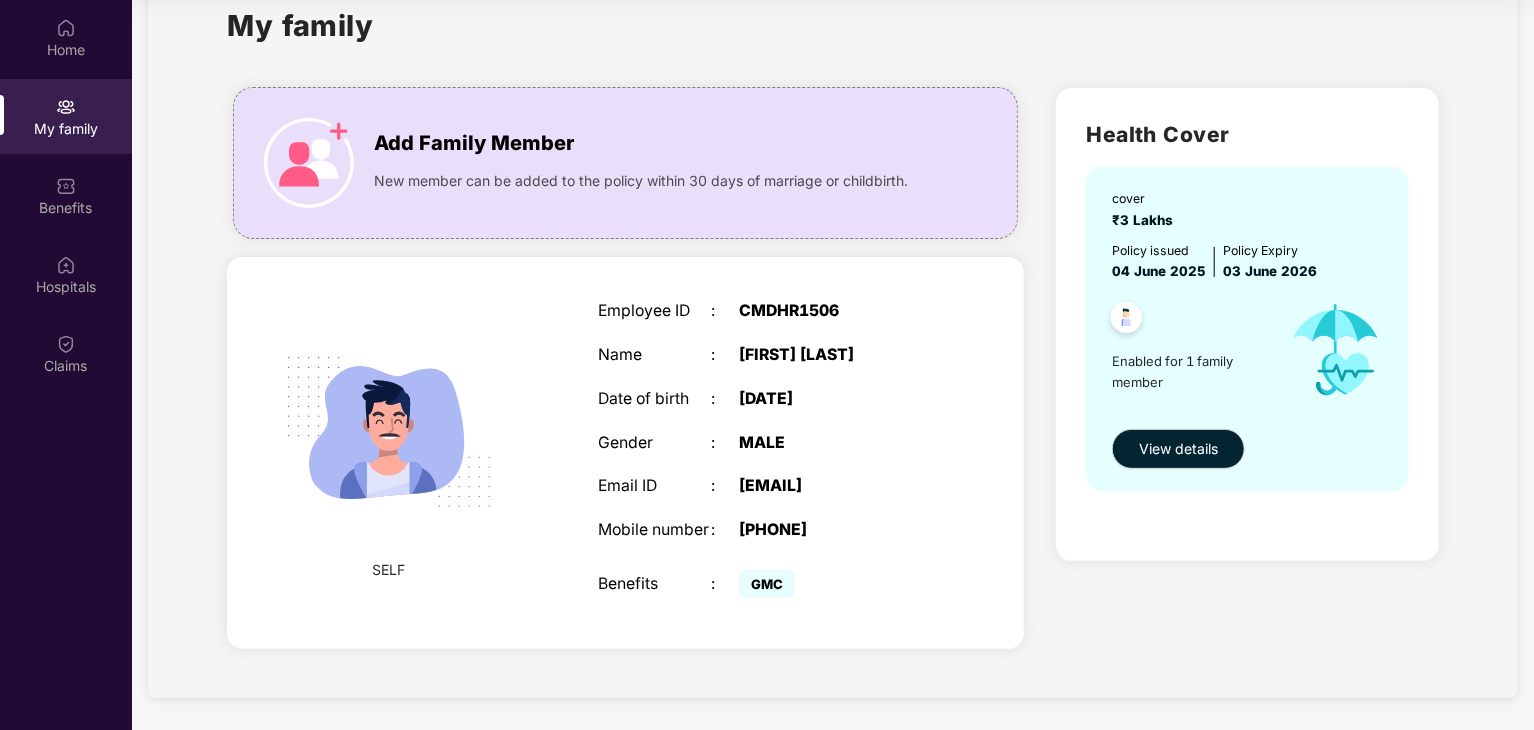 scroll, scrollTop: 72, scrollLeft: 0, axis: vertical 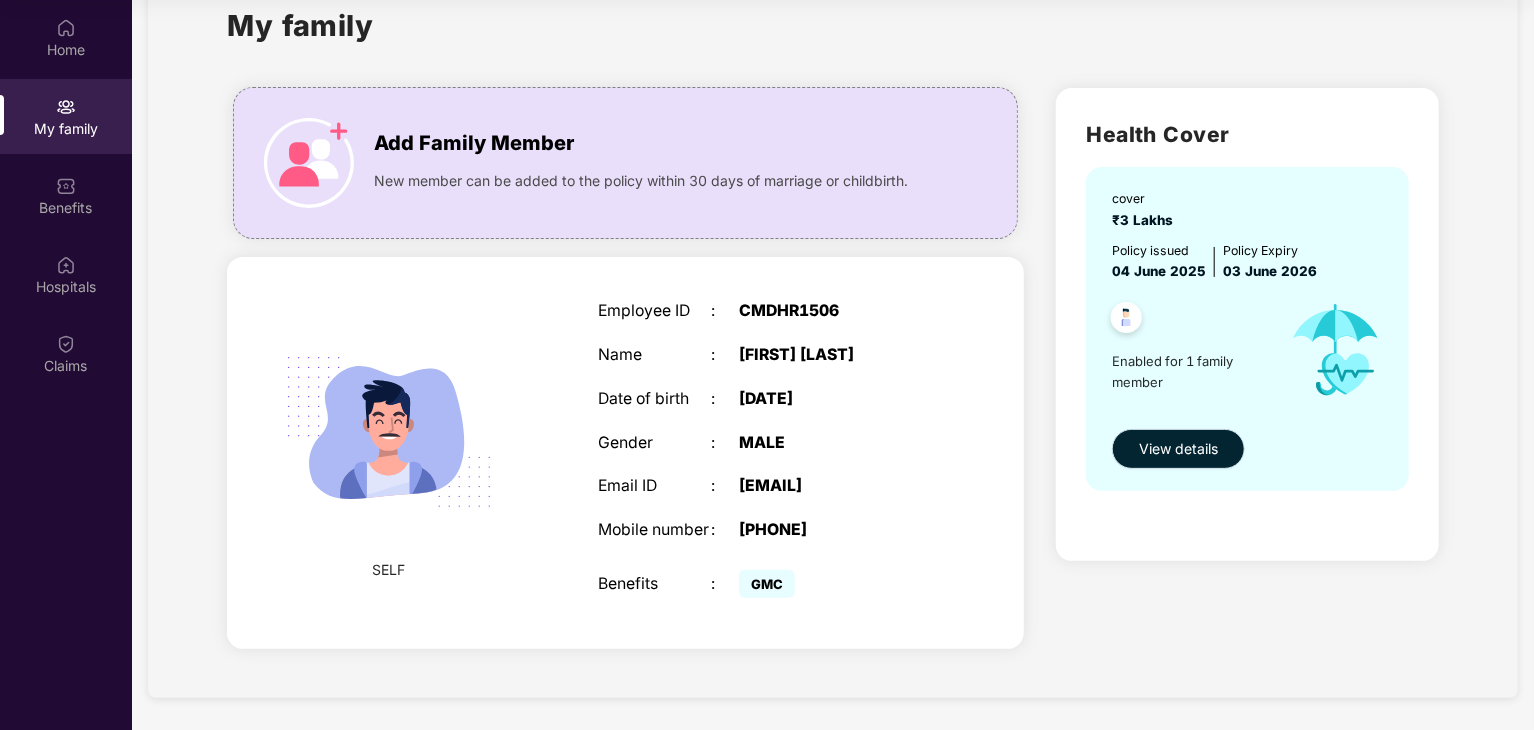 click on "View details" at bounding box center (1178, 449) 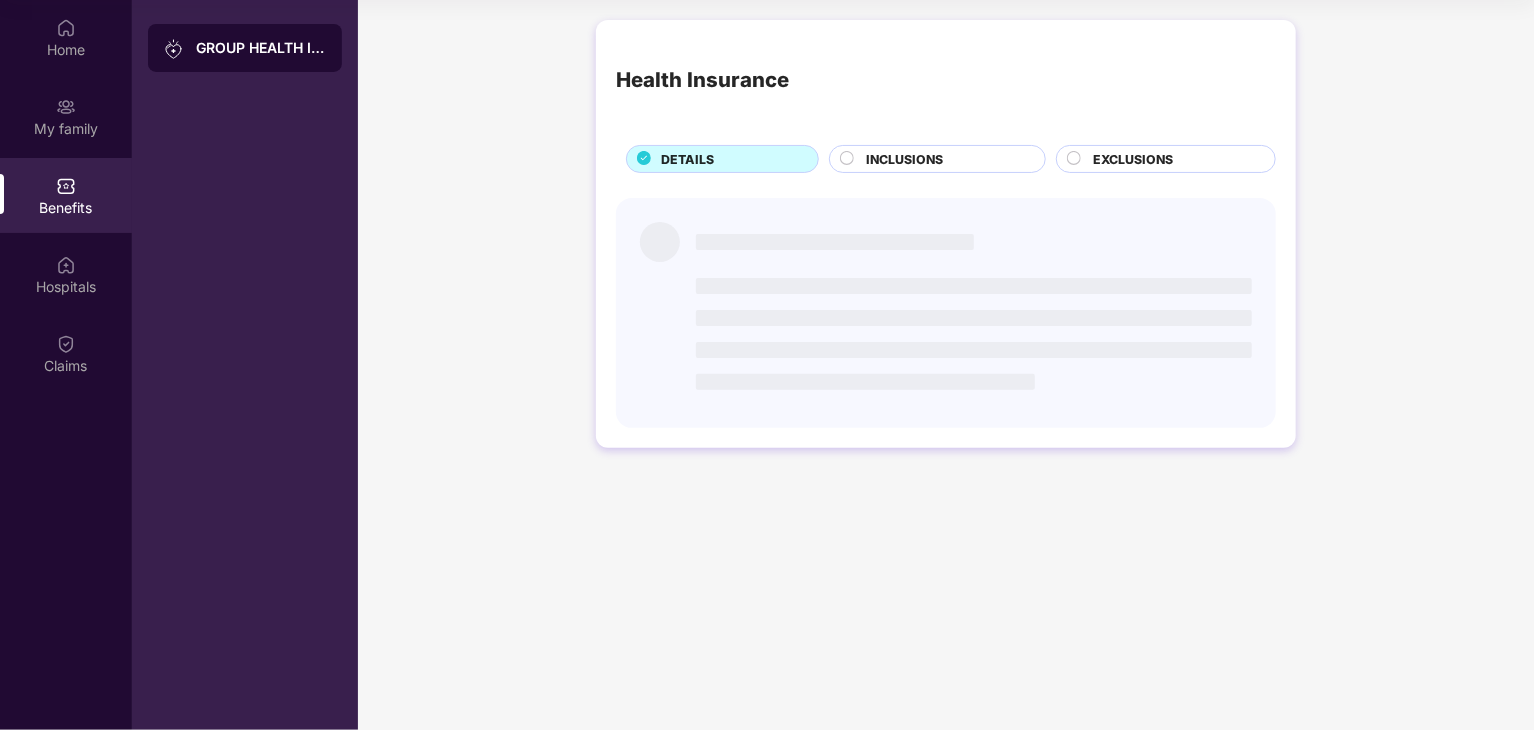 scroll, scrollTop: 0, scrollLeft: 0, axis: both 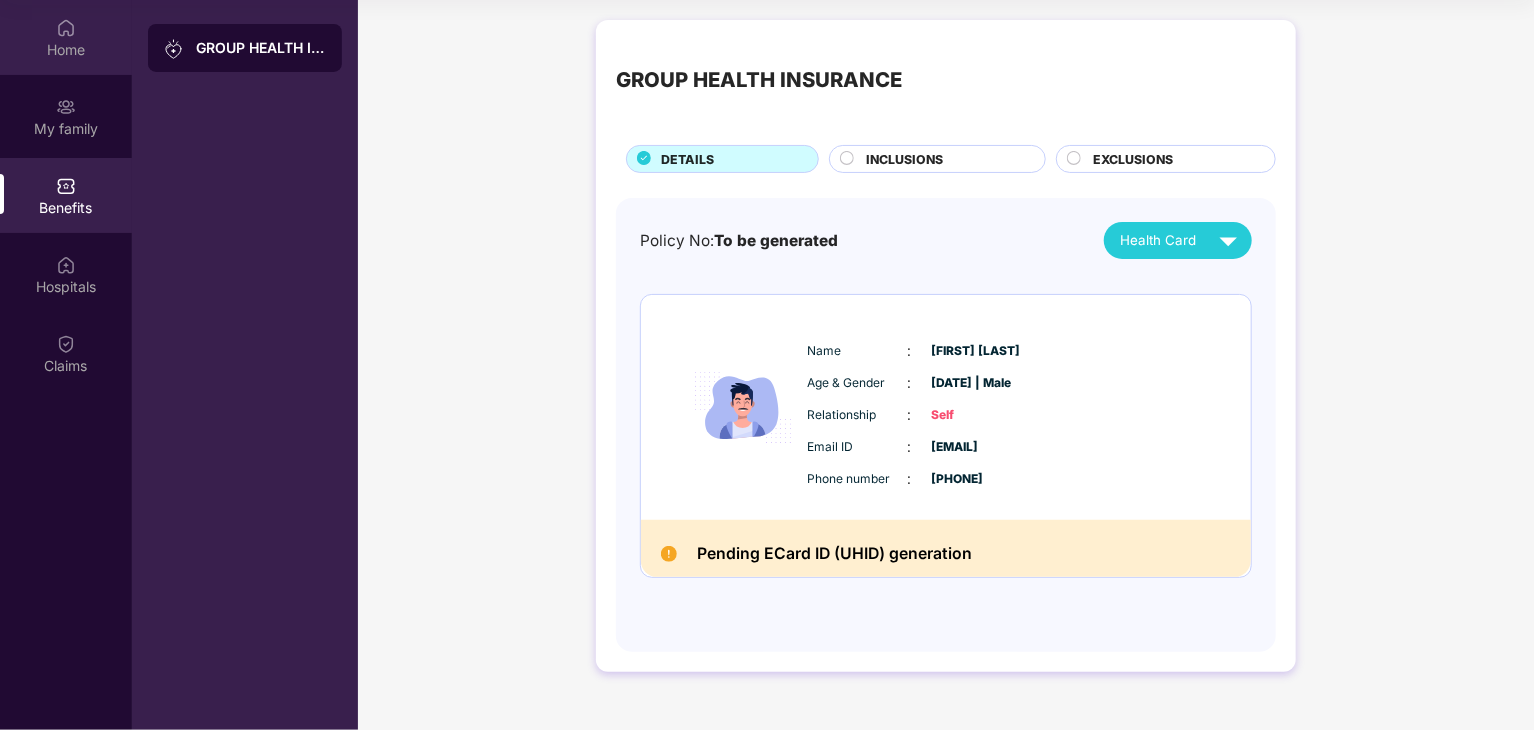click on "Home" at bounding box center (66, 50) 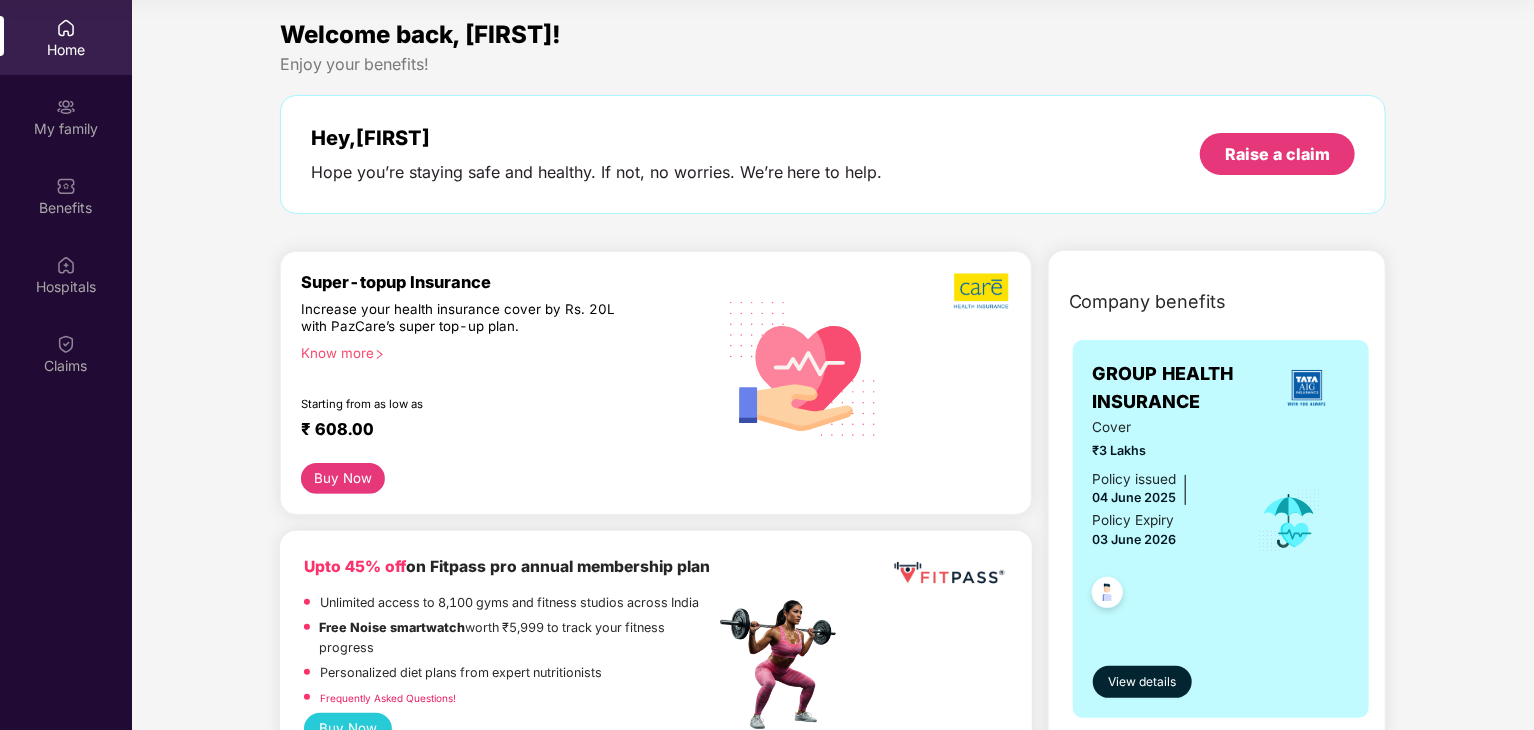 scroll, scrollTop: 100, scrollLeft: 0, axis: vertical 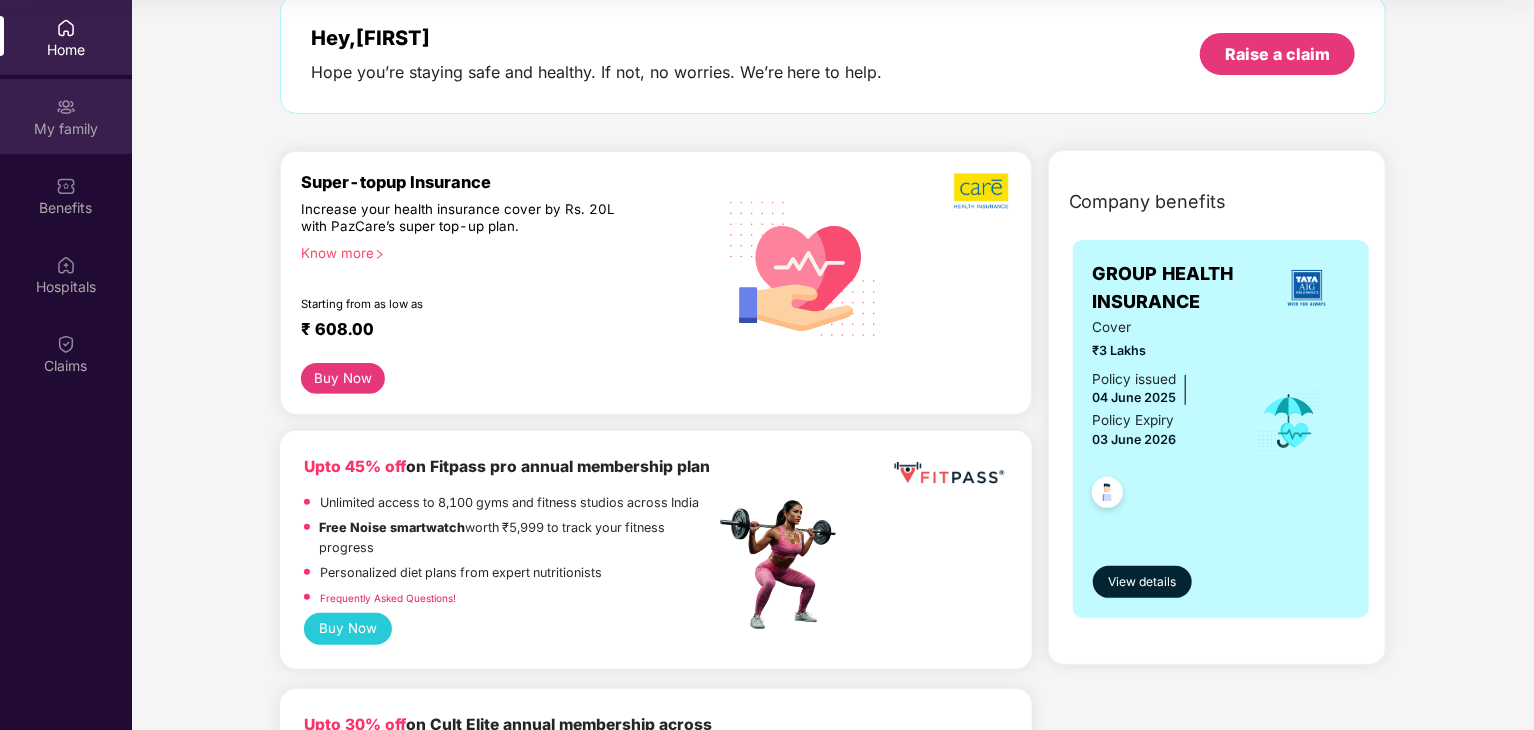 click at bounding box center [66, 107] 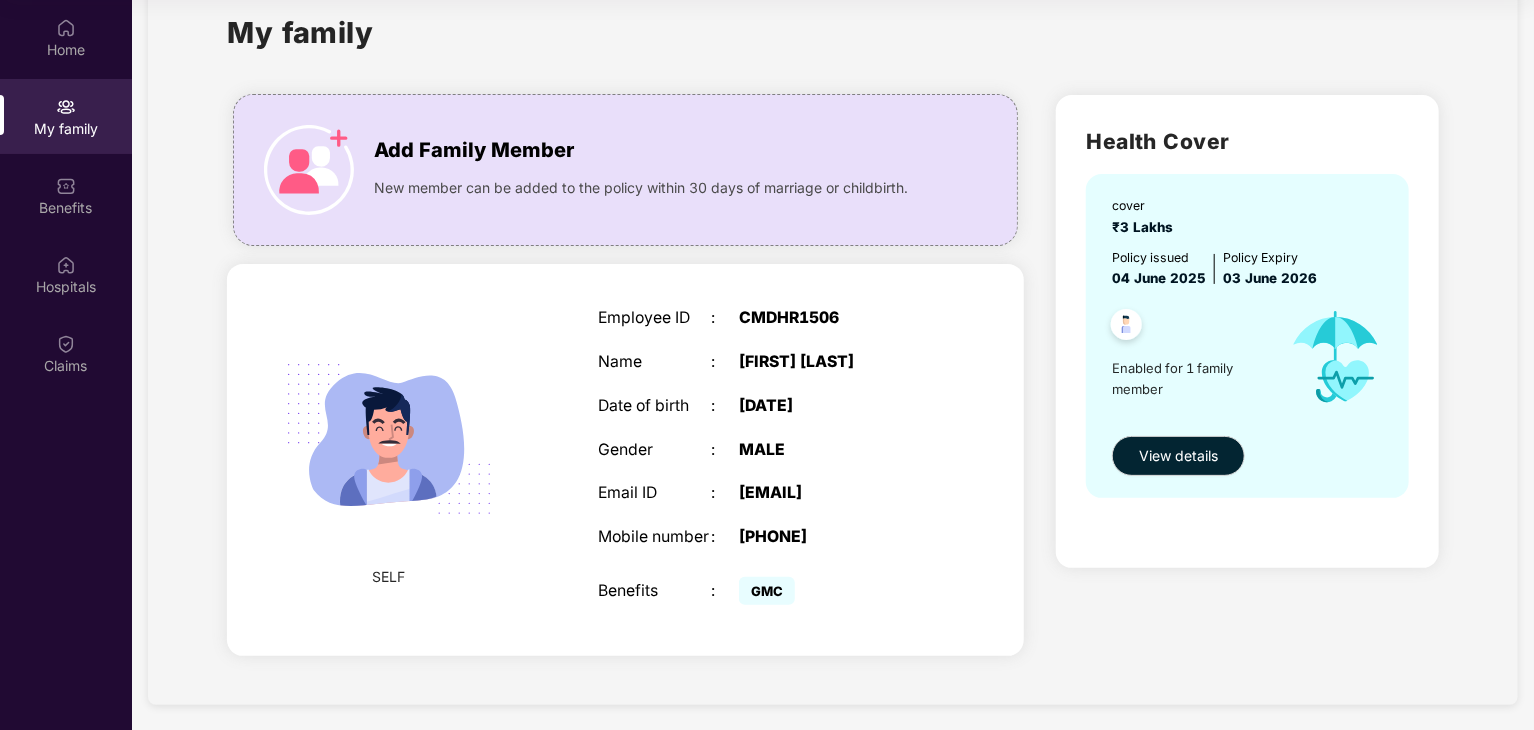 scroll, scrollTop: 72, scrollLeft: 0, axis: vertical 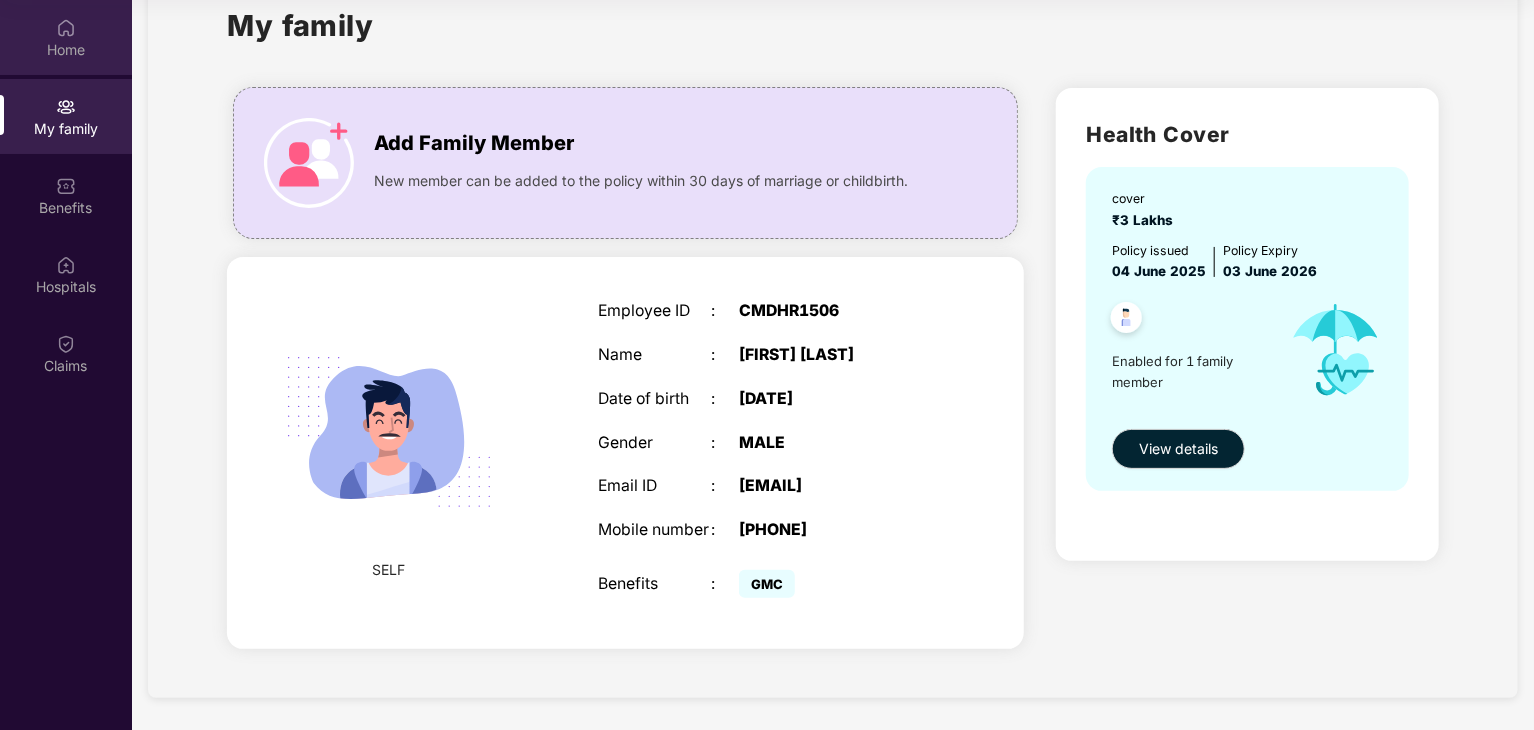 click on "Home" at bounding box center [66, 49] 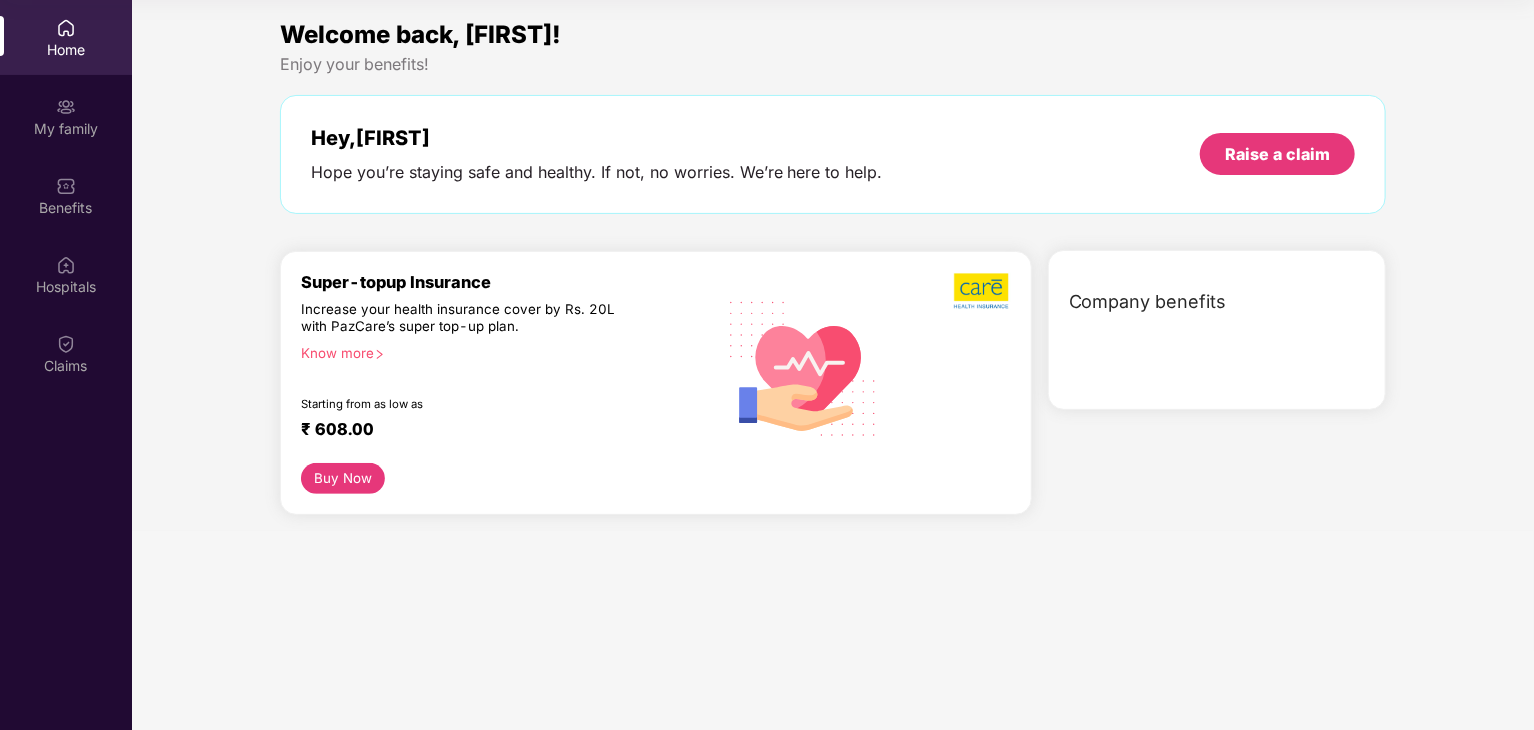 scroll, scrollTop: 0, scrollLeft: 0, axis: both 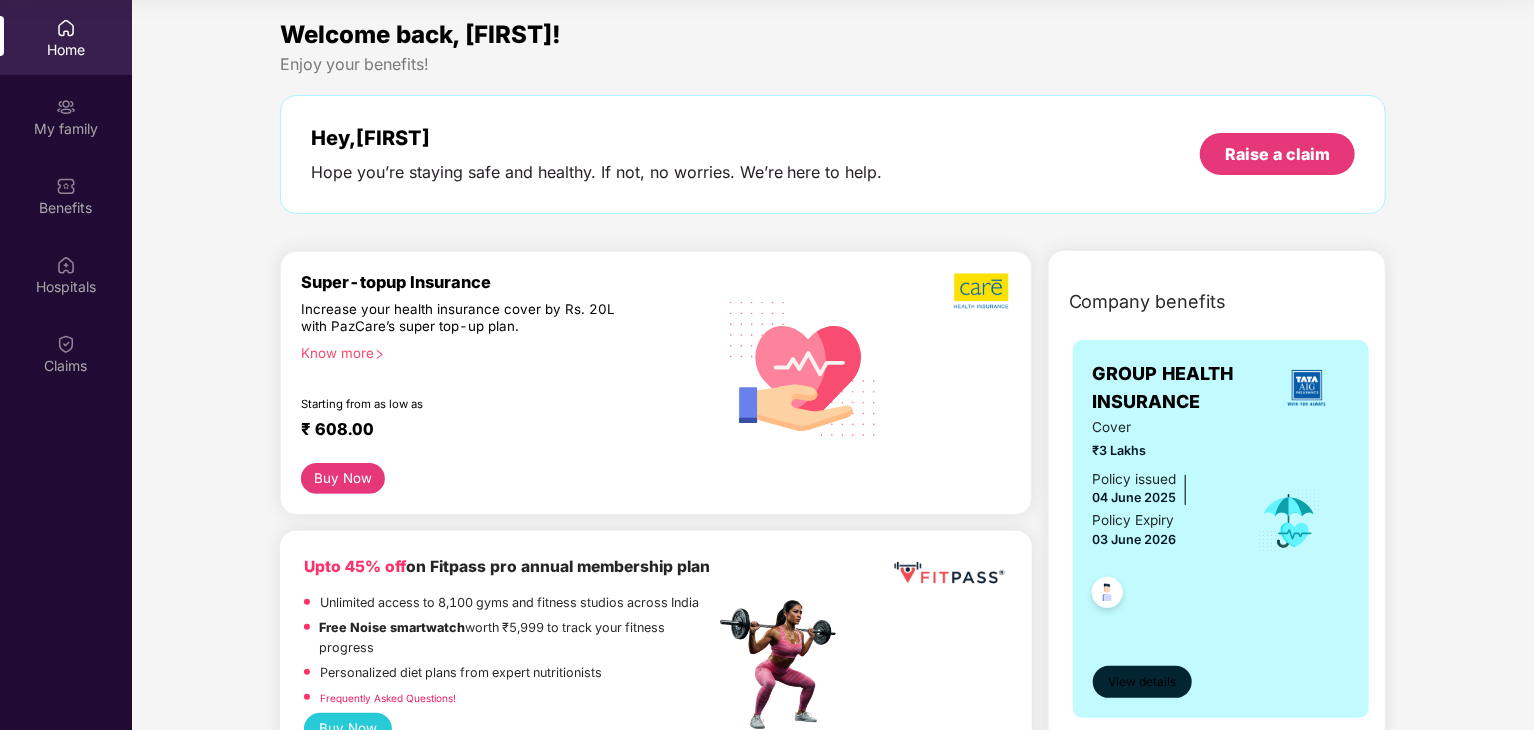 click on "View details" at bounding box center [1142, 682] 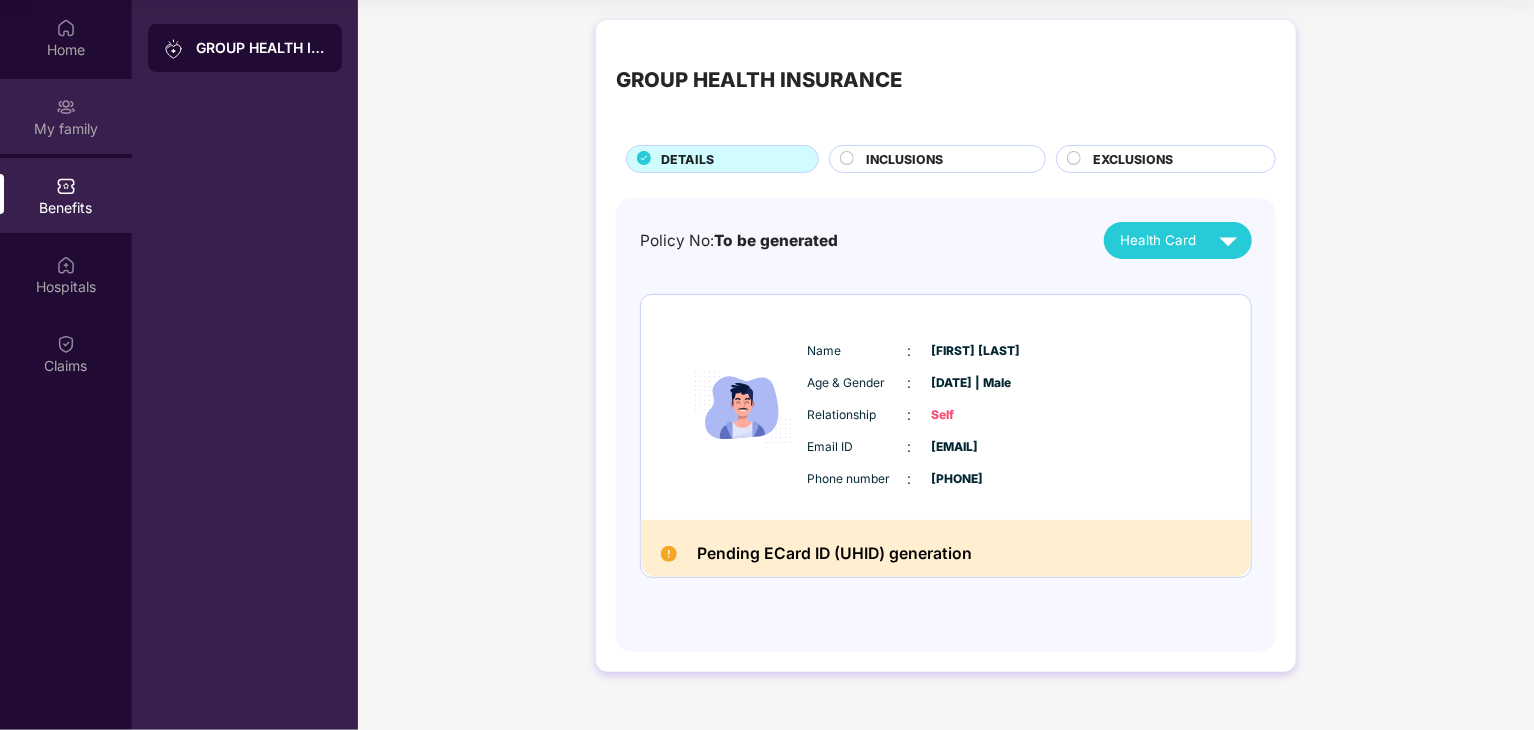 click on "My family" at bounding box center [66, 129] 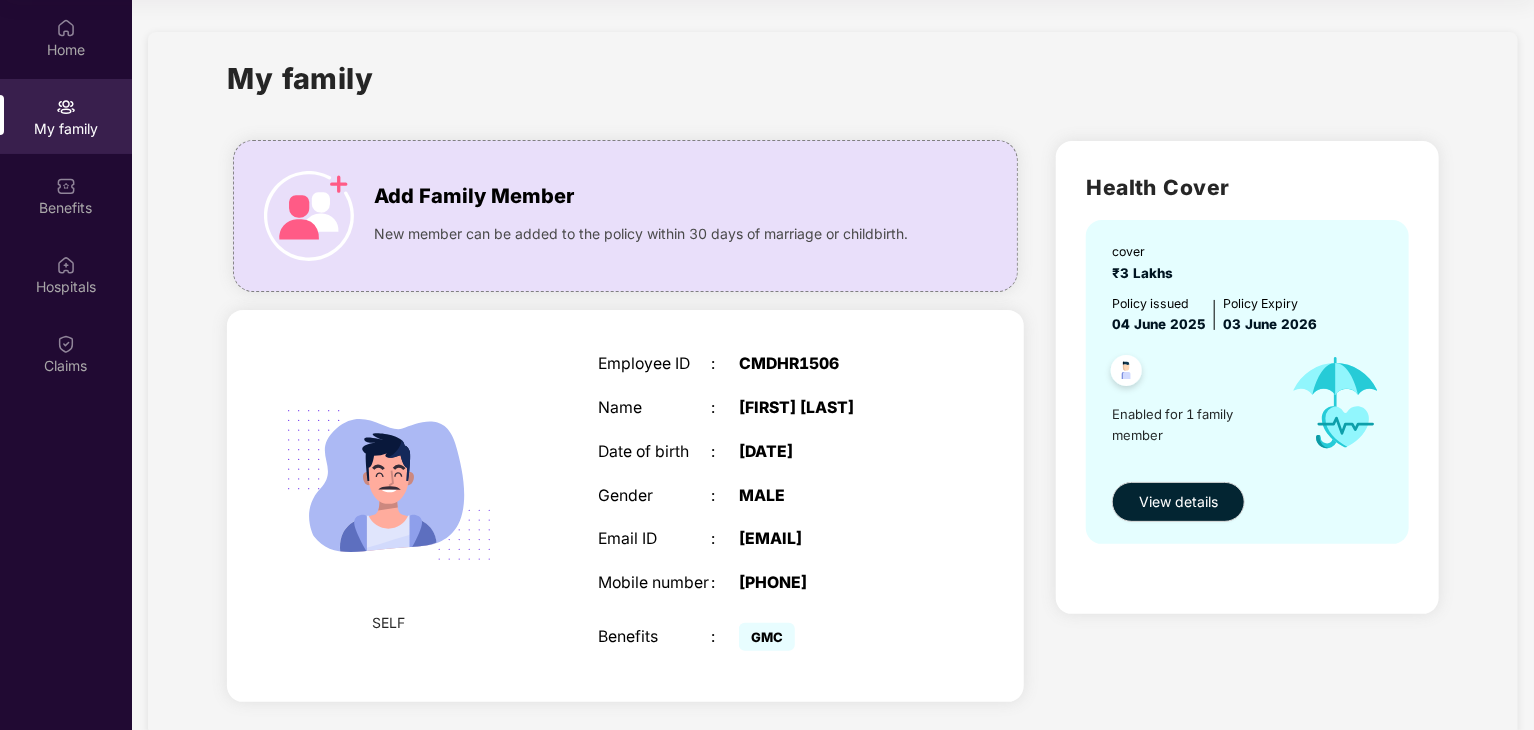 scroll, scrollTop: 72, scrollLeft: 0, axis: vertical 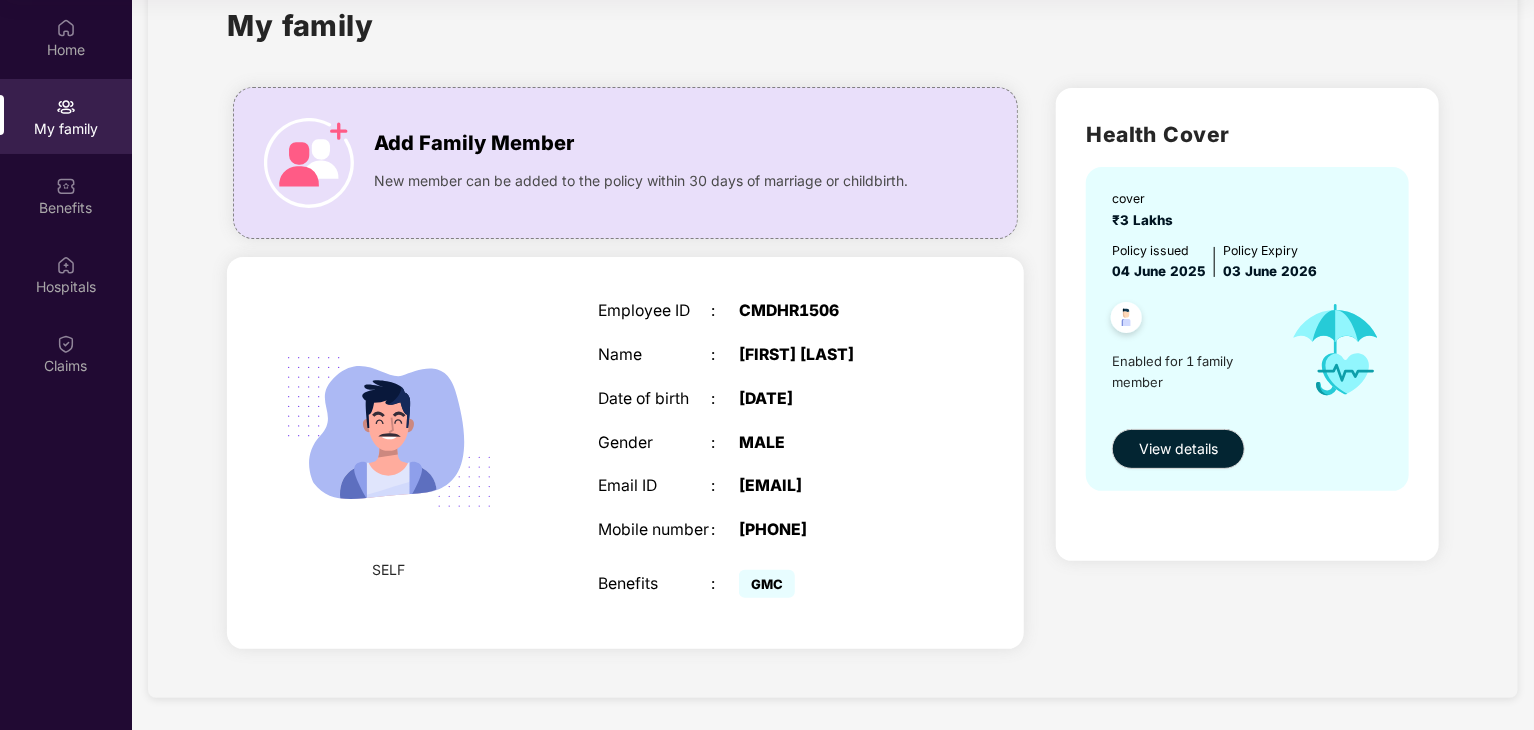 click on "GMC" at bounding box center (767, 584) 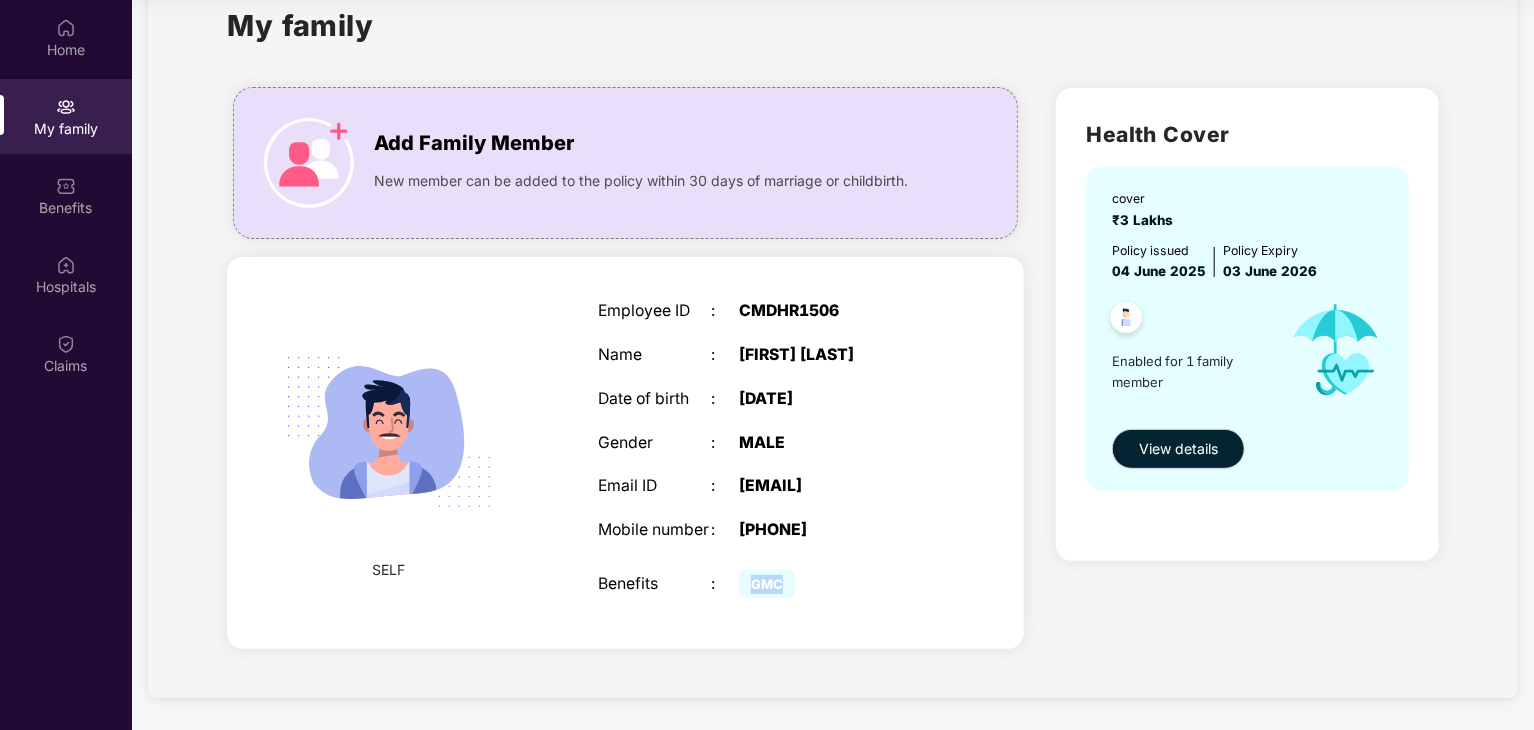 click on "GMC" at bounding box center (767, 584) 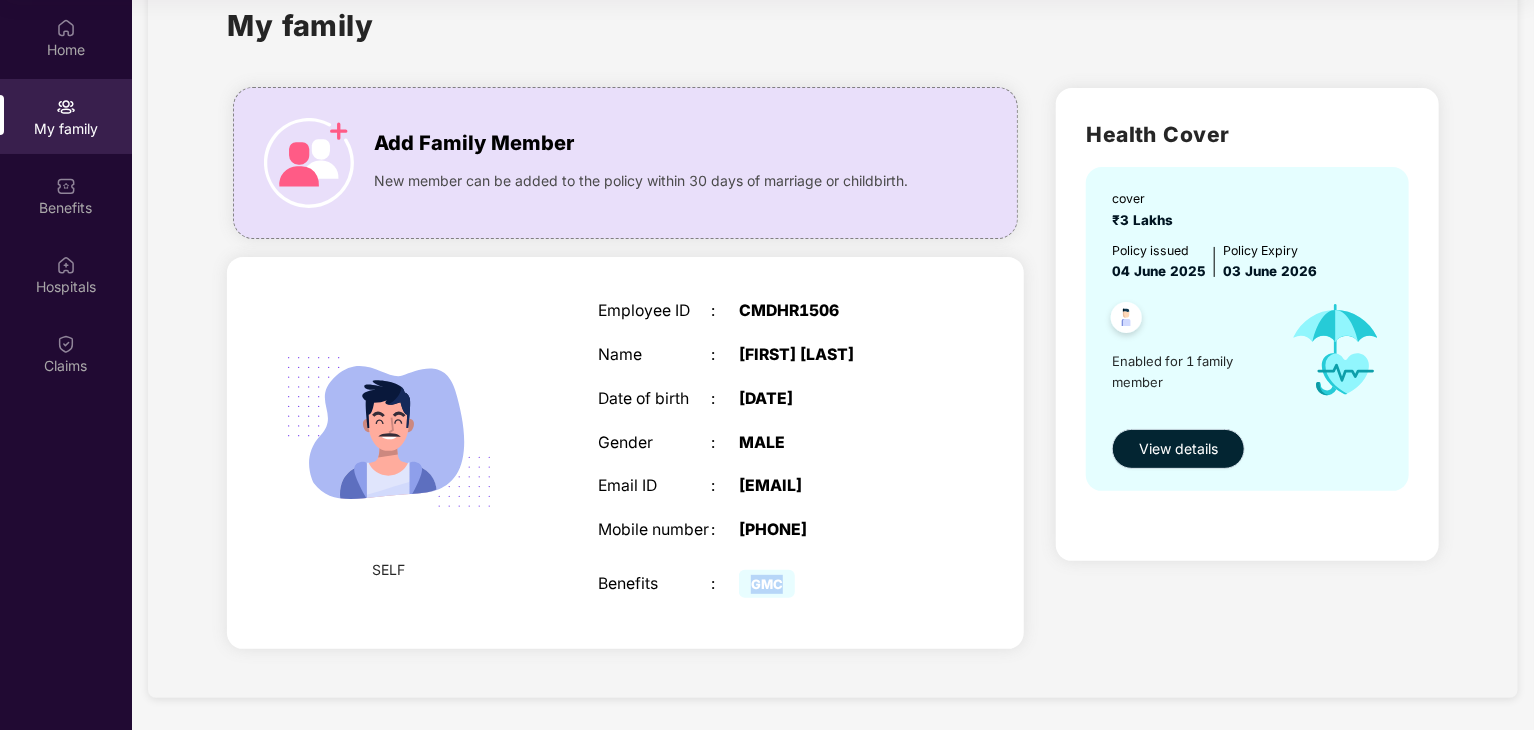 click on "View details" at bounding box center [1178, 449] 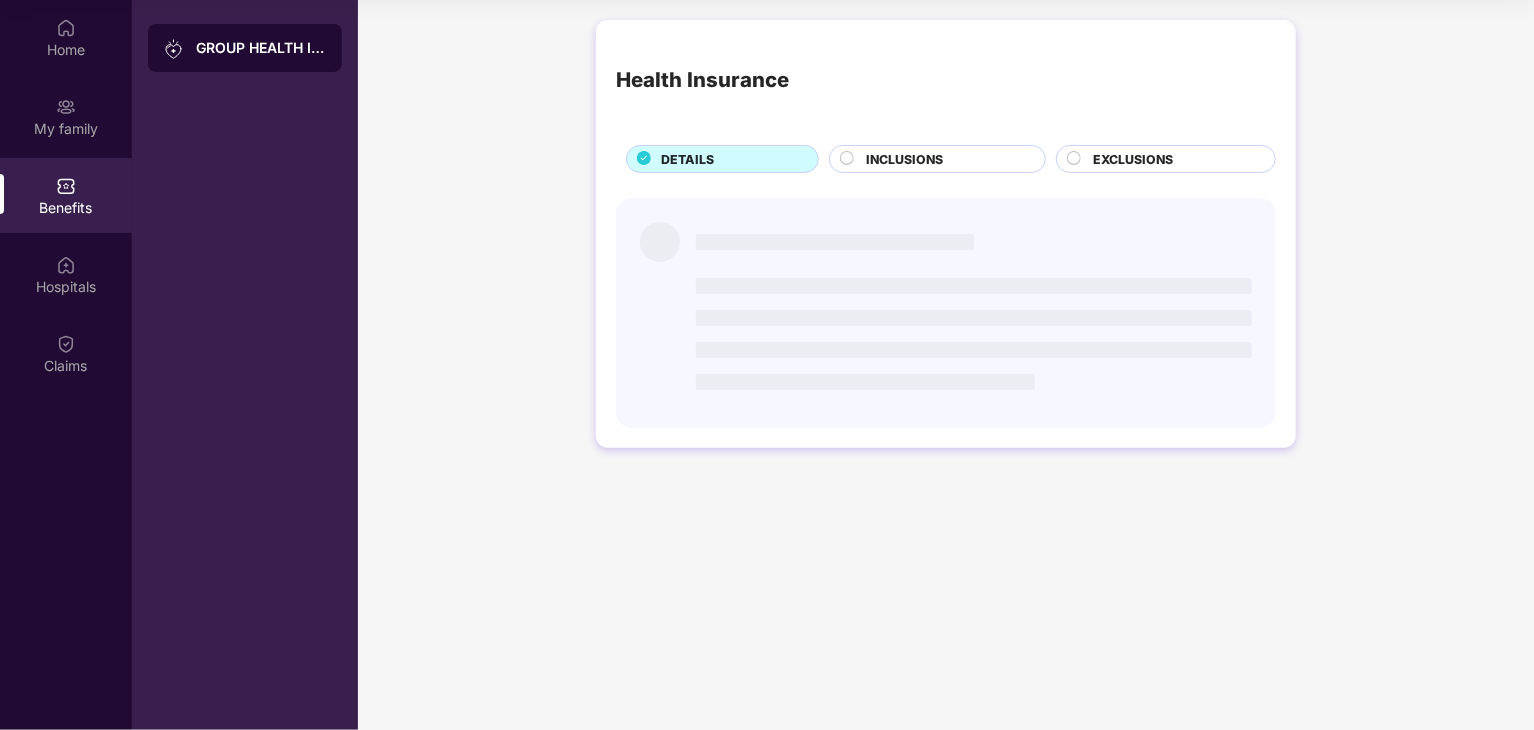scroll, scrollTop: 0, scrollLeft: 0, axis: both 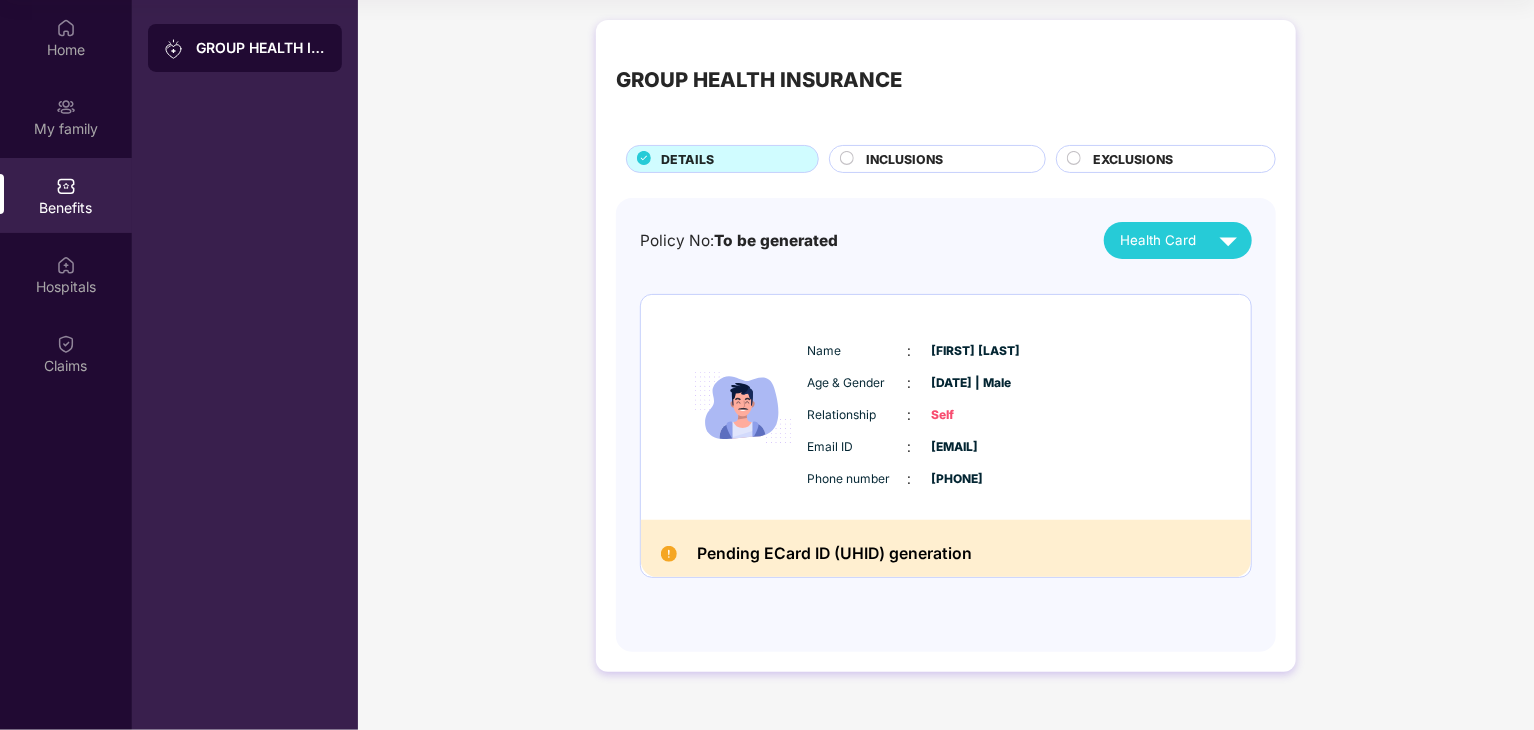 click at bounding box center (669, 554) 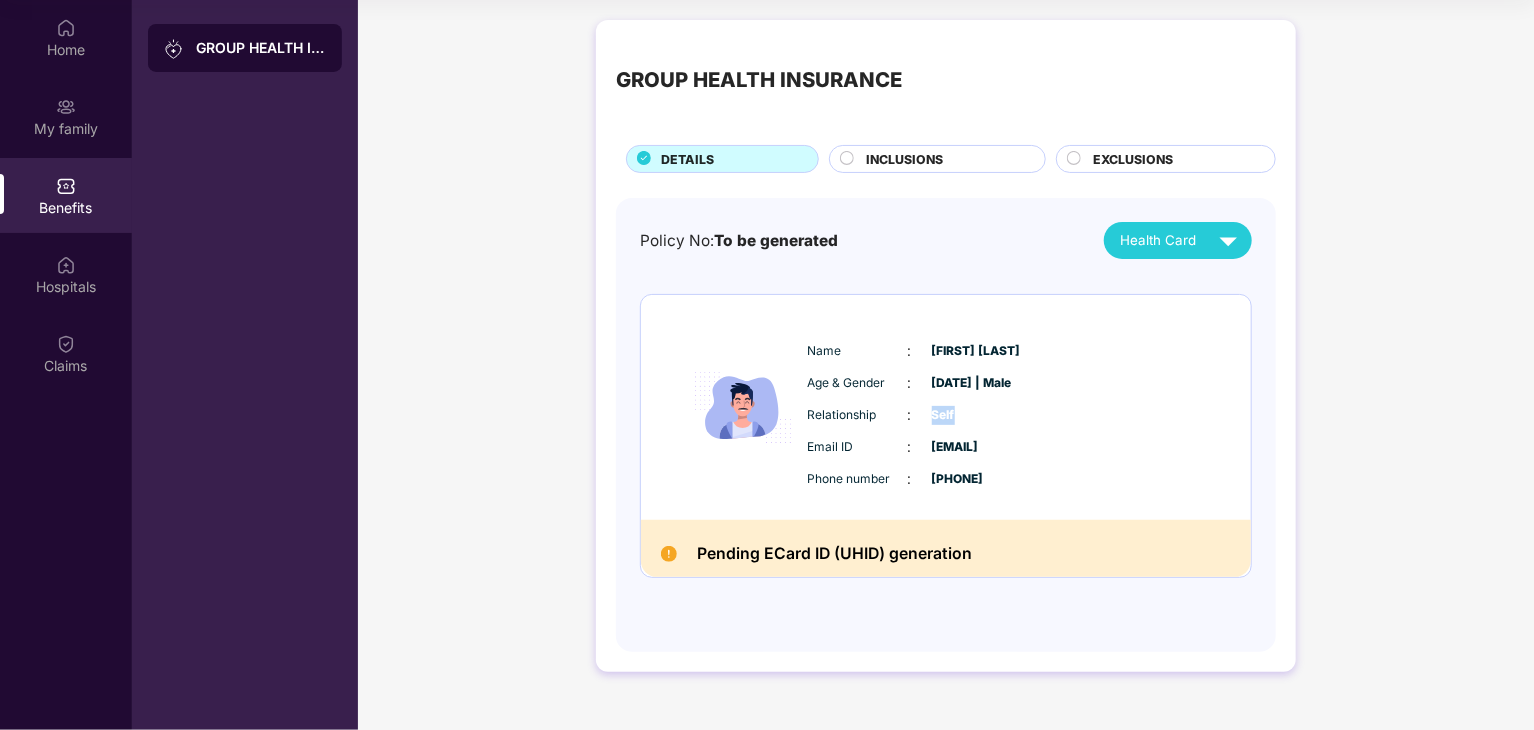 click on "Self" at bounding box center (982, 415) 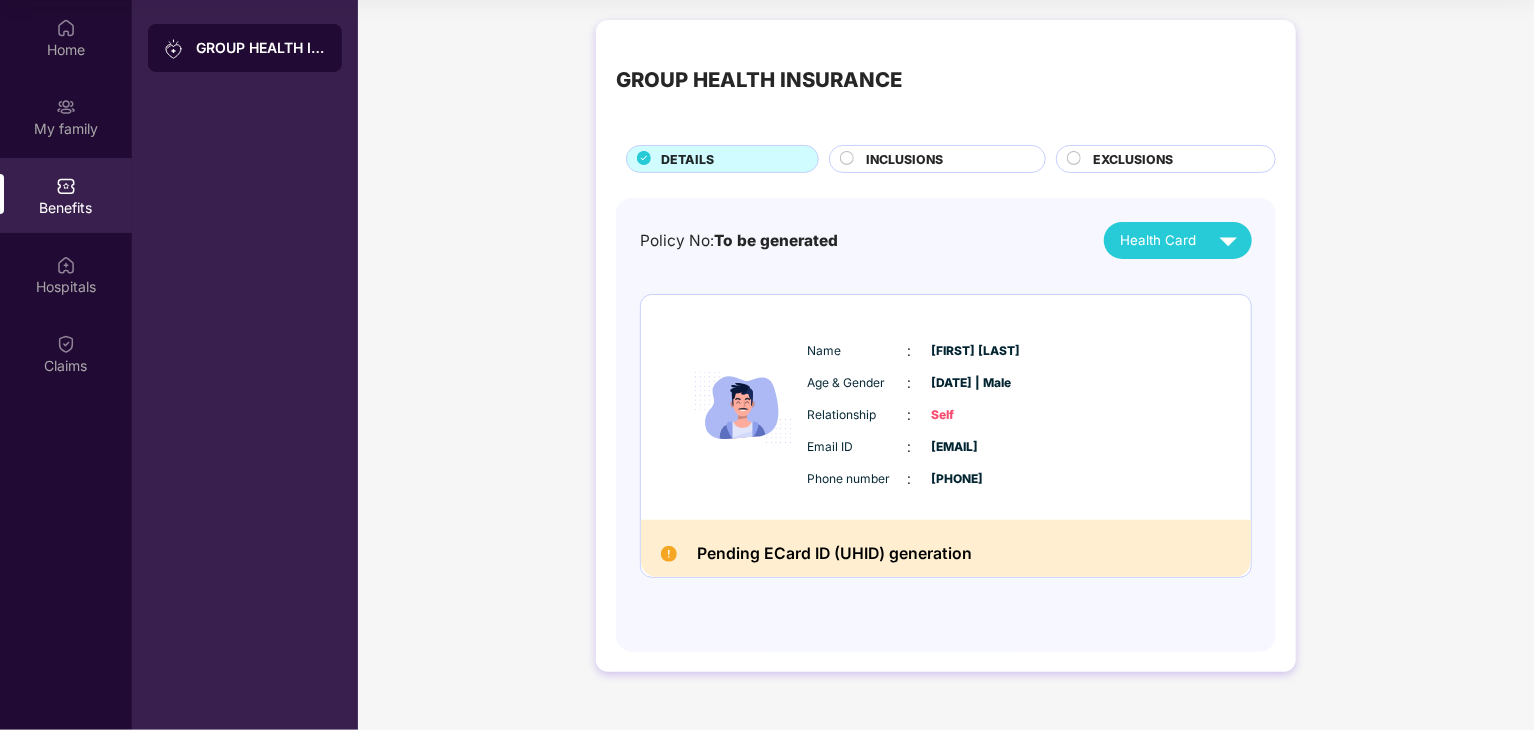 click on "[EMAIL]" at bounding box center (982, 447) 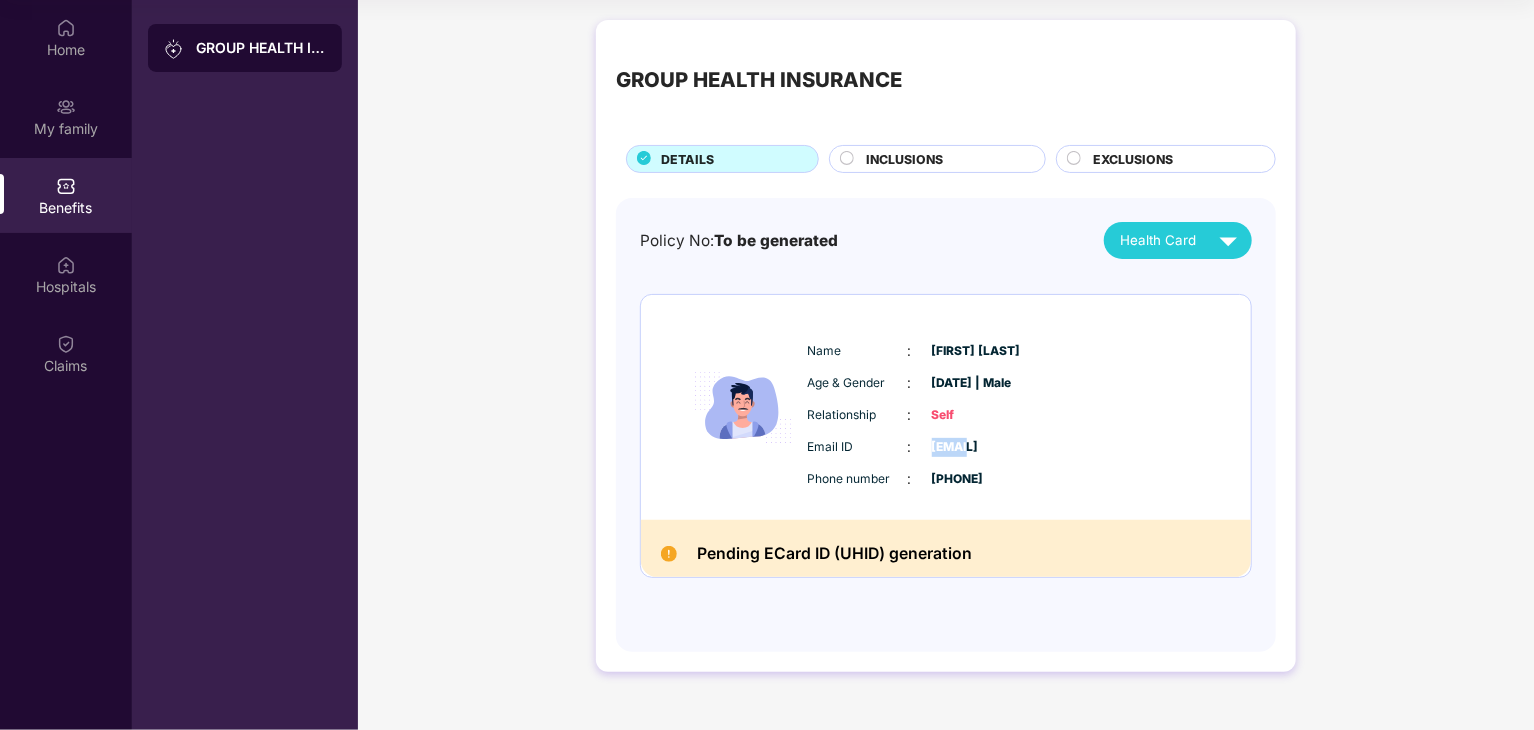 click on "[EMAIL]" at bounding box center (982, 447) 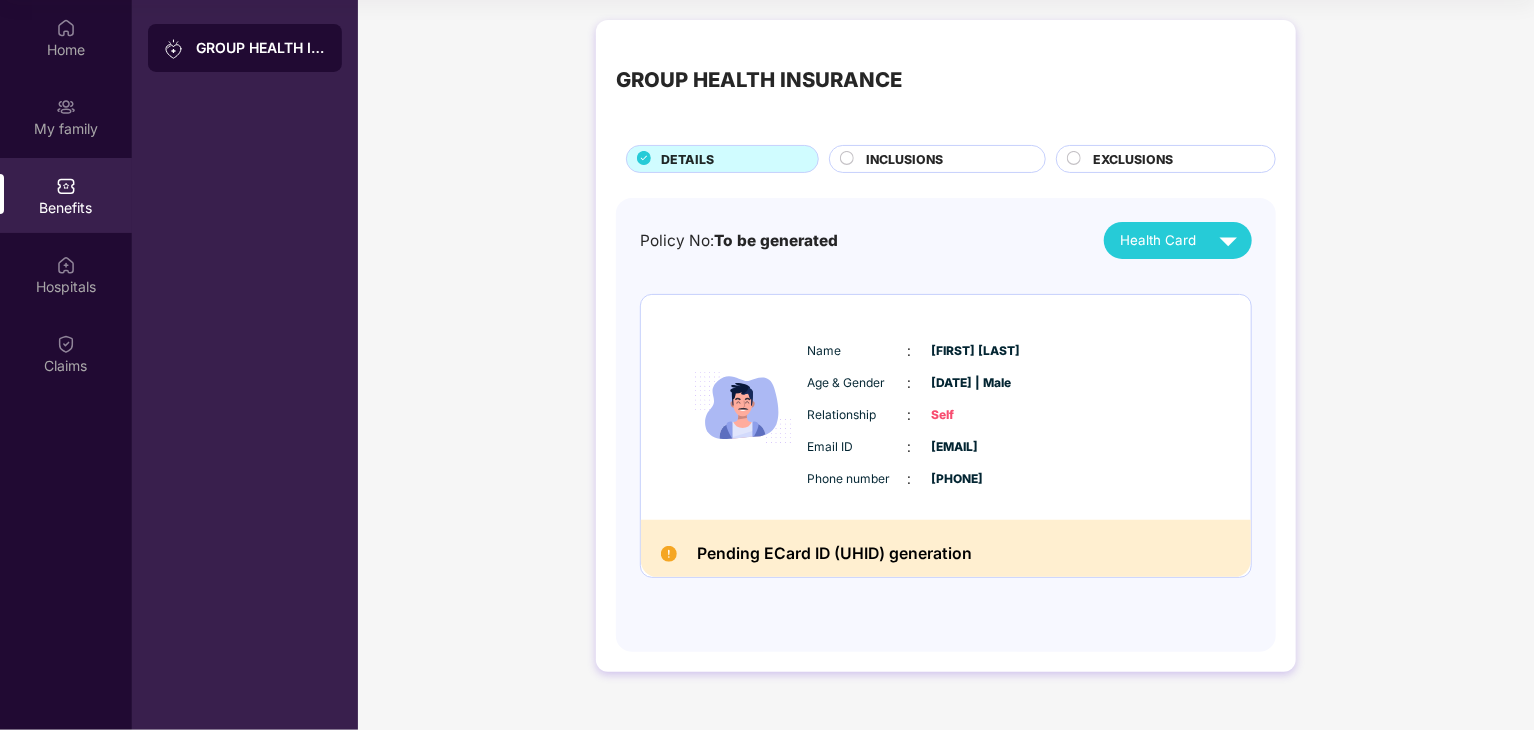 click on "INCLUSIONS" at bounding box center (904, 159) 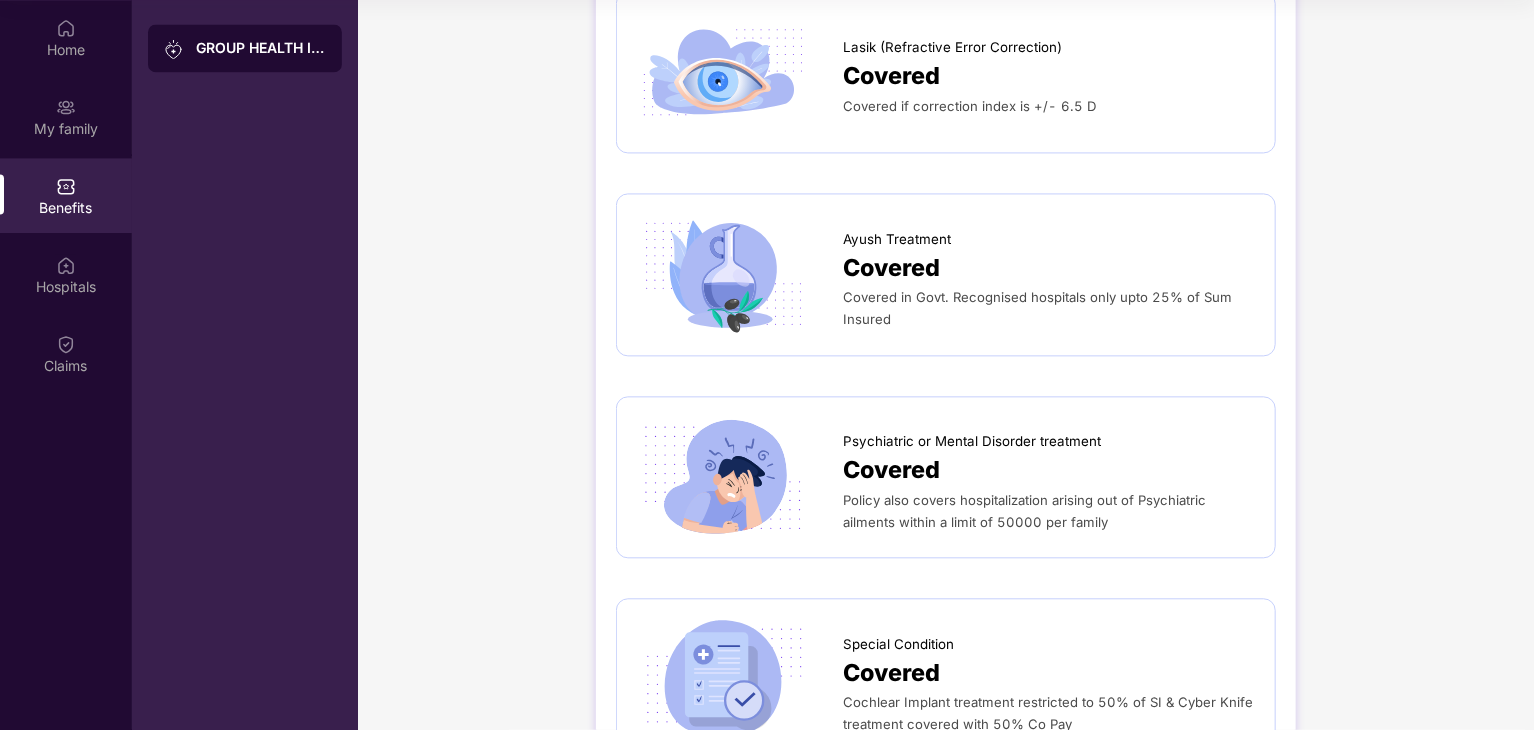 scroll, scrollTop: 2100, scrollLeft: 0, axis: vertical 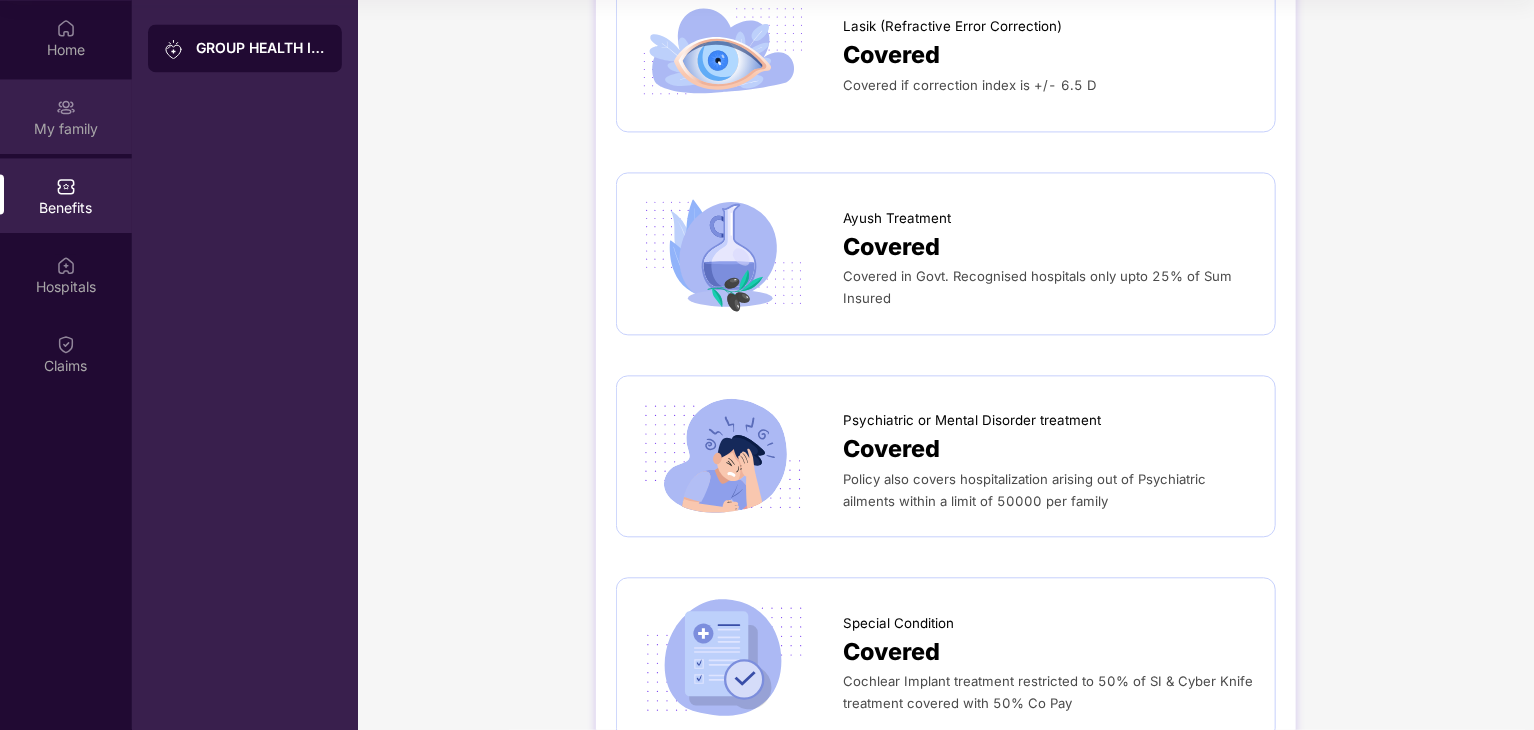 click on "My family" at bounding box center (66, 116) 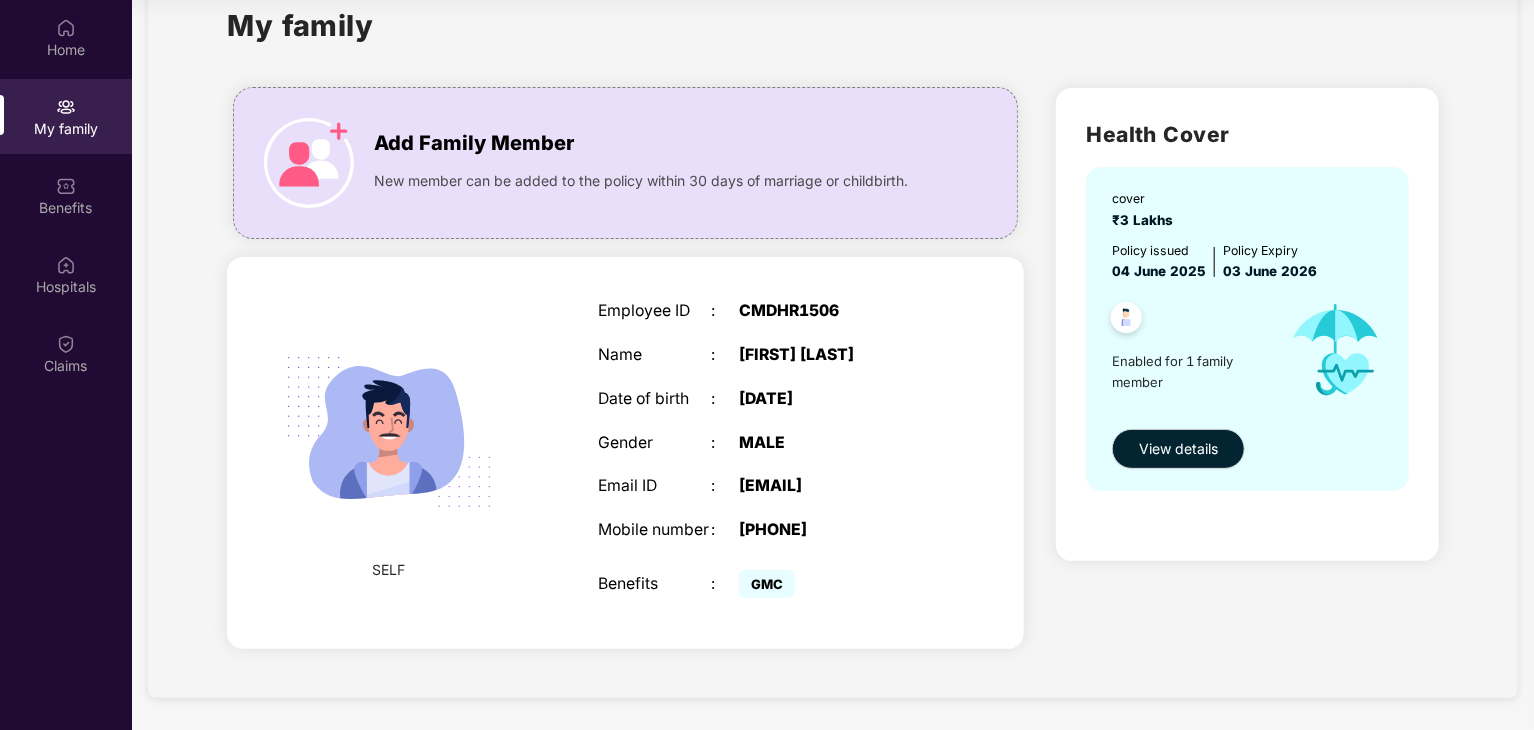 scroll, scrollTop: 72, scrollLeft: 0, axis: vertical 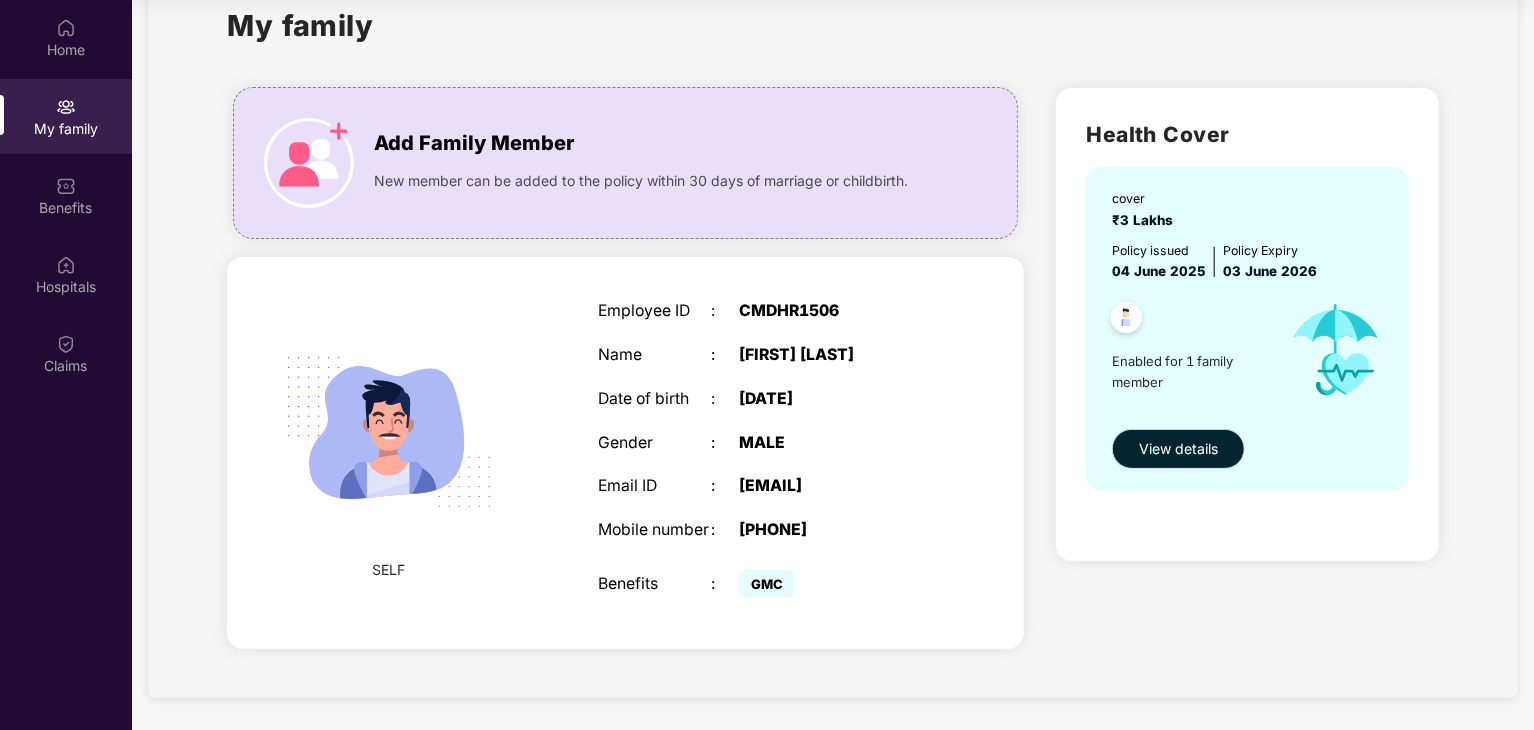 click on "View details" at bounding box center (1178, 449) 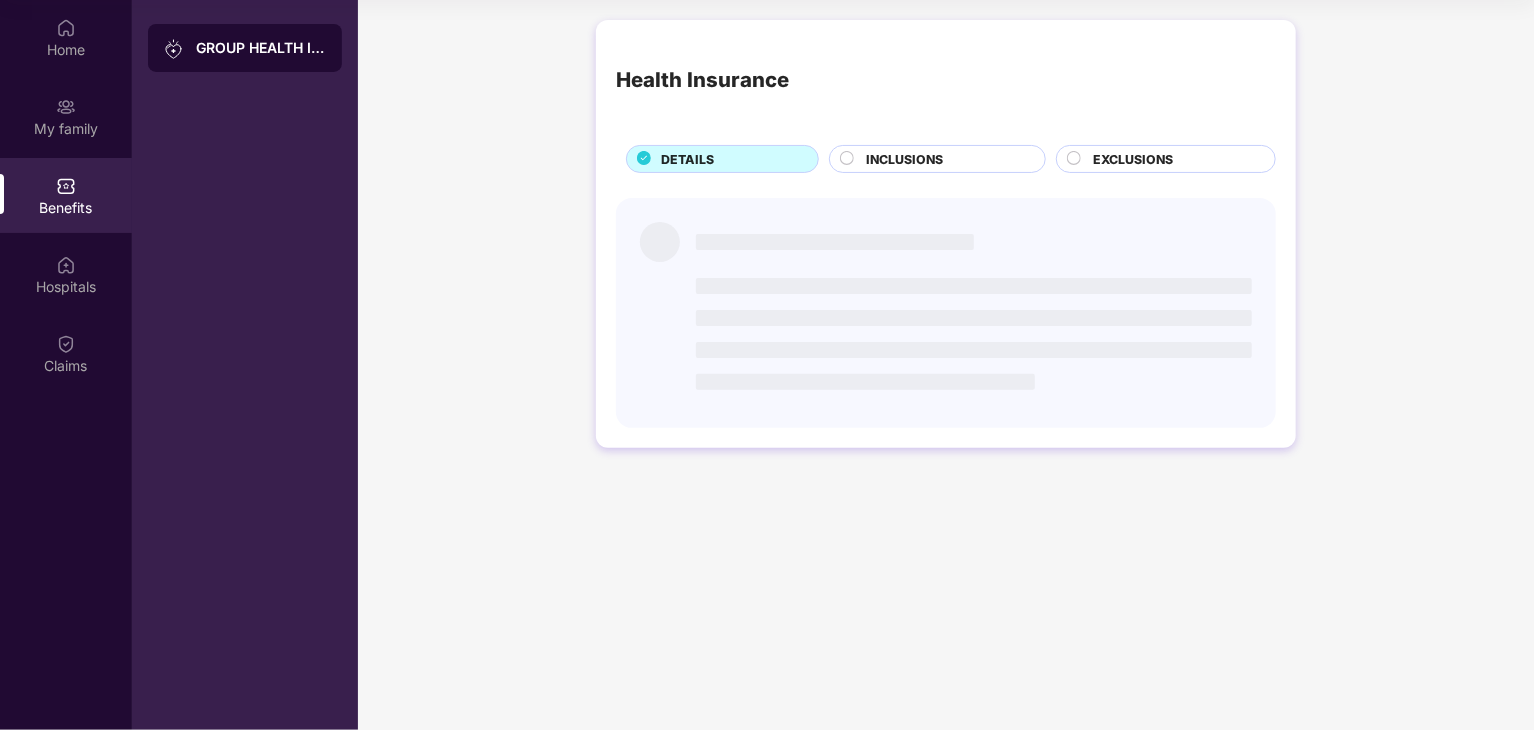 scroll, scrollTop: 0, scrollLeft: 0, axis: both 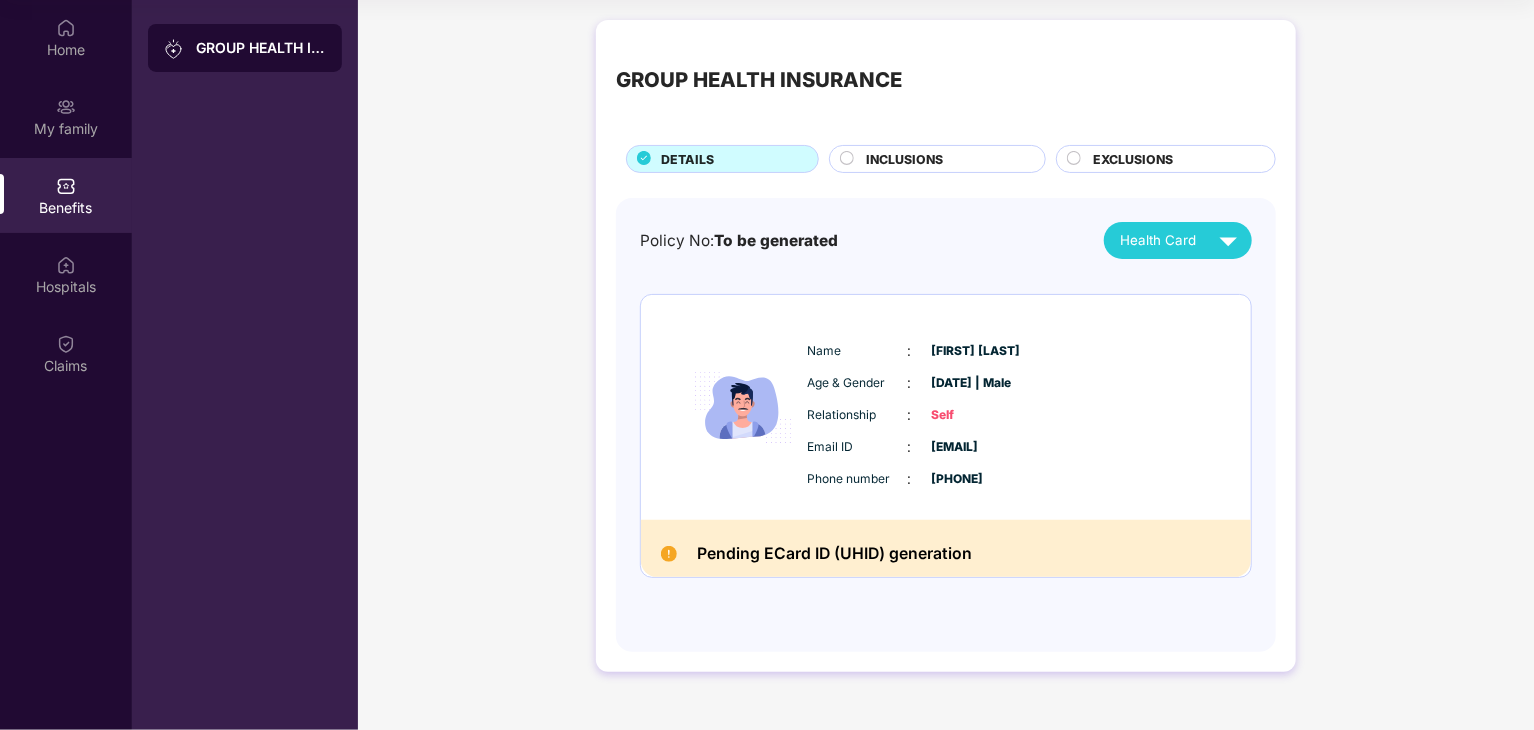 click on "GROUP HEALTH INSURANCE" at bounding box center [261, 48] 